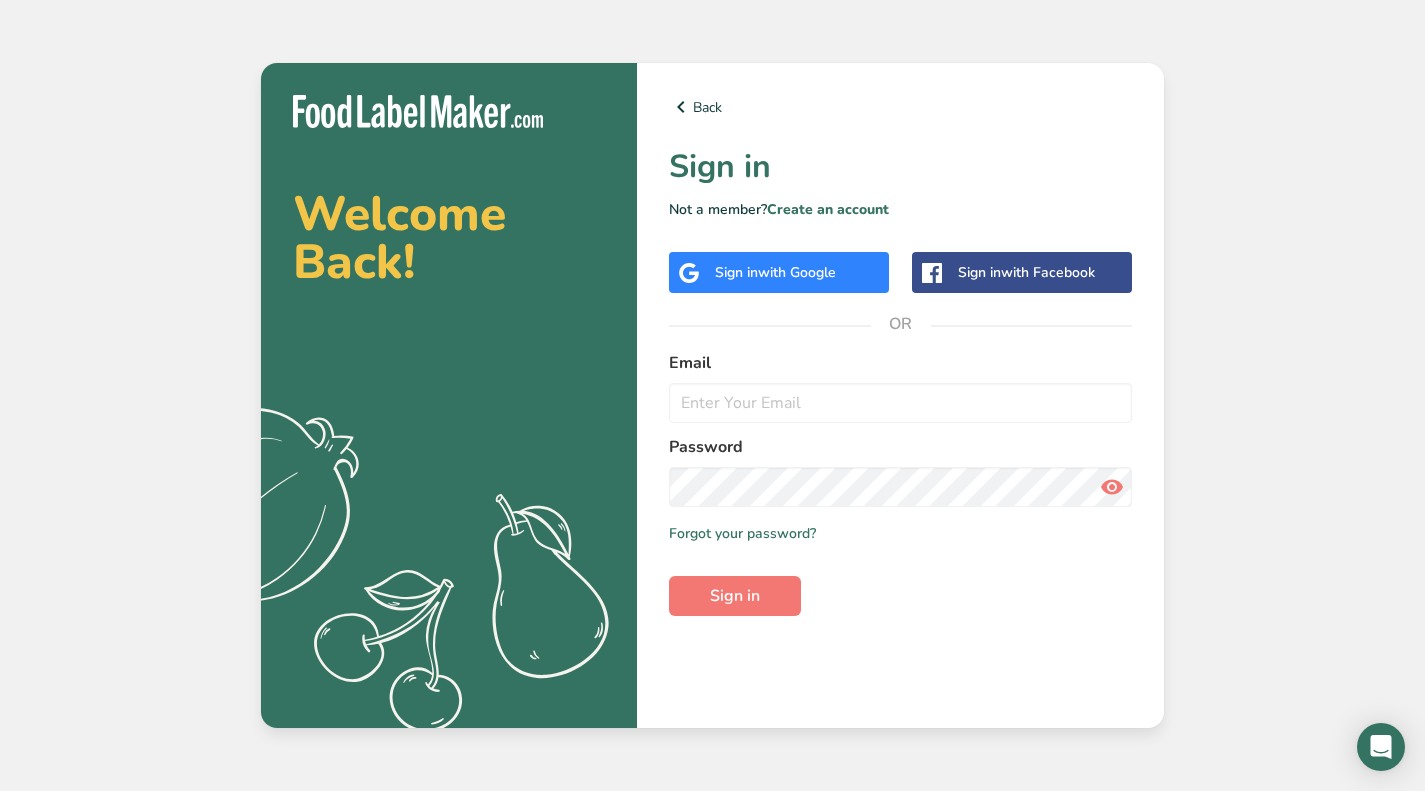 scroll, scrollTop: 0, scrollLeft: 0, axis: both 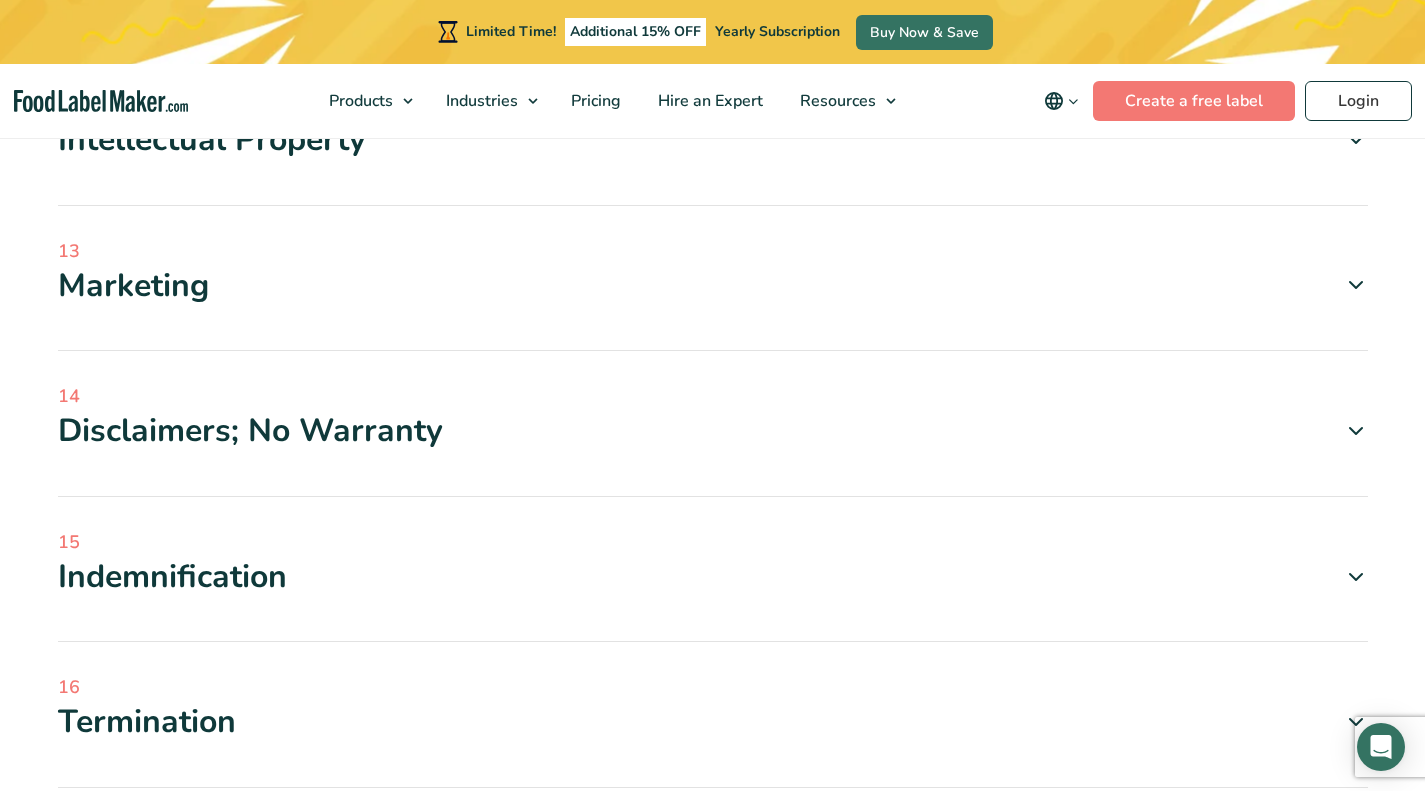 click at bounding box center [1356, 577] 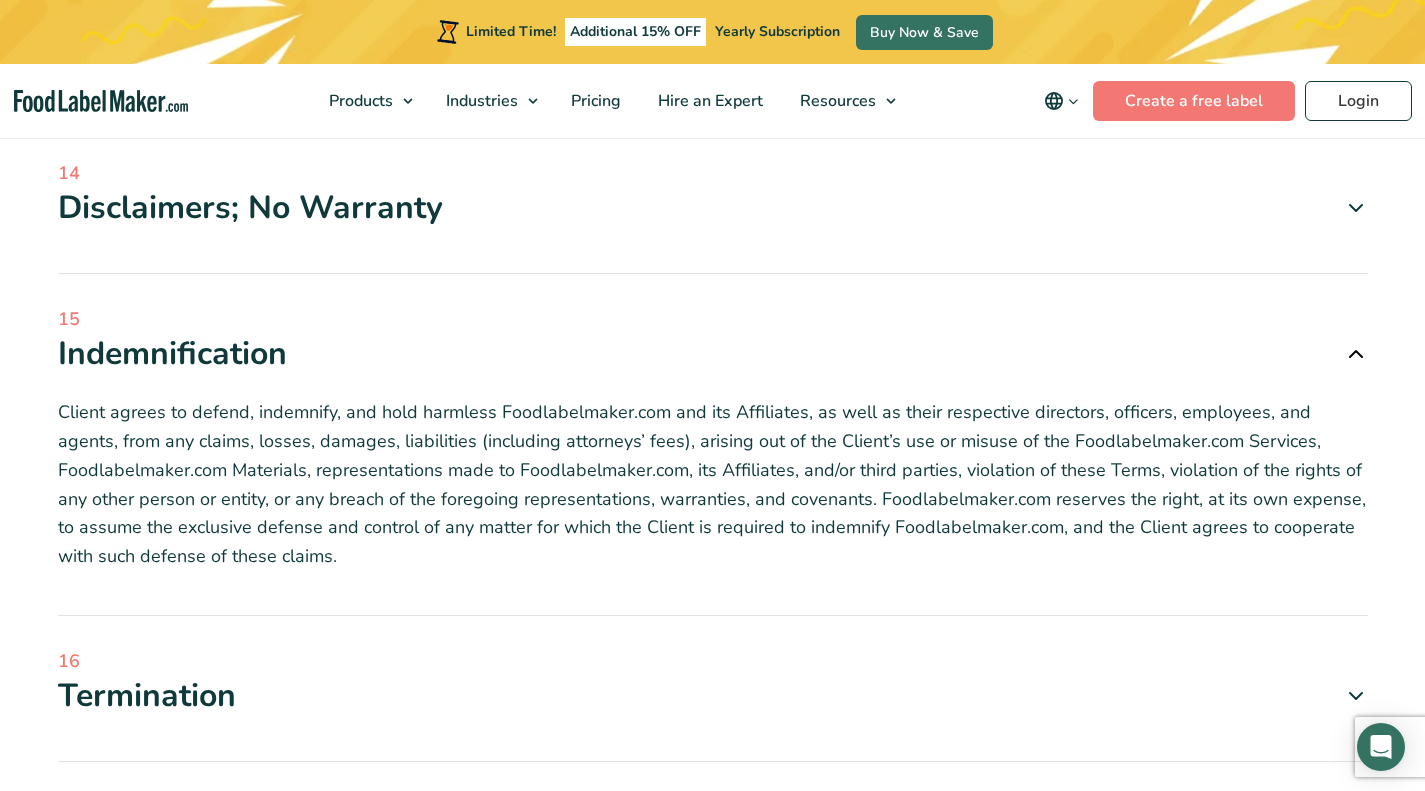 scroll, scrollTop: 2426, scrollLeft: 0, axis: vertical 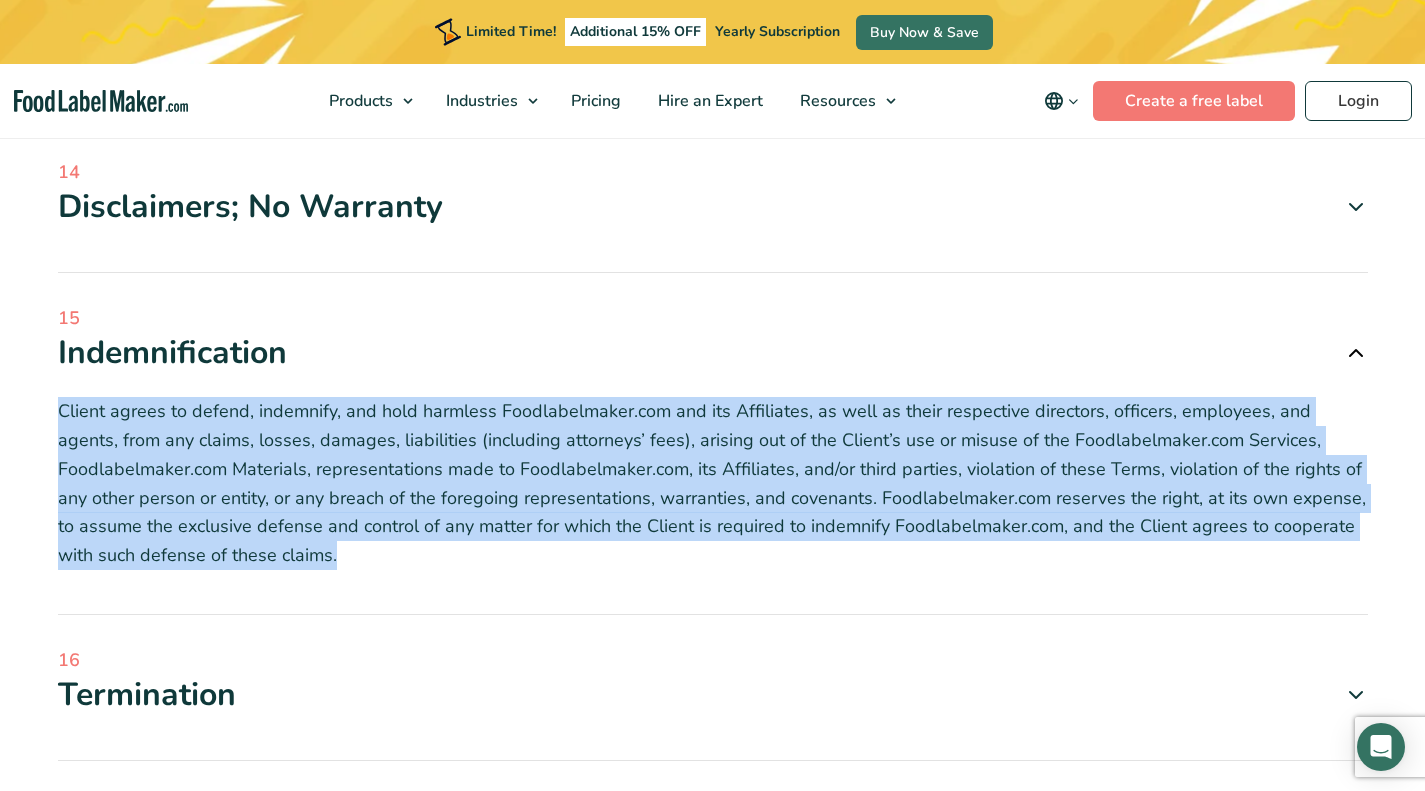 drag, startPoint x: 342, startPoint y: 554, endPoint x: 37, endPoint y: 419, distance: 333.5416 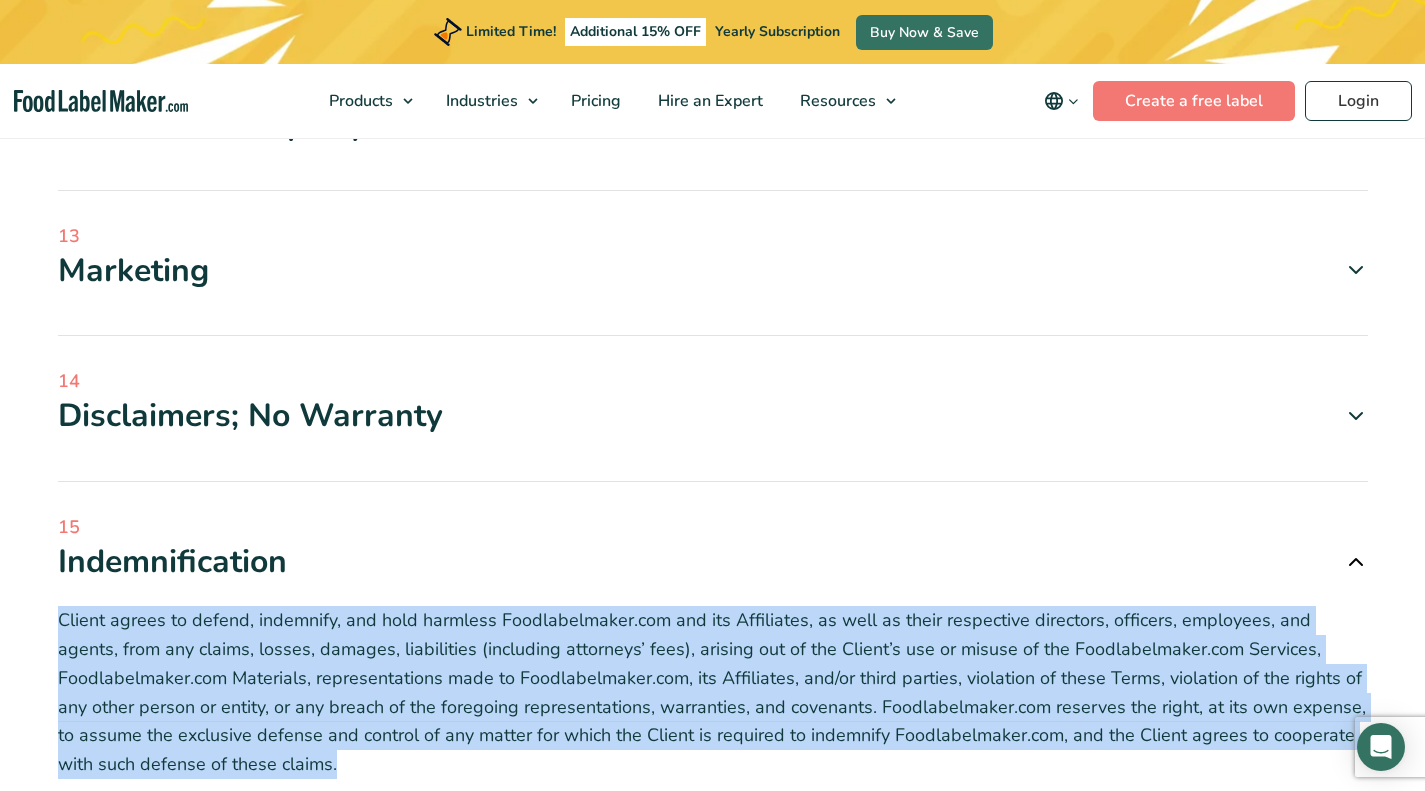scroll, scrollTop: 2203, scrollLeft: 0, axis: vertical 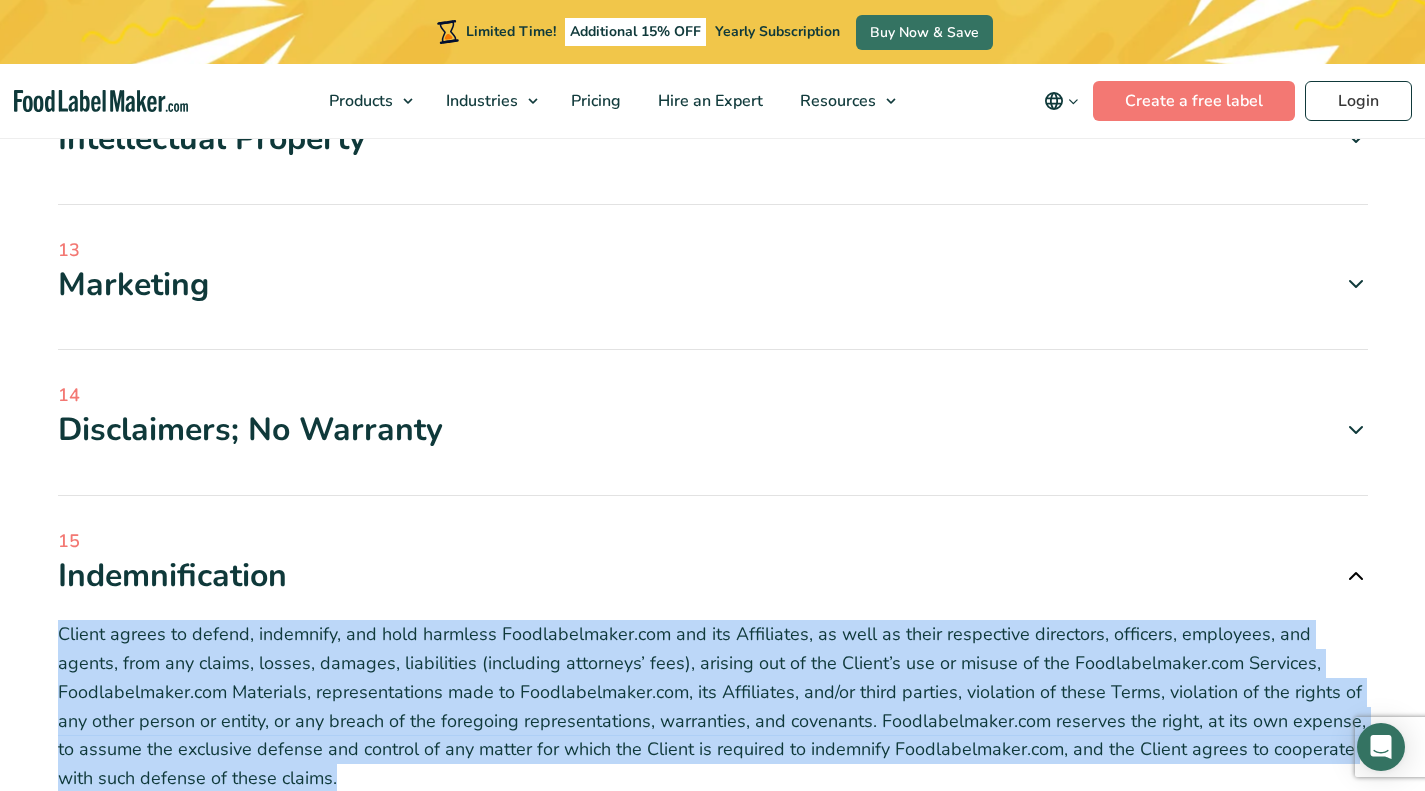 click at bounding box center [1356, 430] 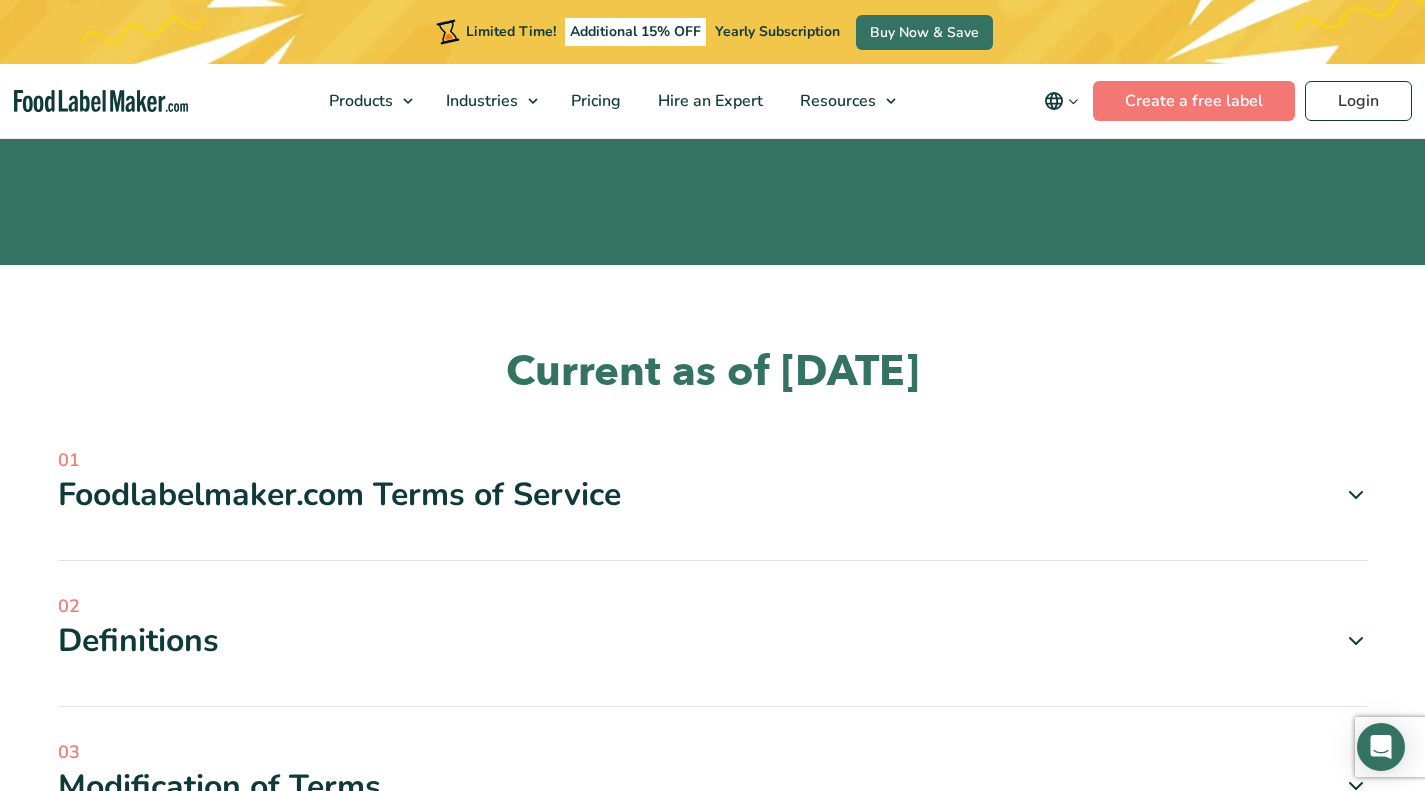 scroll, scrollTop: 244, scrollLeft: 0, axis: vertical 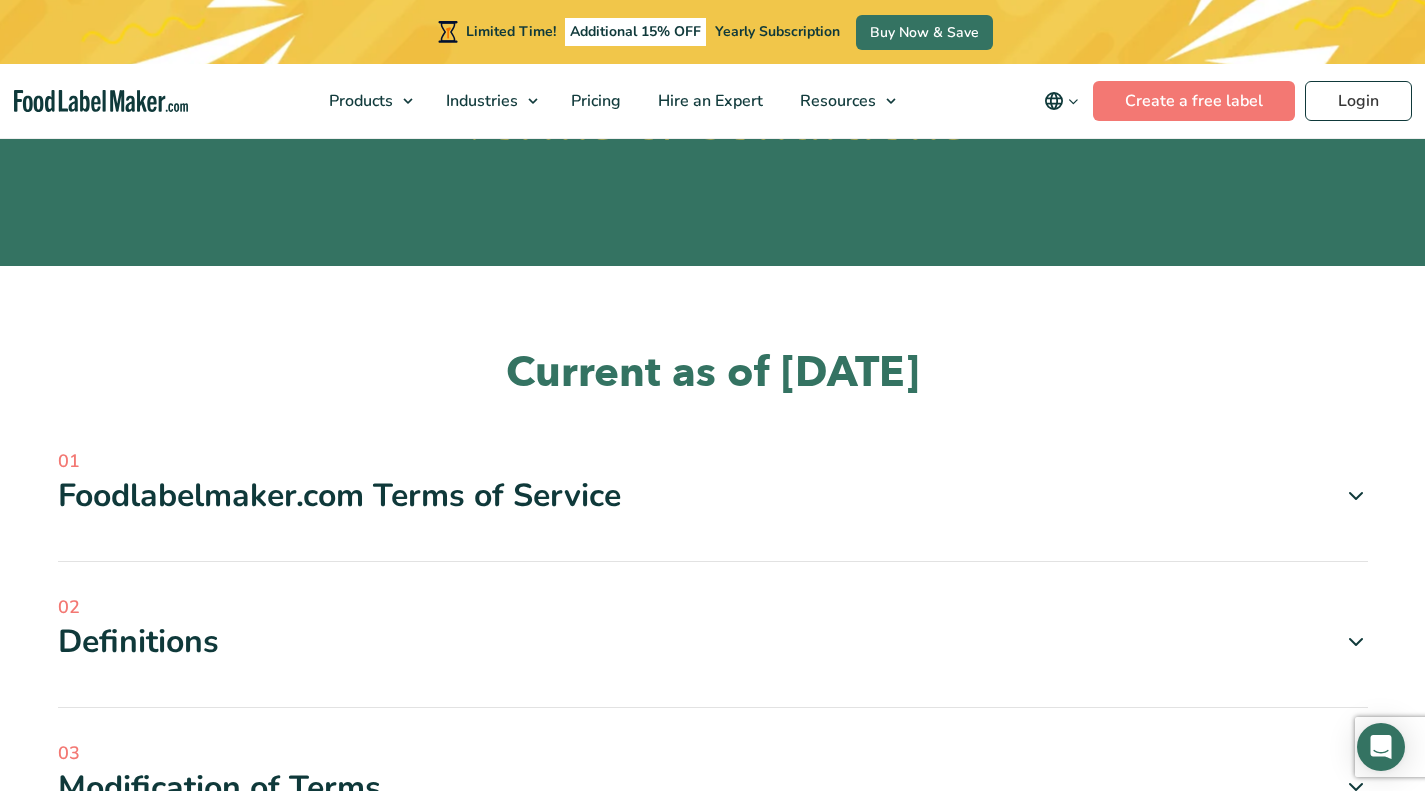 click at bounding box center [1356, 496] 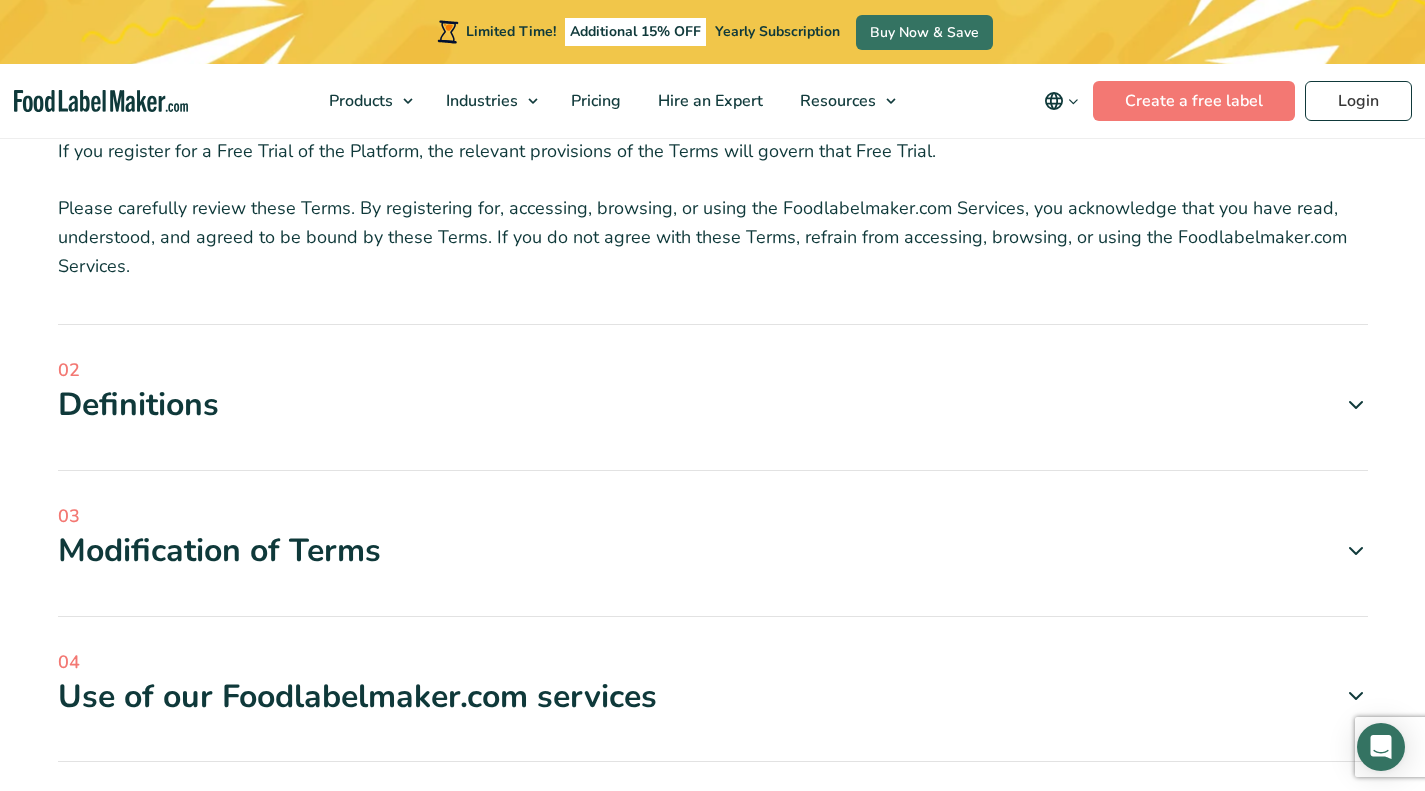 scroll, scrollTop: 1161, scrollLeft: 0, axis: vertical 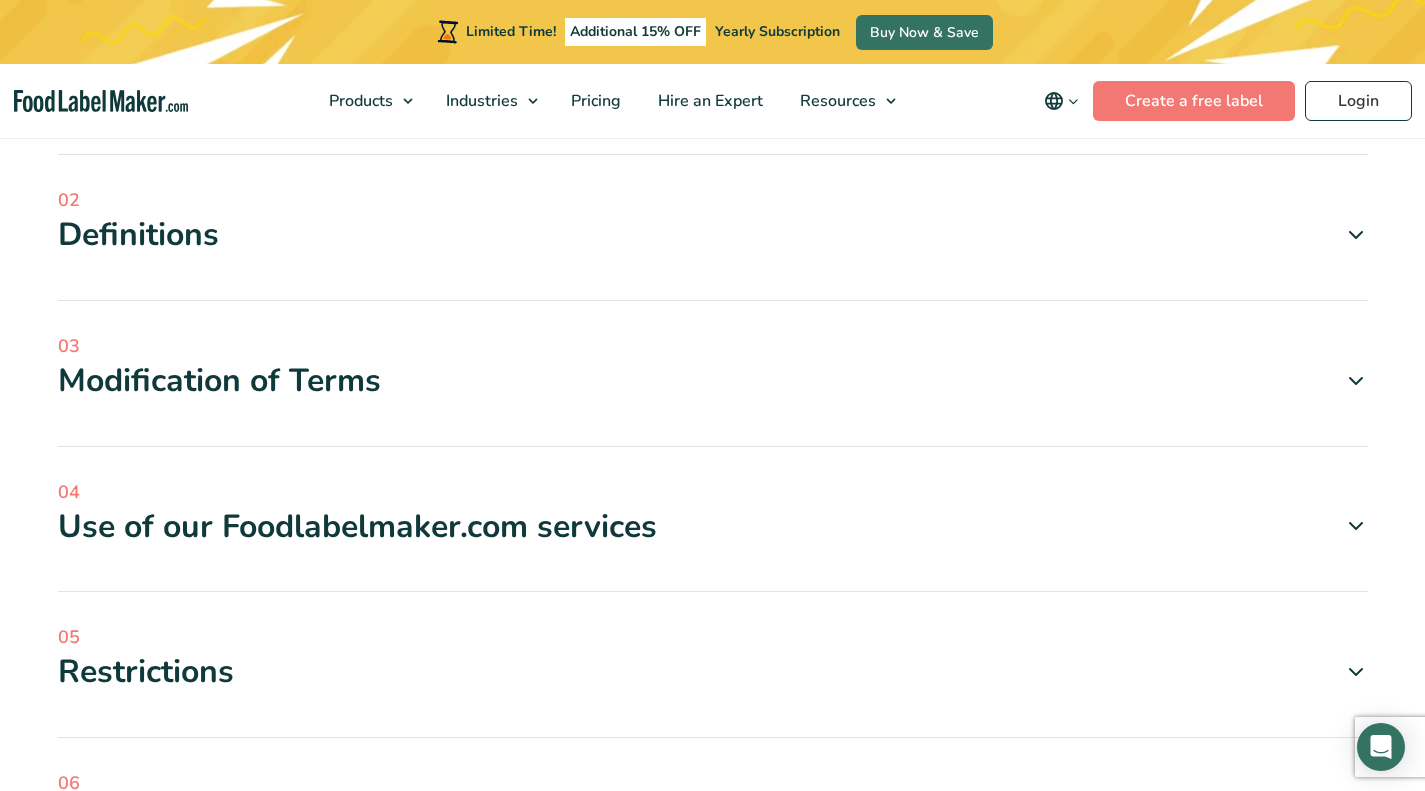click at bounding box center (1356, 235) 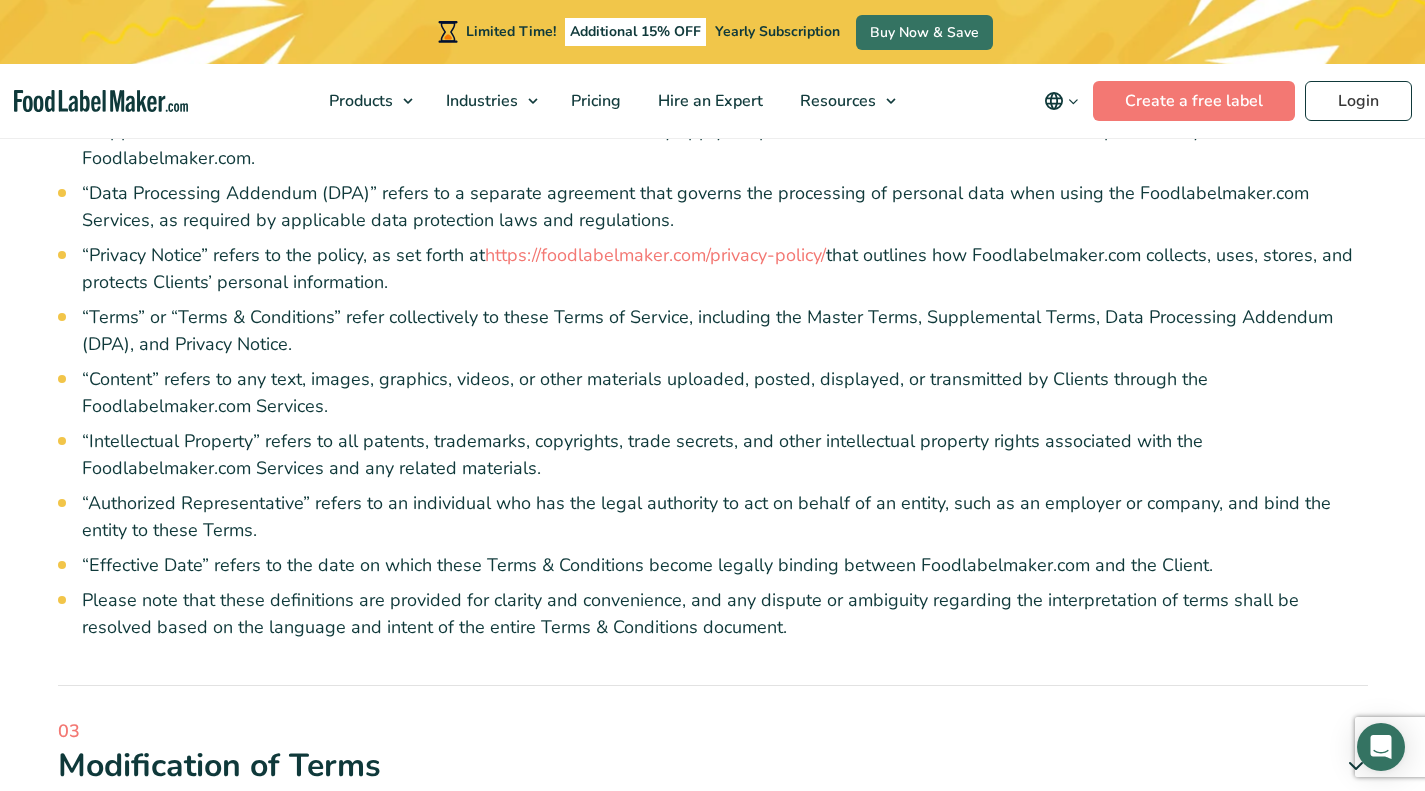 scroll, scrollTop: 2174, scrollLeft: 0, axis: vertical 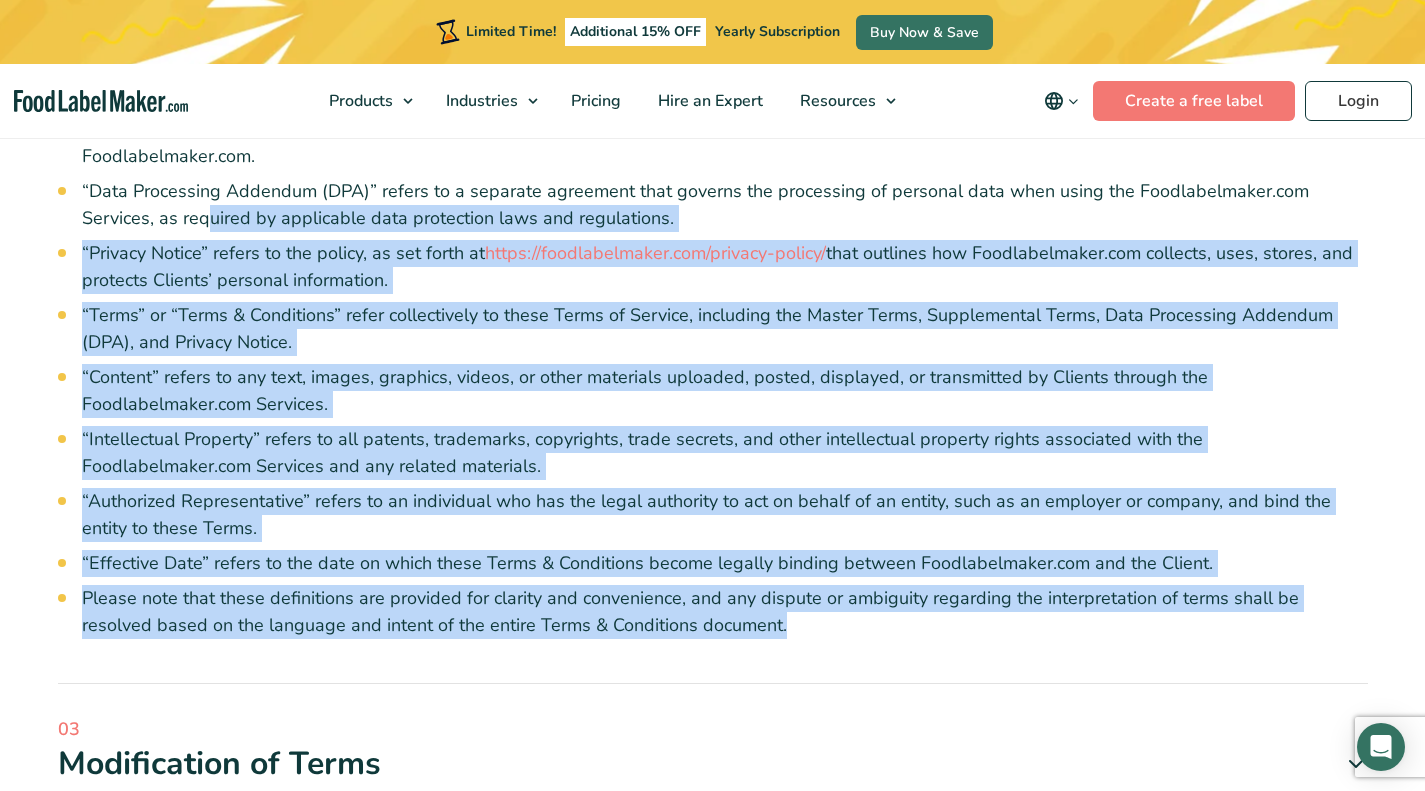 drag, startPoint x: 711, startPoint y: 603, endPoint x: 133, endPoint y: 182, distance: 715.06995 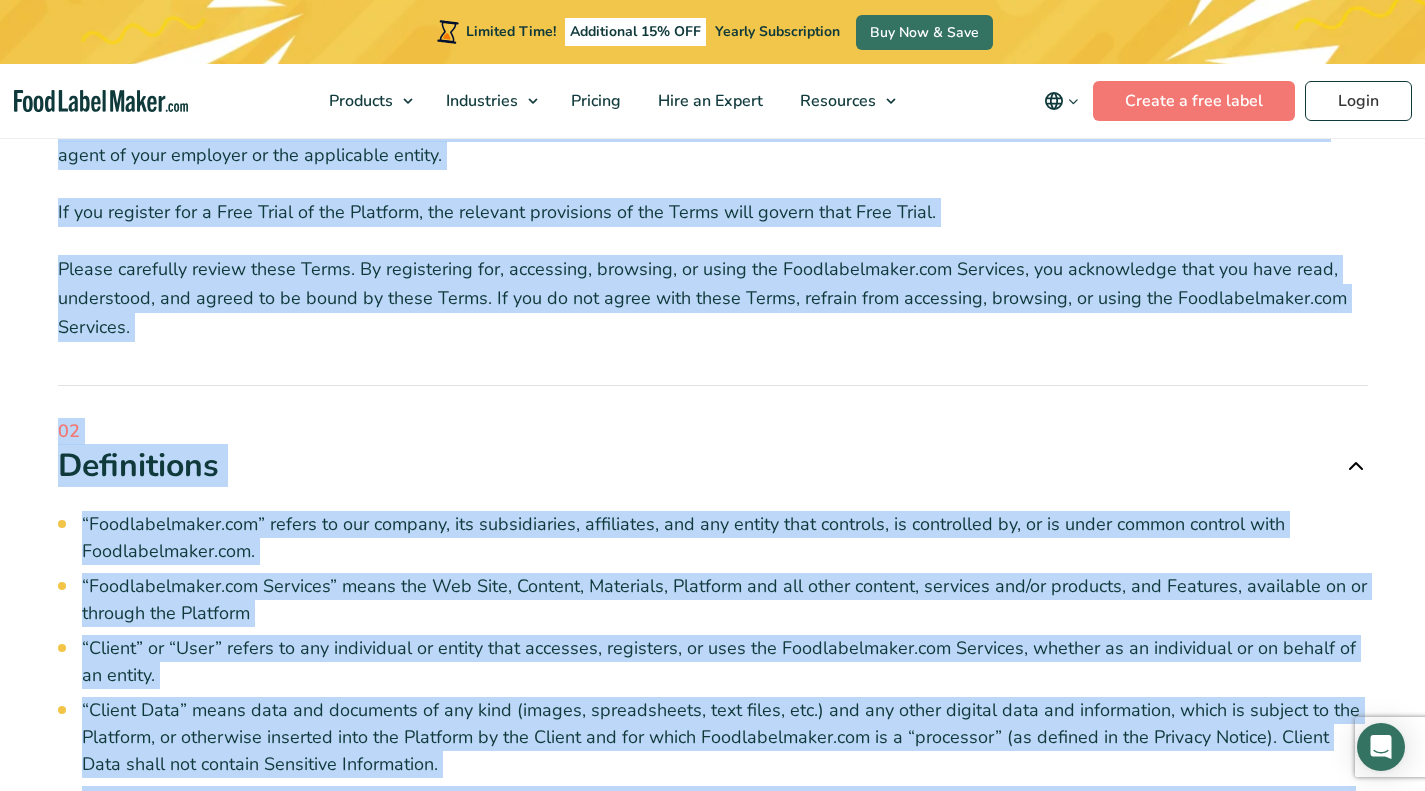 scroll, scrollTop: 901, scrollLeft: 0, axis: vertical 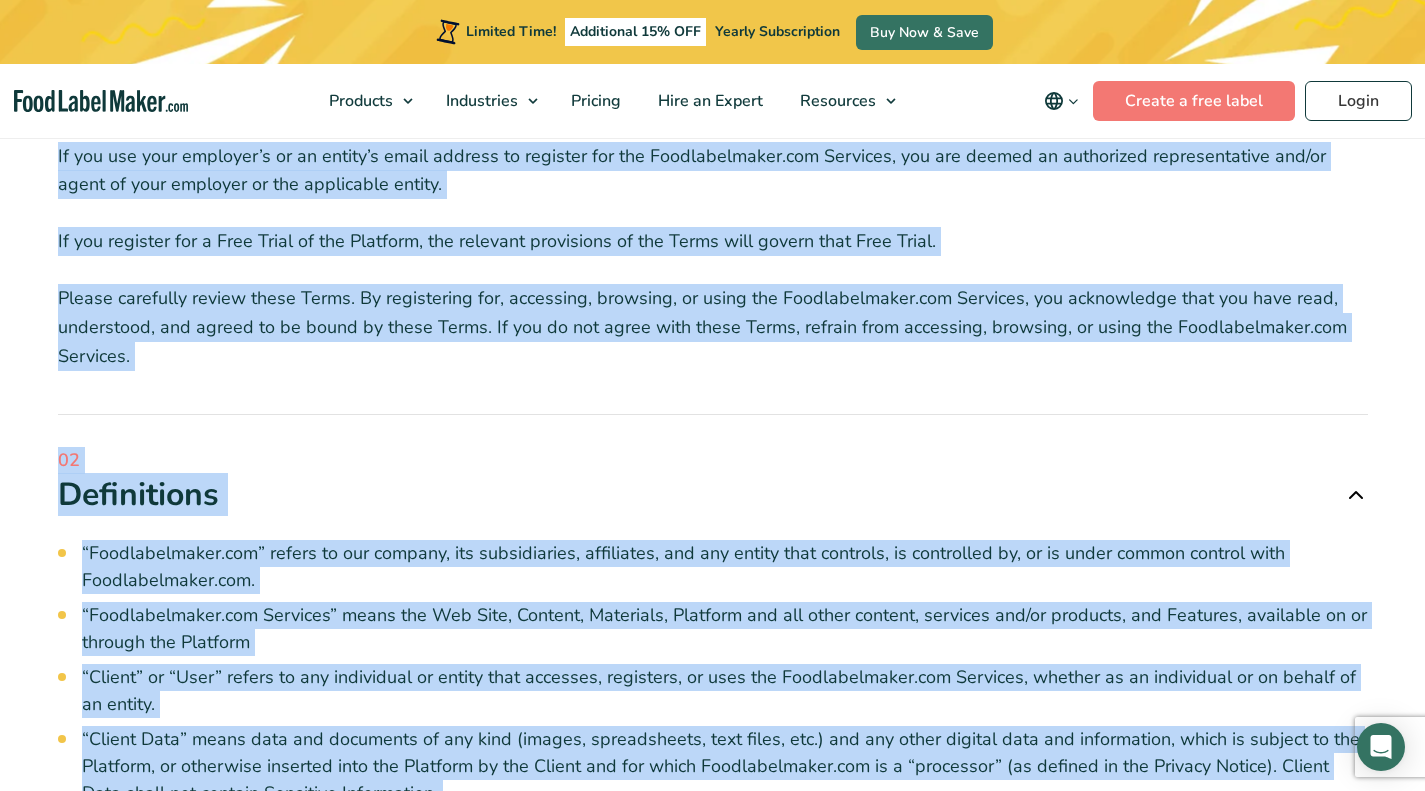 copy on "Definitions
“Foodlabelmaker.com” refers to our company, its subsidiaries, affiliates, and any entity that controls, is controlled by, or is under common control with Foodlabelmaker.com.
“Foodlabelmaker.com Services” means the Web Site, Content, Materials, Platform and all other content, services and/or products, and Features, available on or through the Platform
“Client” or “User” refers to any individual or entity that accesses, registers, or uses the Foodlabelmaker.com Services, whether as an individual or on behalf of an entity.
“Client Data” means data and documents of any kind (images, spreadsheets, text files, etc.) and any other digital data and information, which is subject to the Platform, or otherwise inserted into the Platform by the Client and for which Foodlabelmaker.com is a “processor” (as defined in the Privacy Notice). Client Data shall not contain Sensitive Information.
“Account” means the primary means for accessing and using the Foodlab..." 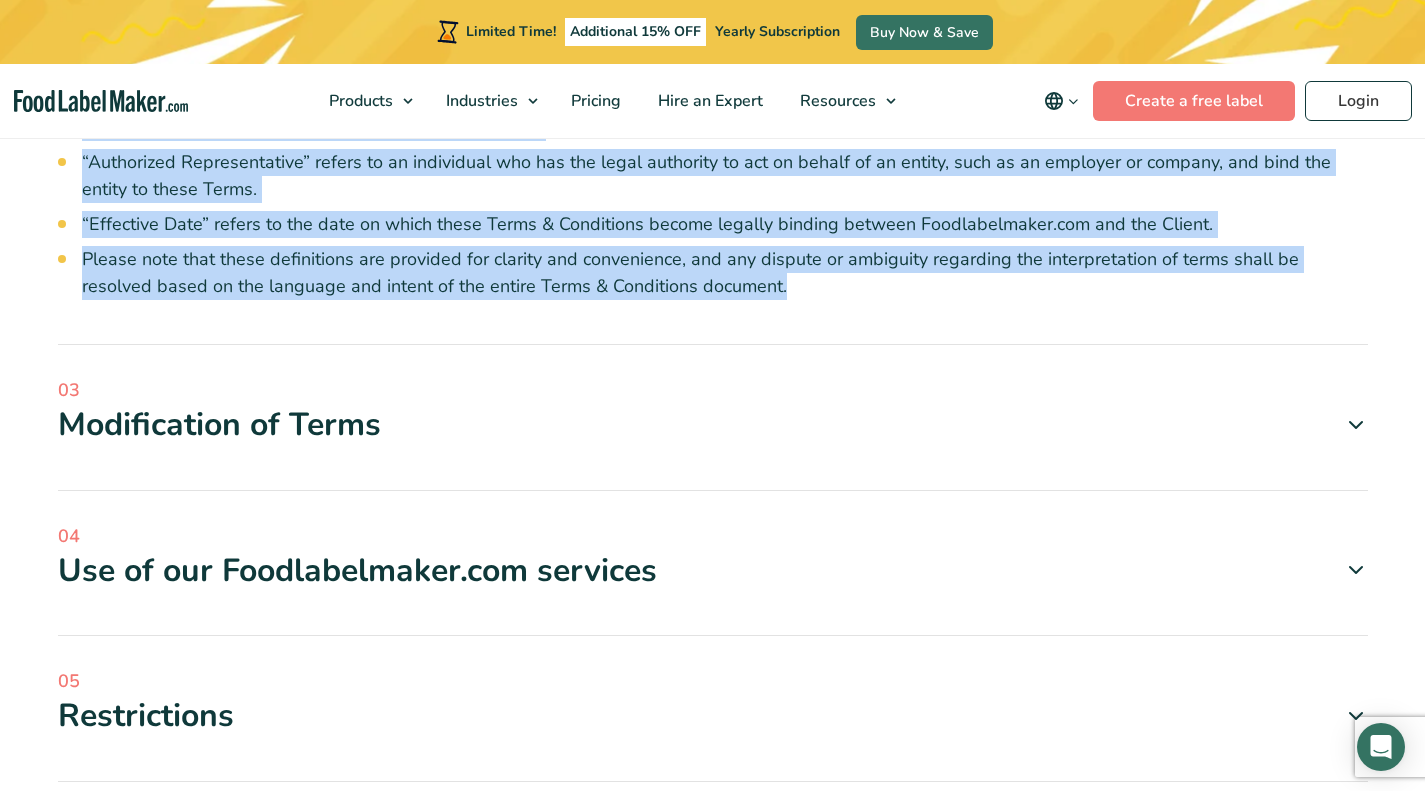 scroll, scrollTop: 2514, scrollLeft: 0, axis: vertical 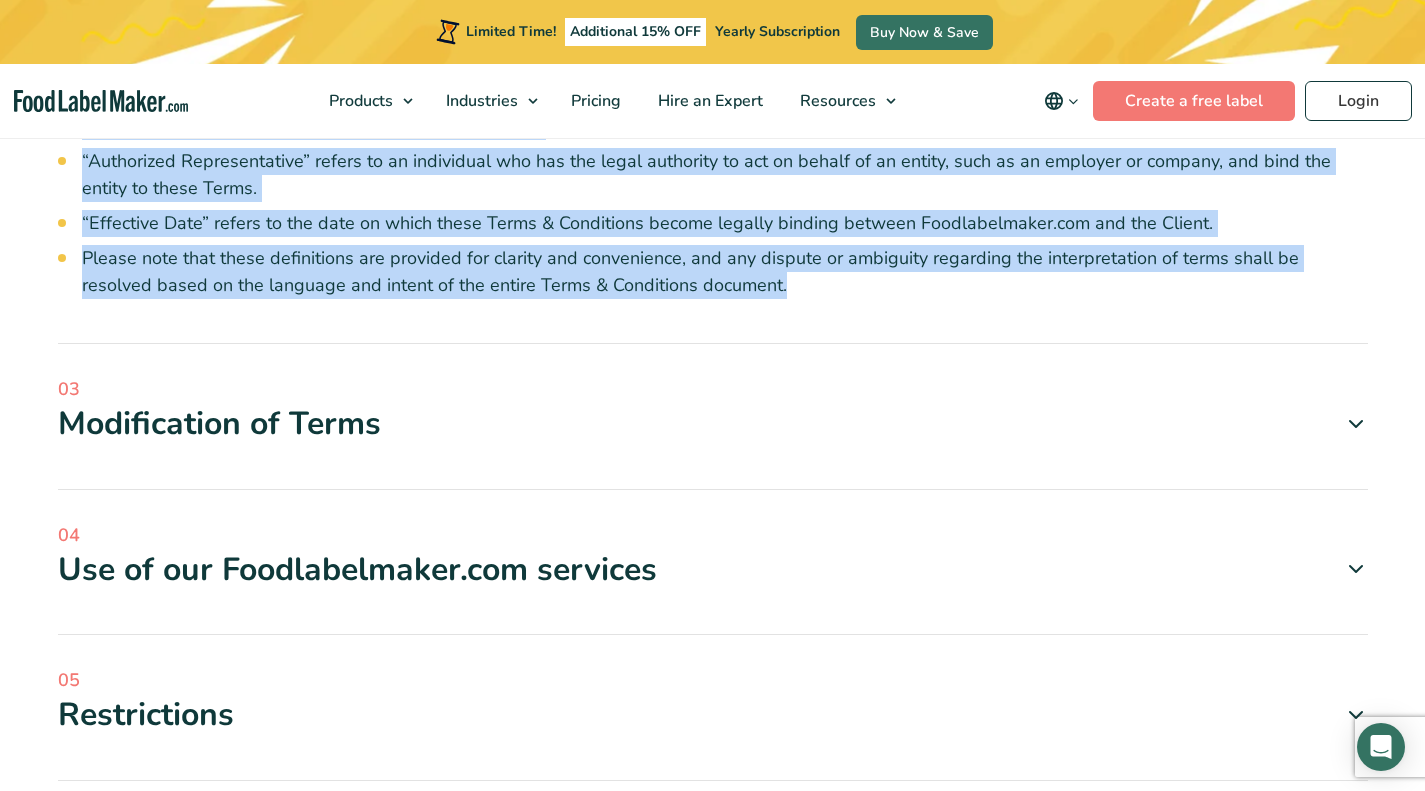 click at bounding box center [1356, 424] 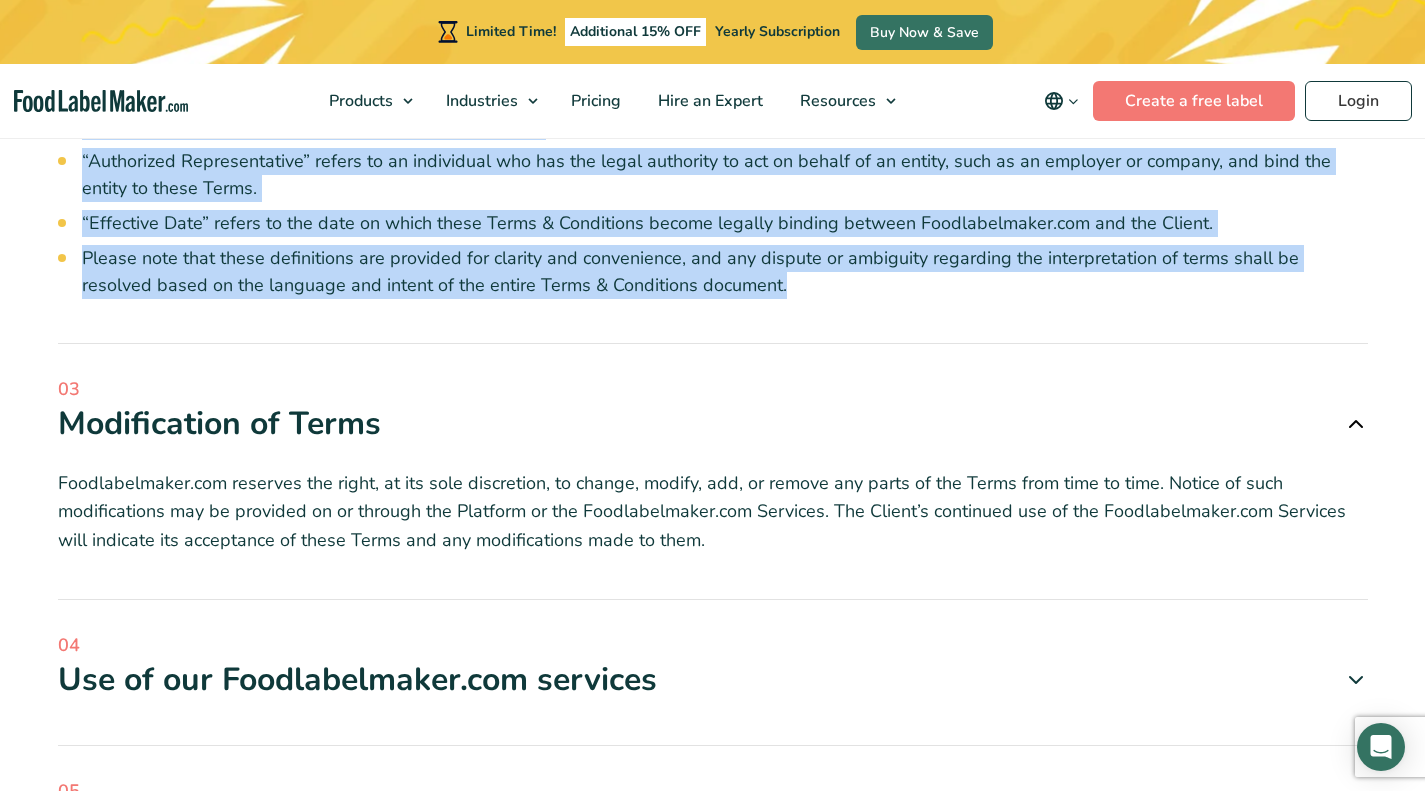 drag, startPoint x: 742, startPoint y: 523, endPoint x: 50, endPoint y: 389, distance: 704.8546 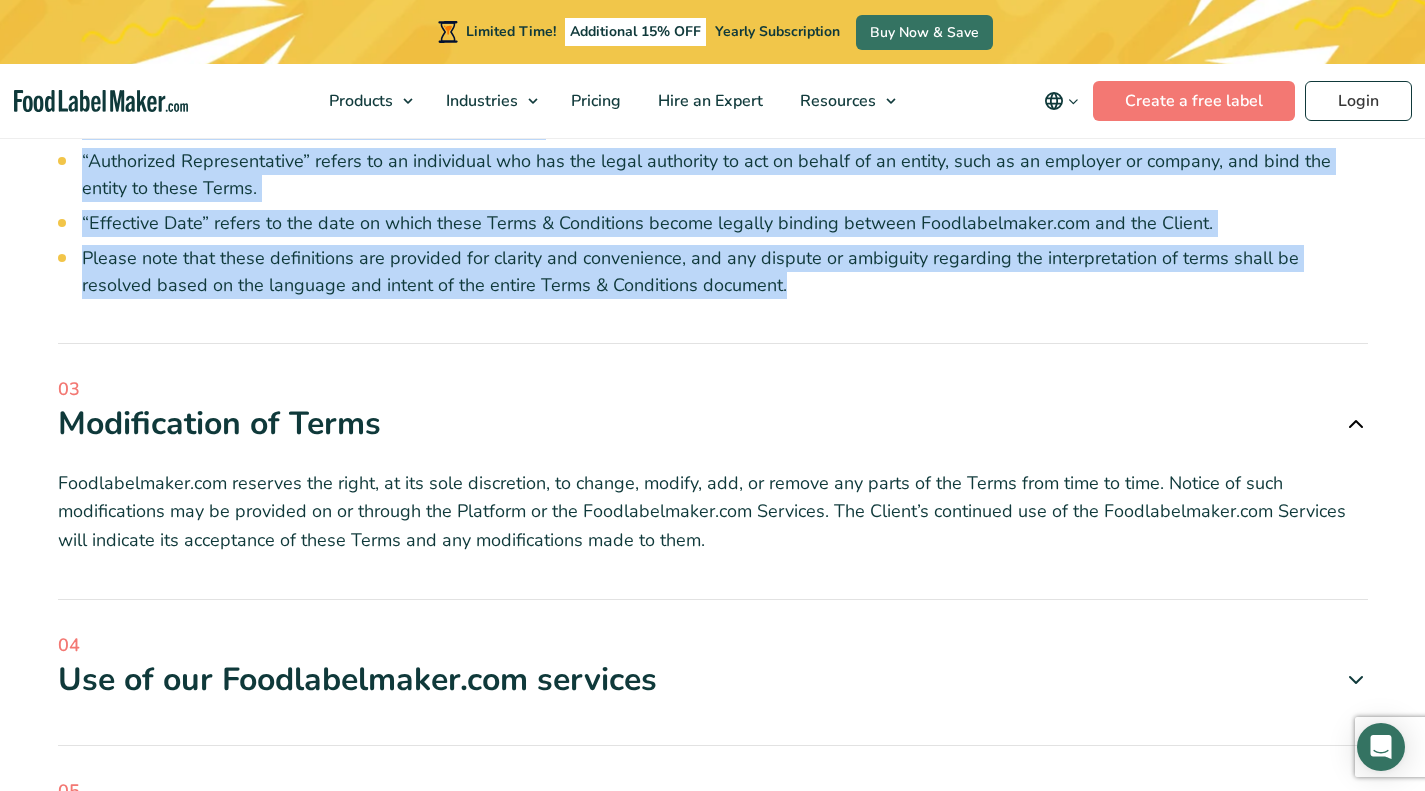 copy on "Modification of Terms
Foodlabelmaker.com reserves the right, at its sole discretion, to change, modify, add, or remove any parts of the Terms from time to time. Notice of such modifications may be provided on or through the Platform or the Foodlabelmaker.com Services. The Client’s continued use of the Foodlabelmaker.com Services will indicate its acceptance of these Terms and any modifications made to them." 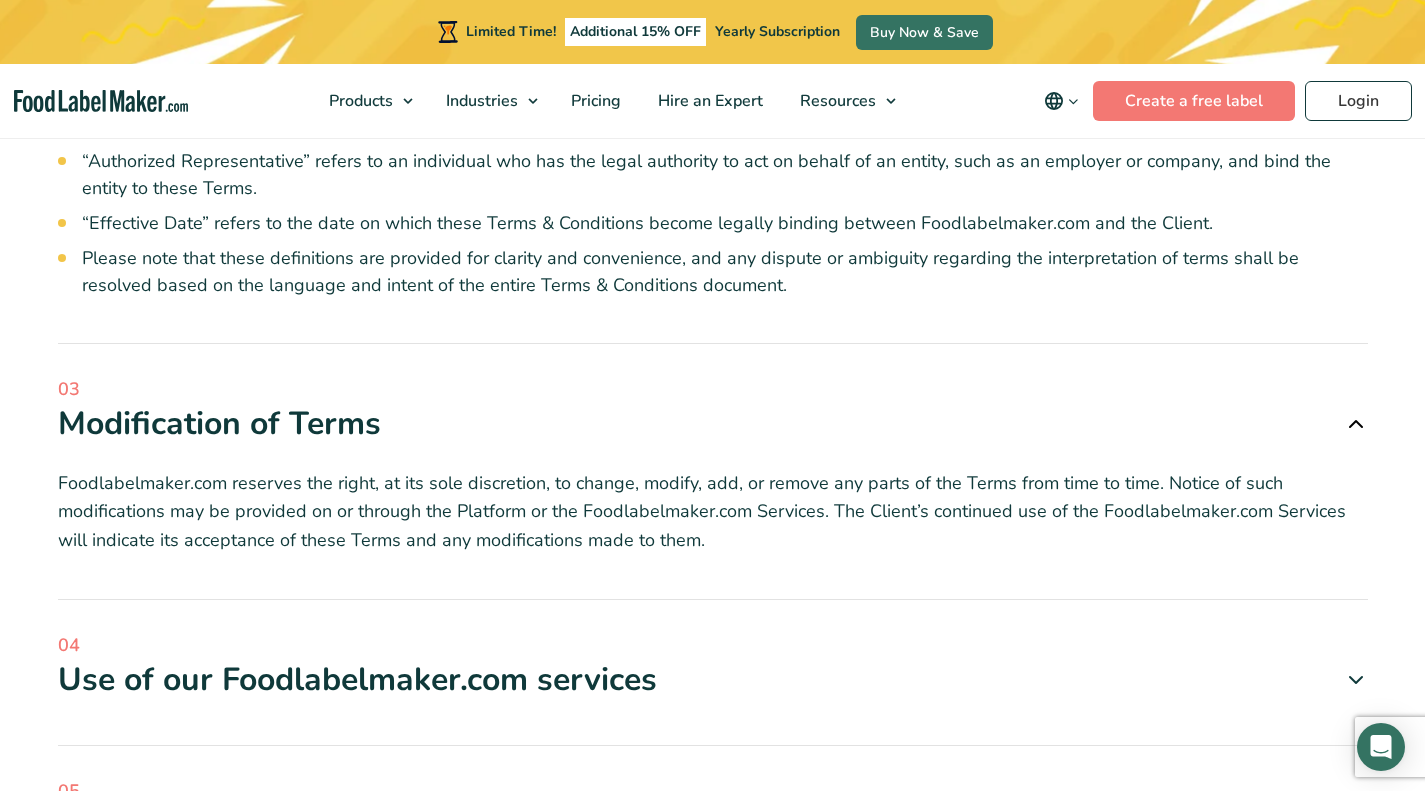click on "01
Foodlabelmaker.com Terms of Service
Welcome to Foodlabelmaker.com! These Terms of Service govern your use of the Foodlabelmaker.com Services. By accessing, using, or registering for our services, you agree to be bound by these Terms. Please carefully read and understand the following provisions before proceeding. If you do not agree with these Terms, please do not use the Foodlabelmaker.com Services." at bounding box center (713, 762) 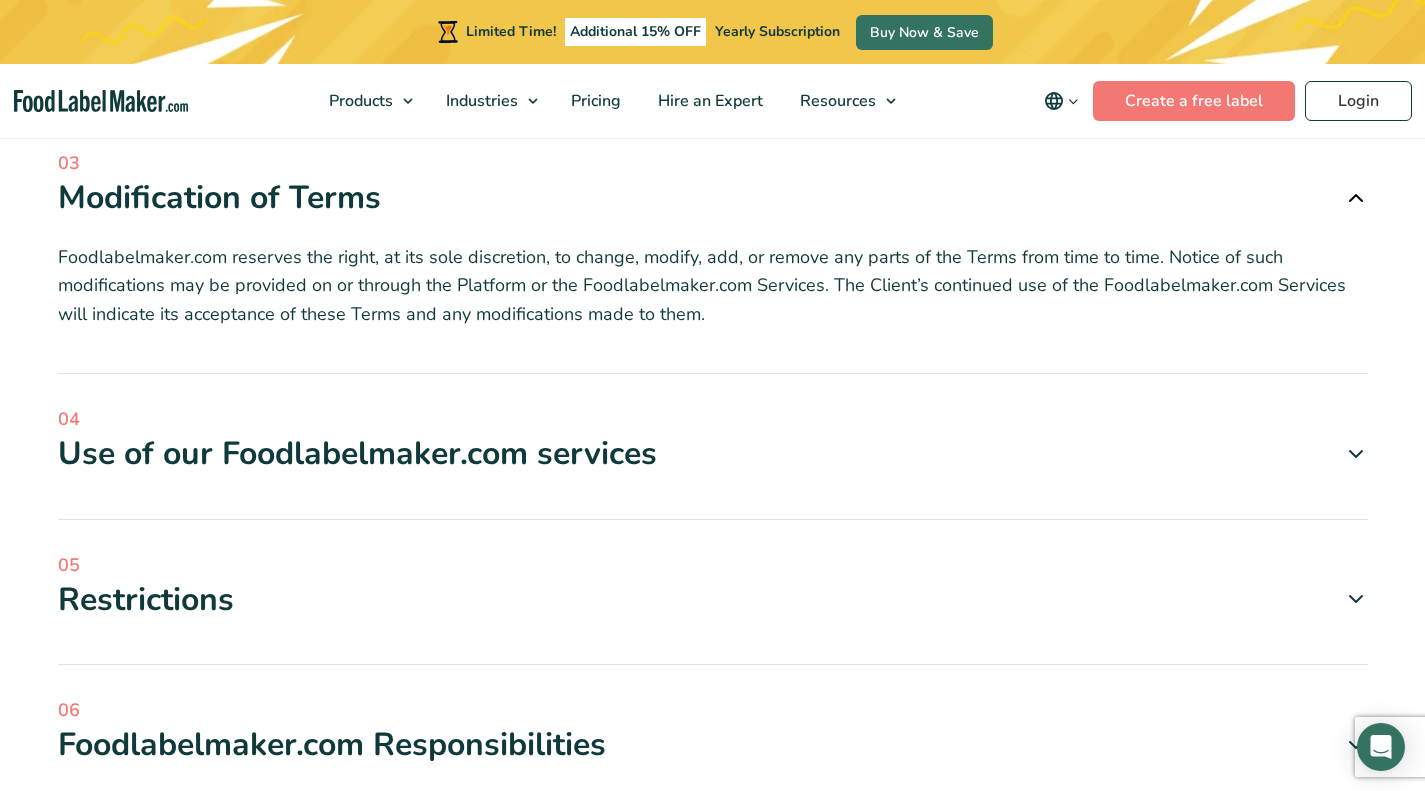 scroll, scrollTop: 2750, scrollLeft: 0, axis: vertical 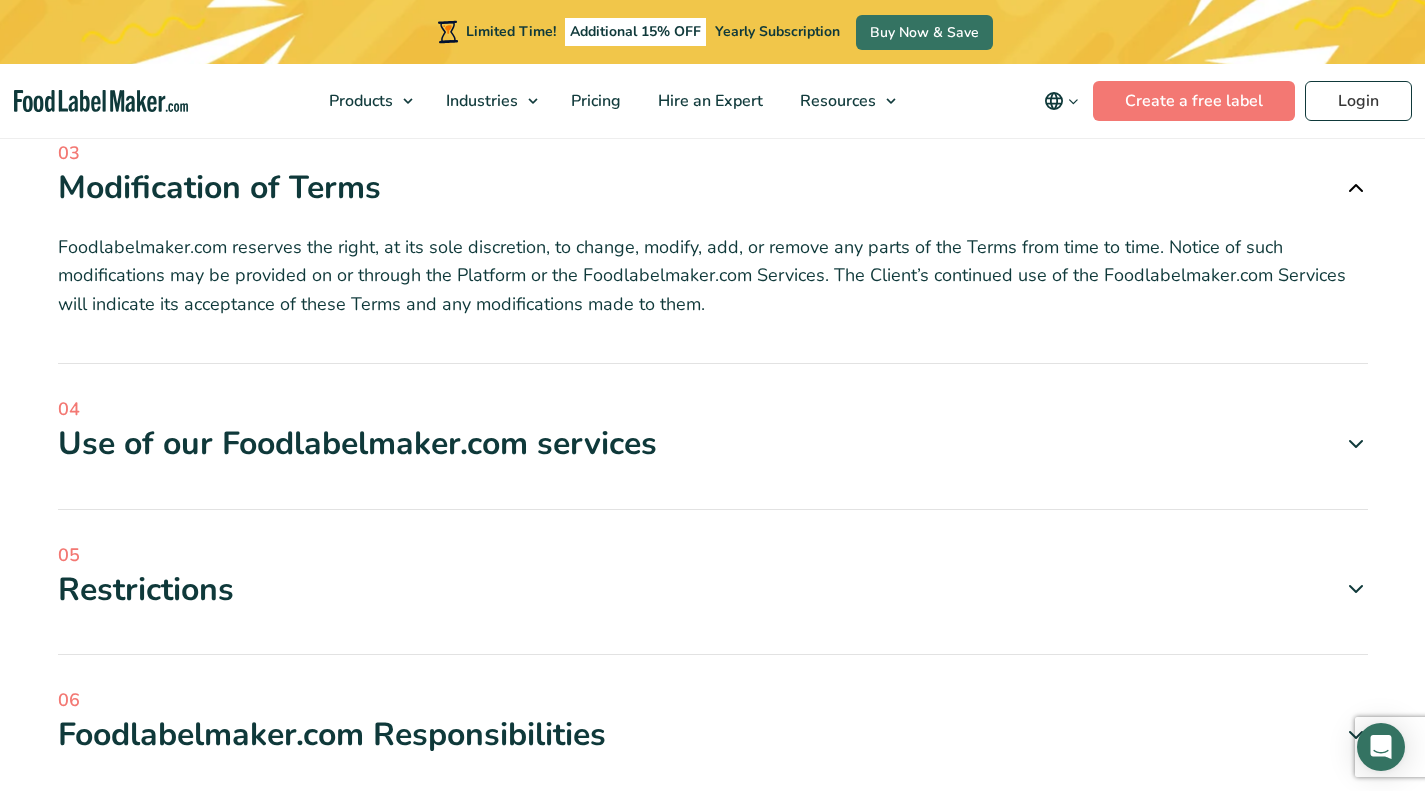 click at bounding box center [1356, 444] 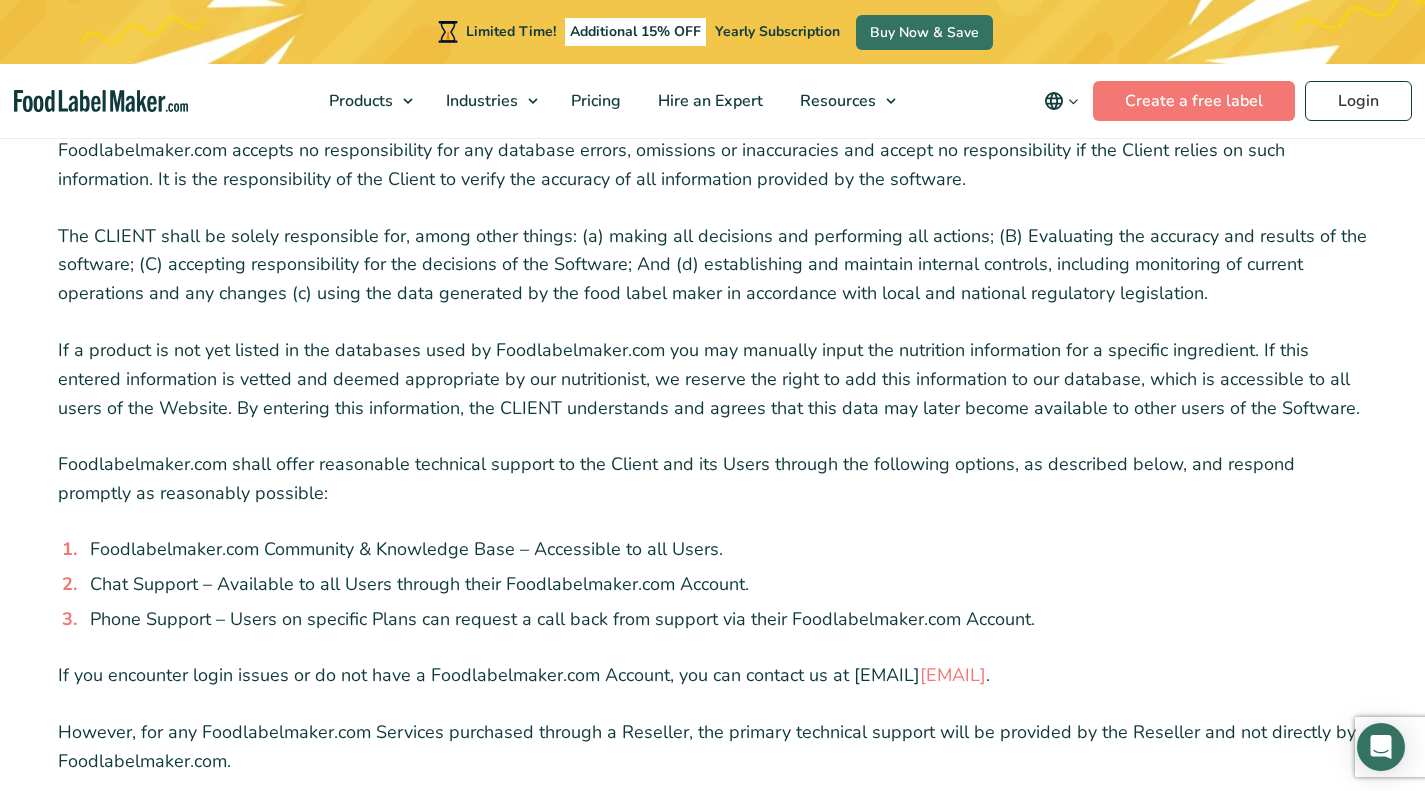 scroll, scrollTop: 3733, scrollLeft: 0, axis: vertical 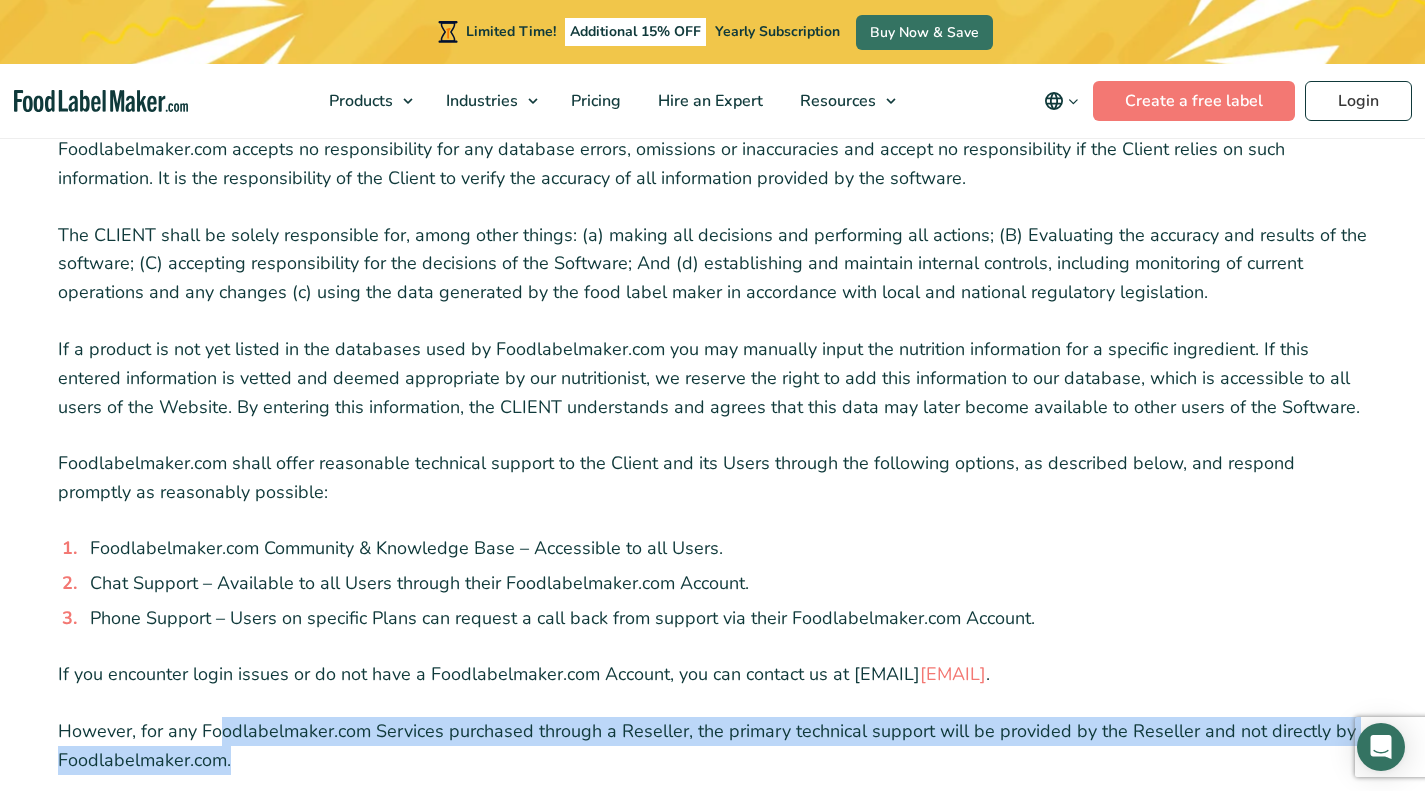 drag, startPoint x: 260, startPoint y: 685, endPoint x: 221, endPoint y: 615, distance: 80.13114 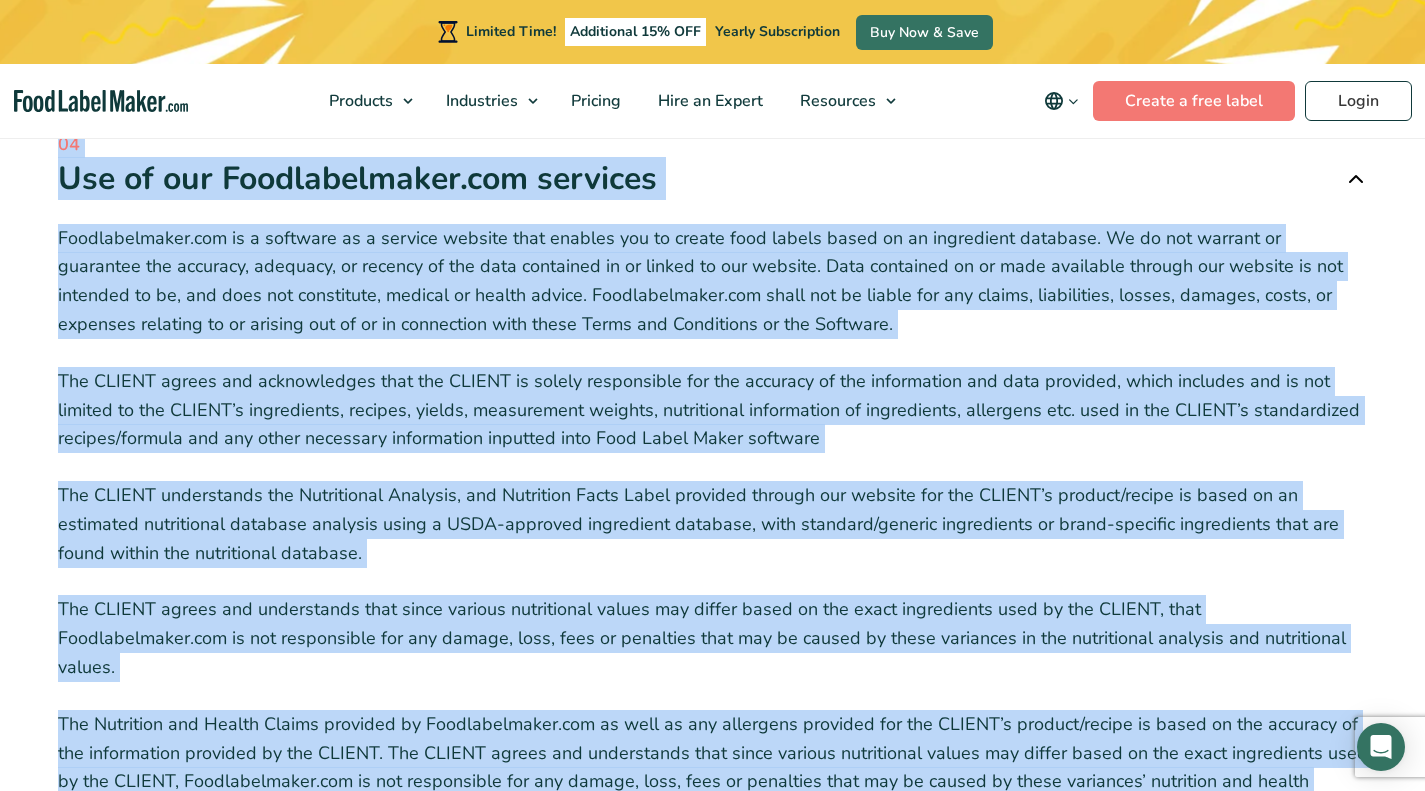 scroll, scrollTop: 2898, scrollLeft: 0, axis: vertical 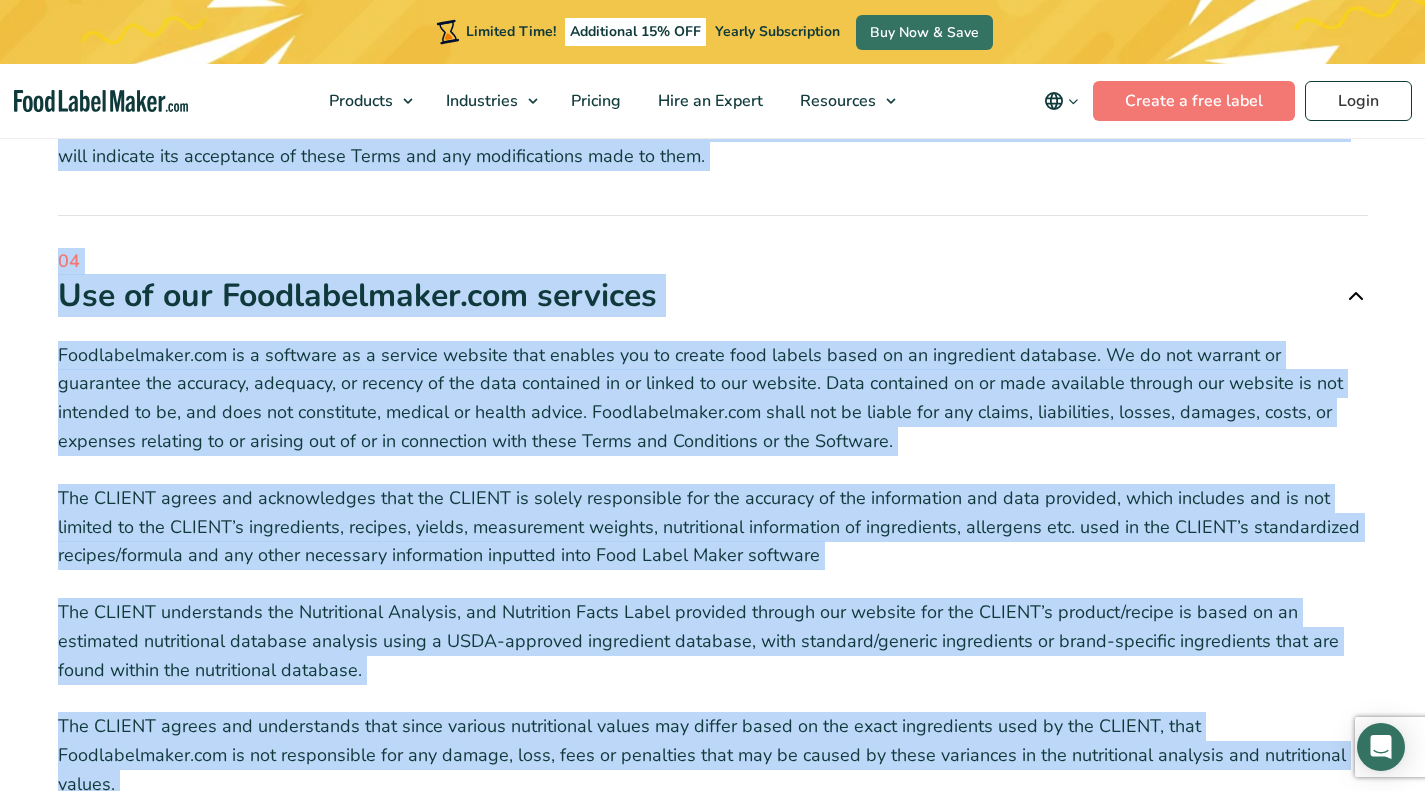 copy on "Use of our Foodlabelmaker.com services
Foodlabelmaker.com is a software as a service website that enables you to create food labels based on an ingredient database. We do not warrant or guarantee the accuracy, adequacy, or recency of the data contained in or linked to our website. Data contained on or made available through our website is not intended to be, and does not constitute, medical or health advice. Foodlabelmaker.com shall not be liable for any claims, liabilities, losses, damages, costs, or expenses relating to or arising out of or in connection with these Terms and Conditions or the Software.
The CLIENT agrees and acknowledges that the CLIENT is solely responsible for the accuracy of the information and data provided, which includes and is not limited to the CLIENT’s ingredients, recipes, yields, measurement weights, nutritional information of ingredients, allergens etc. used in the CLIENT’s standardized recipes/for..." 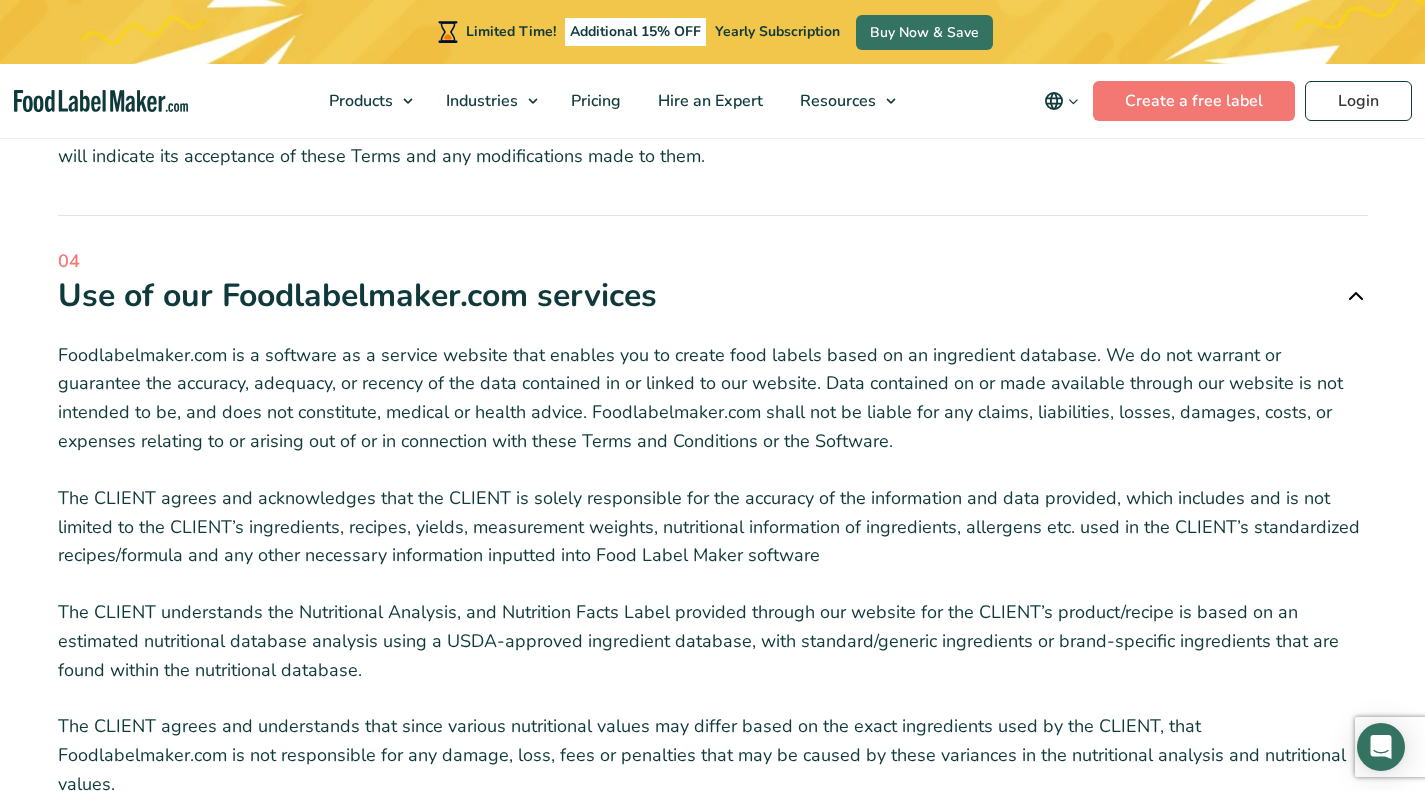 click on "01
Foodlabelmaker.com Terms of Service
Welcome to Foodlabelmaker.com! These Terms of Service govern your use of the Foodlabelmaker.com Services. By accessing, using, or registering for our services, you agree to be bound by these Terms. Please carefully read and understand the following provisions before proceeding. If you do not agree with these Terms, please do not use the Foodlabelmaker.com Services." at bounding box center (713, 1024) 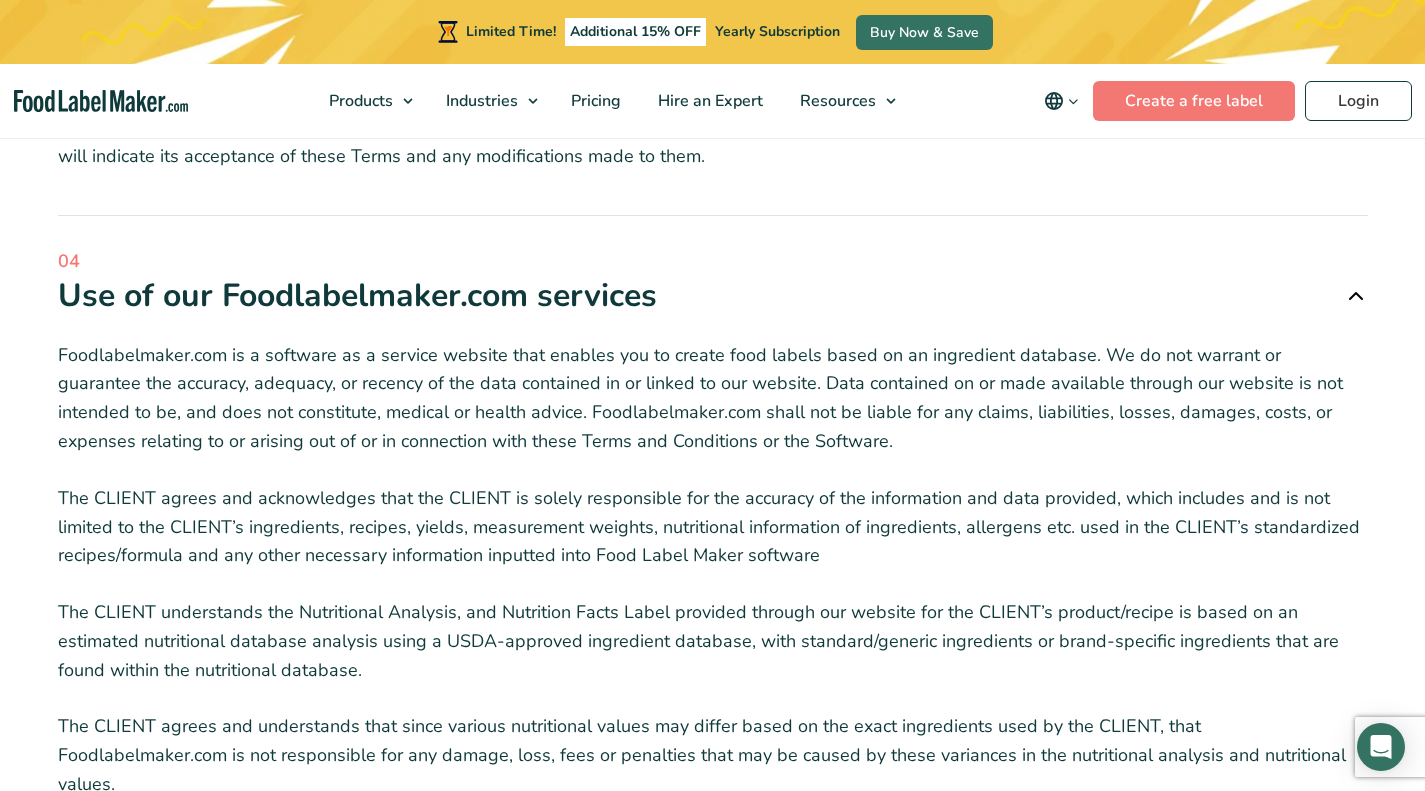 click at bounding box center (1356, 296) 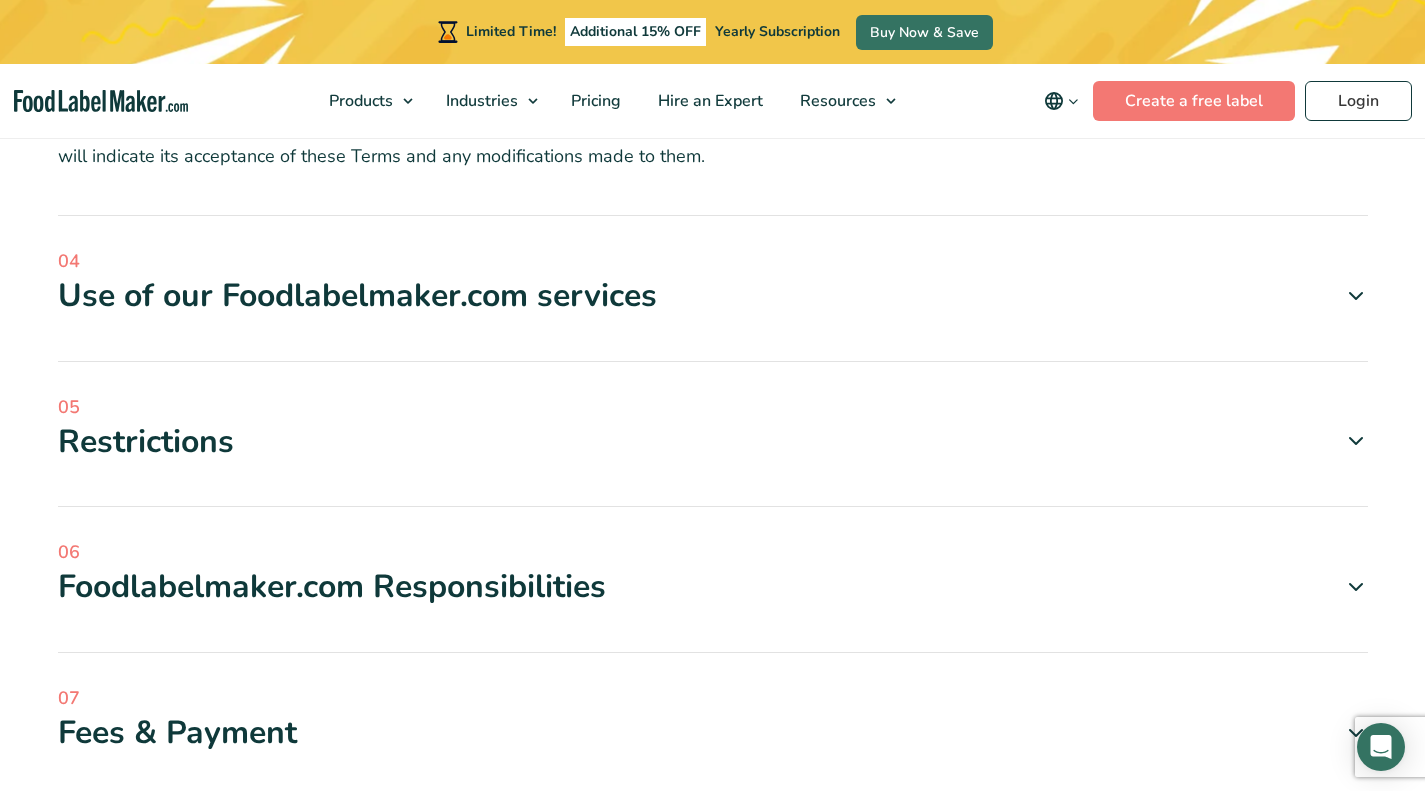 click at bounding box center (1356, 441) 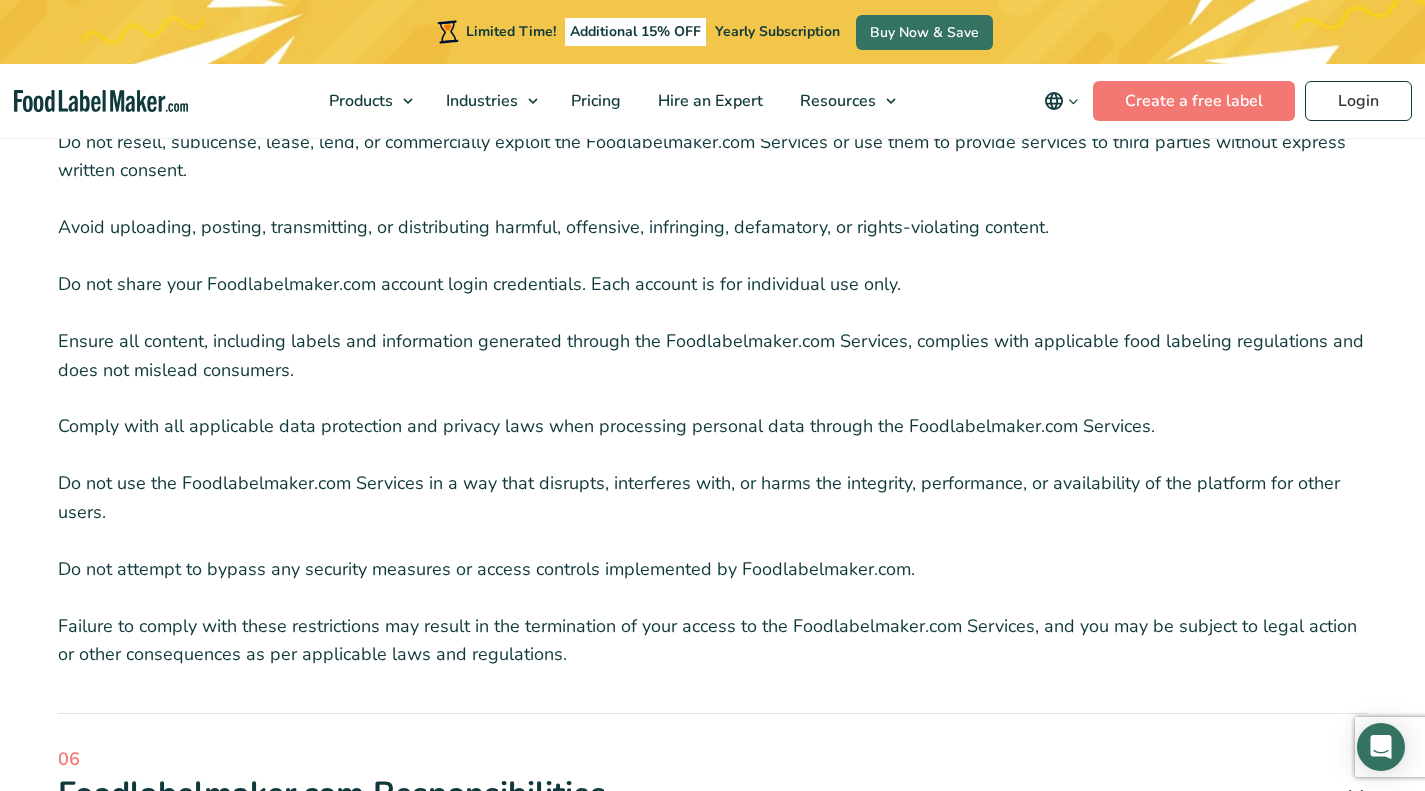 scroll, scrollTop: 3711, scrollLeft: 0, axis: vertical 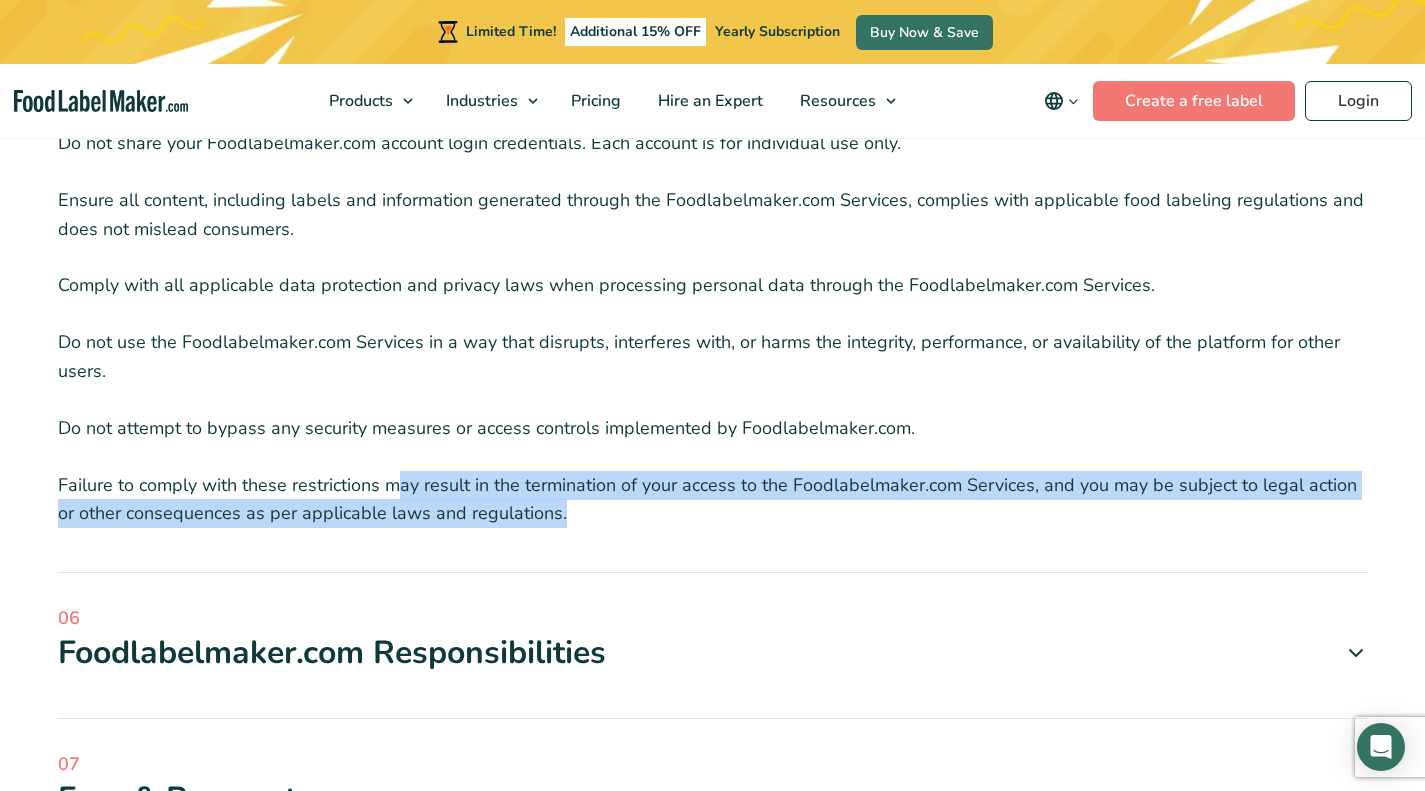 drag, startPoint x: 592, startPoint y: 495, endPoint x: 401, endPoint y: 416, distance: 206.69301 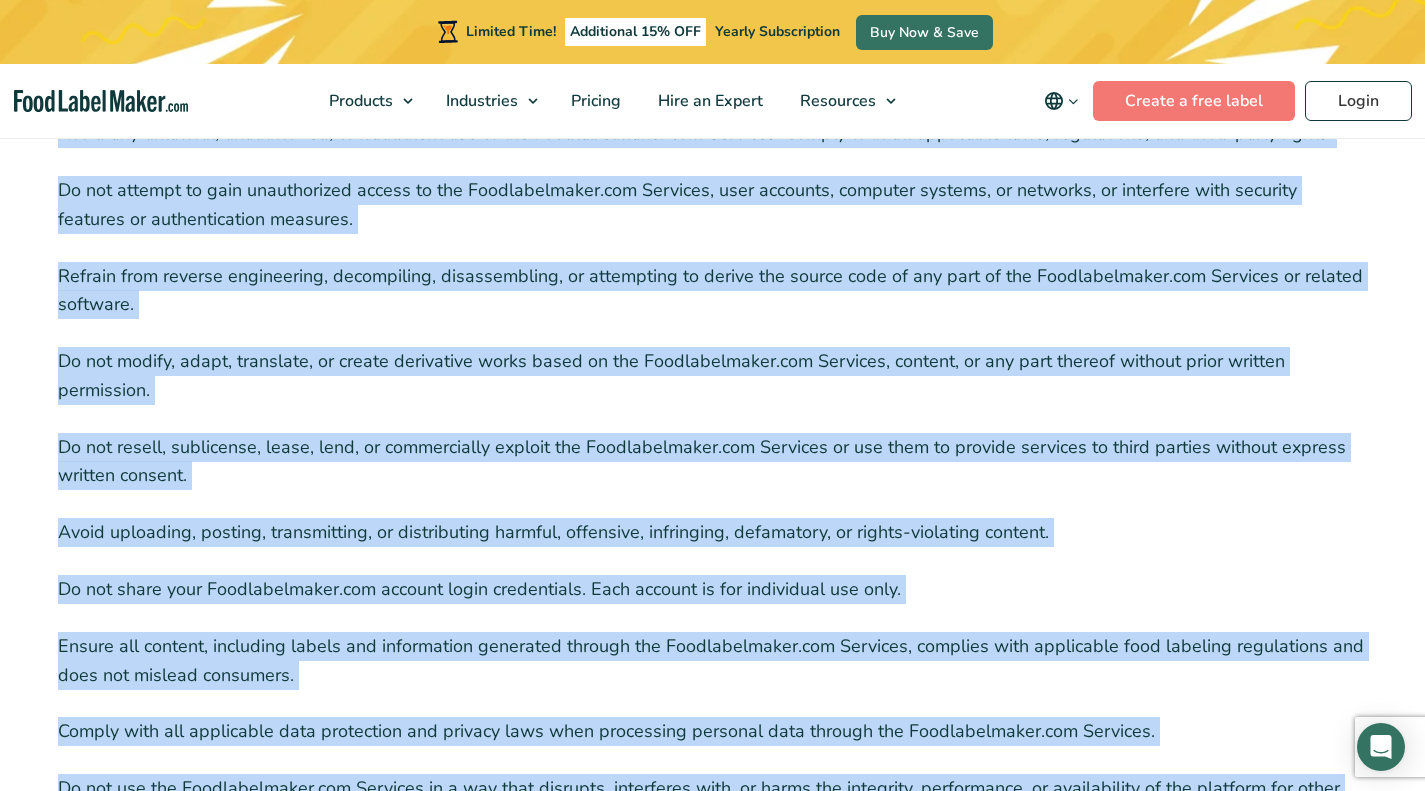 scroll, scrollTop: 3154, scrollLeft: 0, axis: vertical 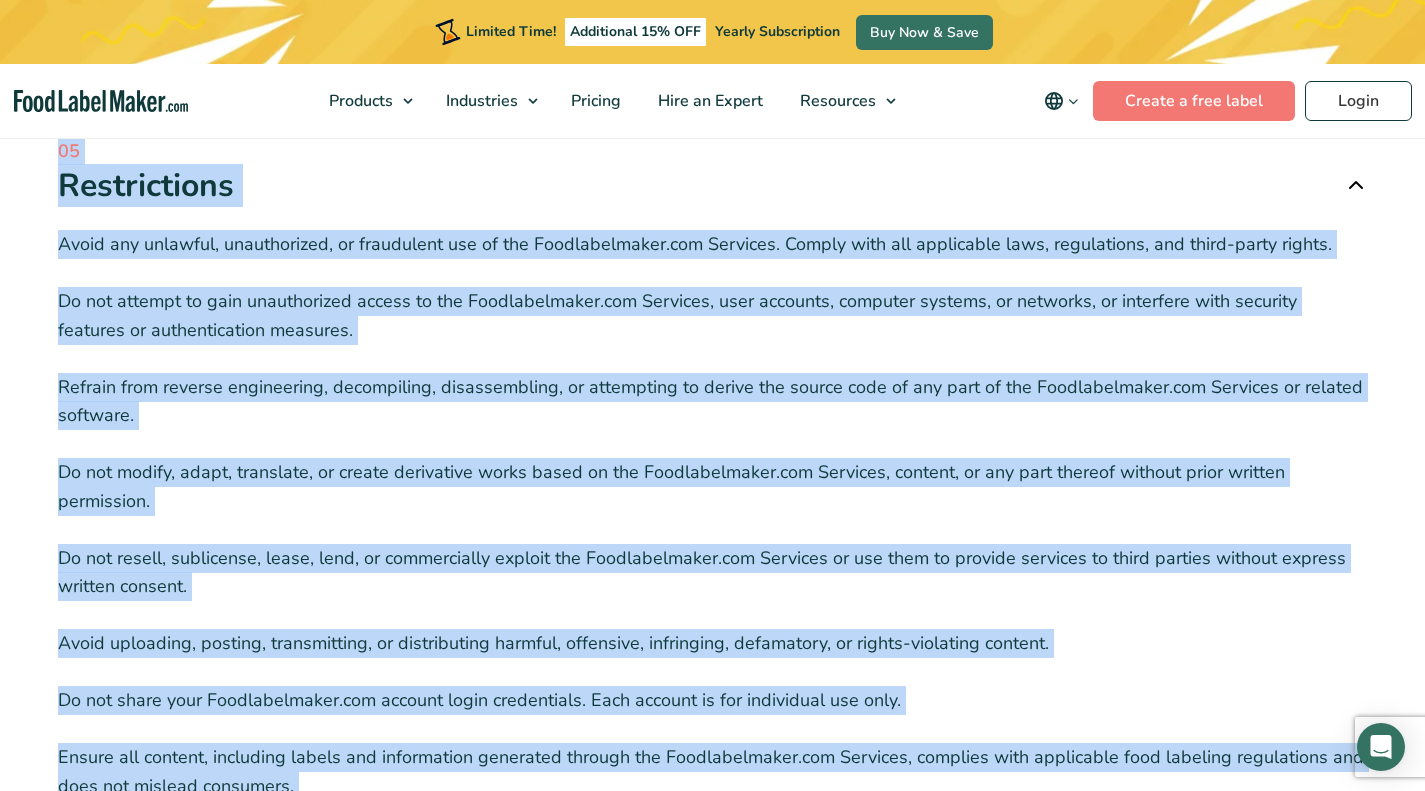 copy on "Foodlabelmaker.com is a software as a service website that enables you to create food labels based on an ingredient database. We do not warrant or guarantee the accuracy, adequacy, or recency of the data contained in or linked to our website. Data contained on or made available through our website is not intended to be, and does not constitute, medical or health advice. Foodlabelmaker.com shall not be liable for any claims, liabilities, losses, damages, costs, or expenses relating to or arising out of or in connection with these Terms and Conditions or the Software.
The CLIENT agrees and acknowledges that the CLIENT is solely responsible for the accuracy of the information and data provided, which includes and is not limited to the CLIENT’s ingredients, recipes, yields, measurement weights, nutritional information of ingredients, allergens etc. used in the CLIENT’s standardized recipes/formula and any other necessary information inputted into Food Label Maker software..." 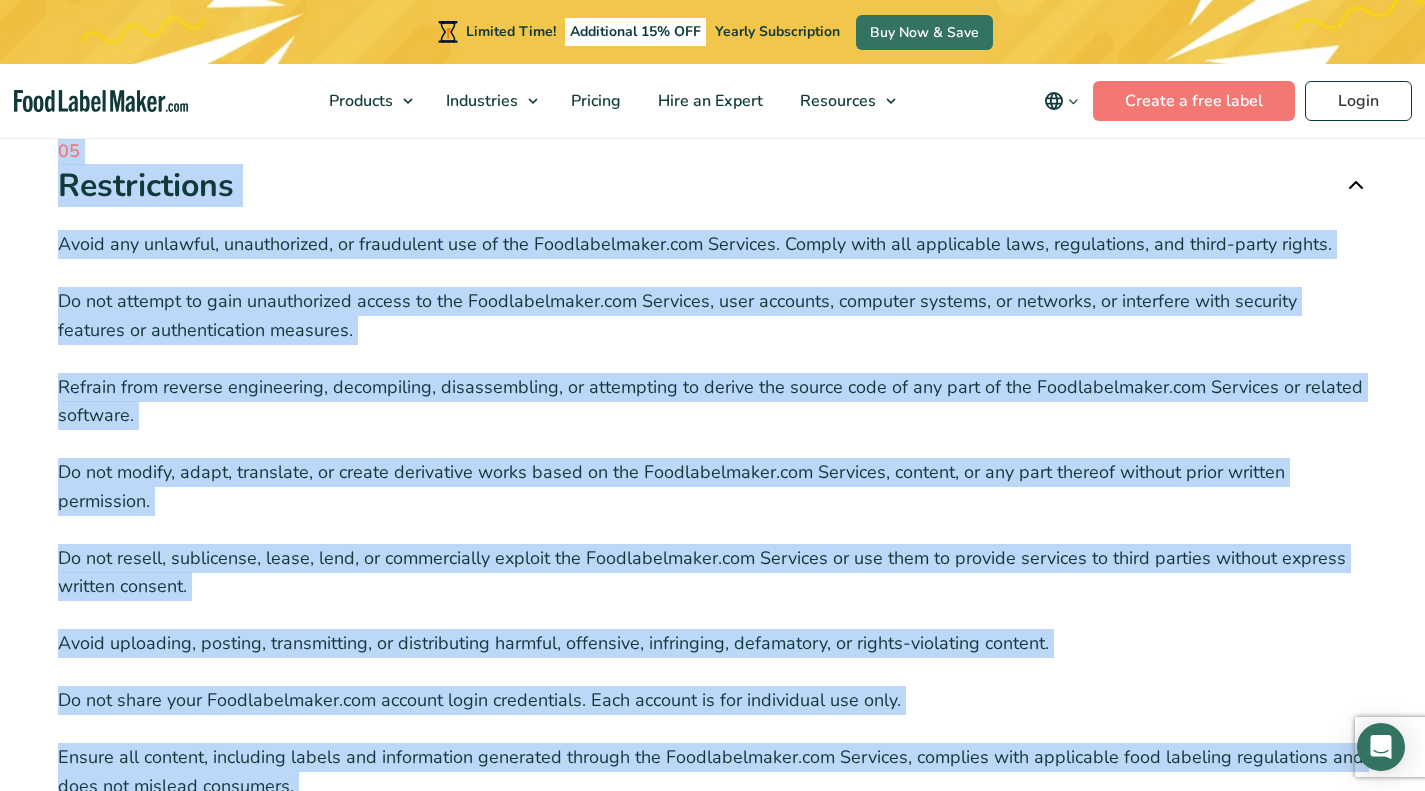 click at bounding box center (1356, 185) 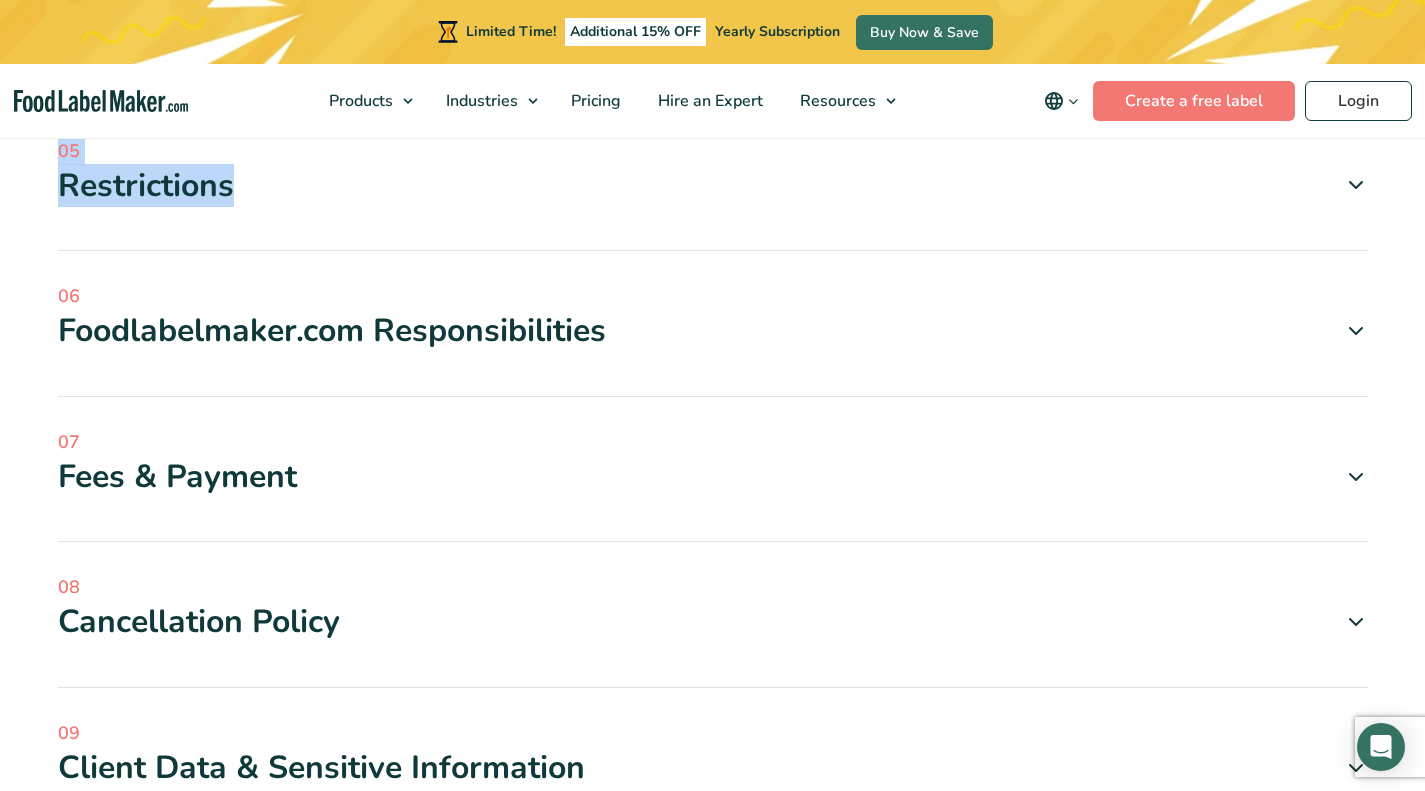 click at bounding box center [1356, 331] 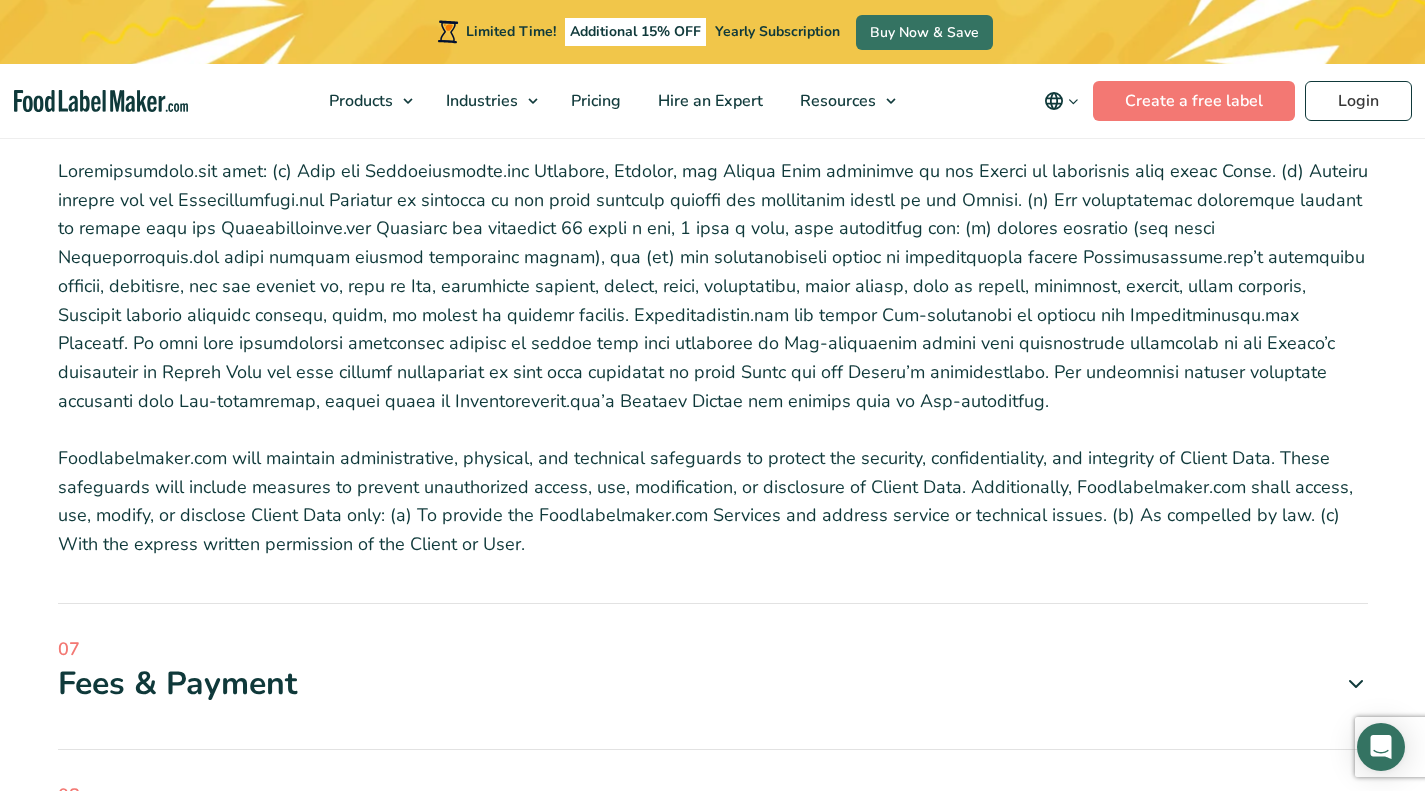 scroll, scrollTop: 3374, scrollLeft: 0, axis: vertical 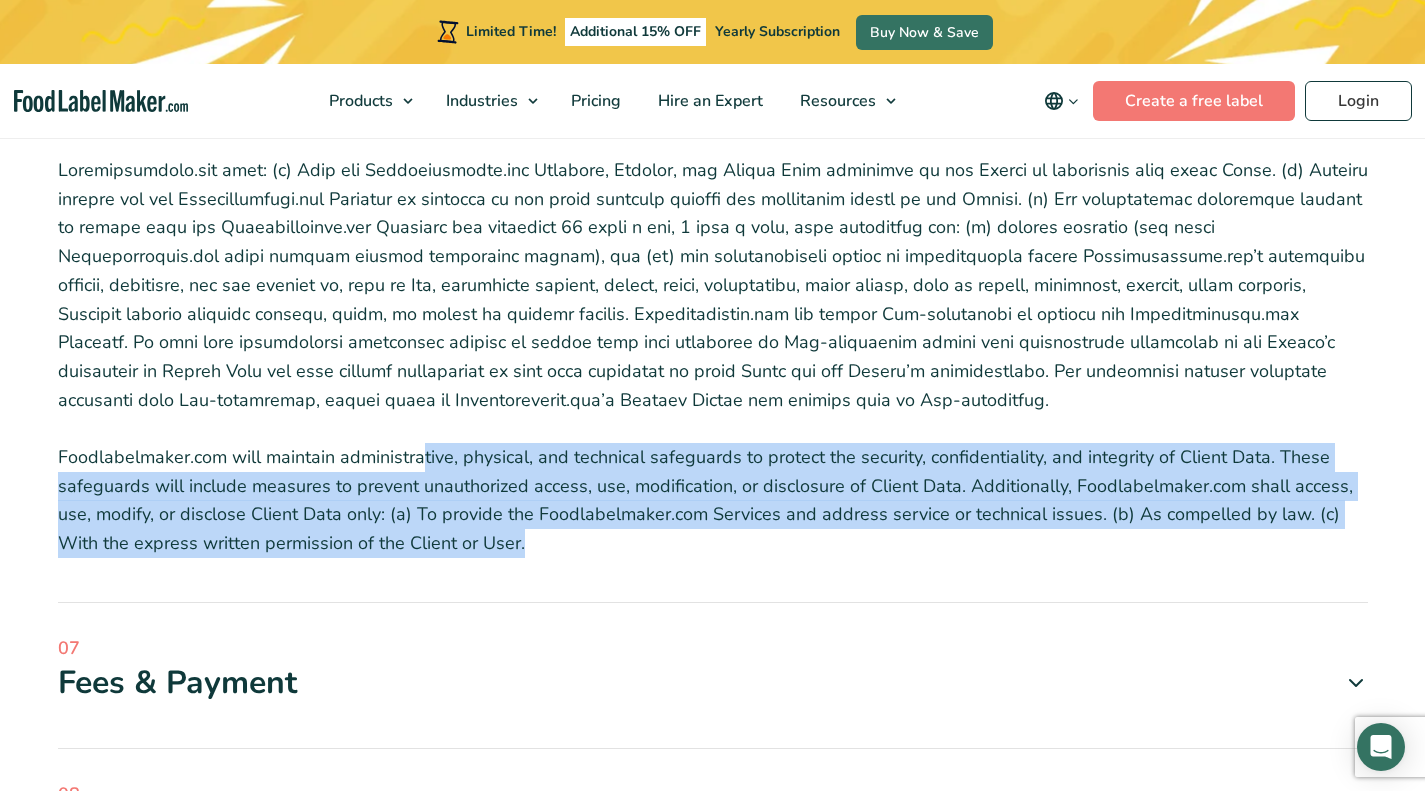 drag, startPoint x: 488, startPoint y: 505, endPoint x: 425, endPoint y: 414, distance: 110.67972 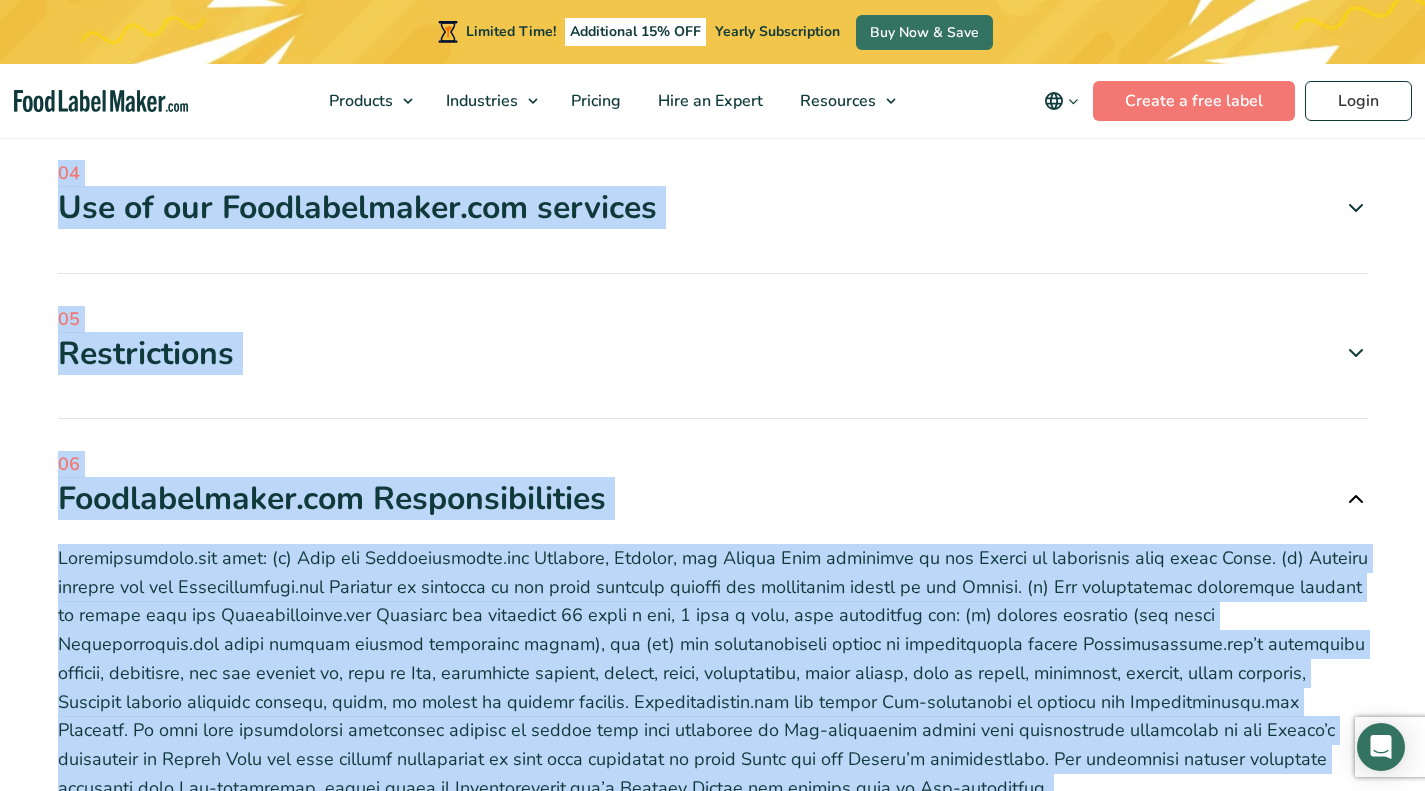 scroll, scrollTop: 2957, scrollLeft: 0, axis: vertical 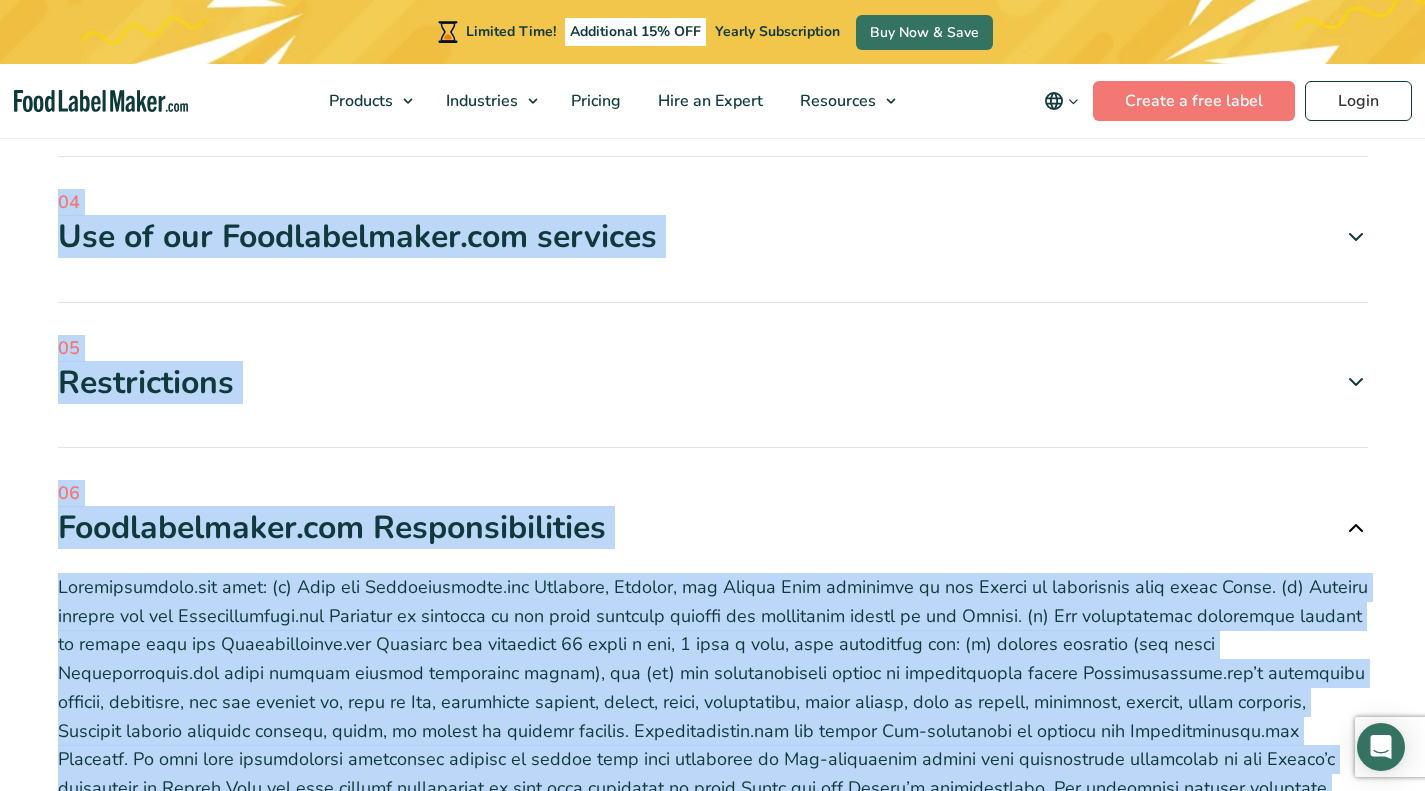 copy on "Foodlabelmaker.com Responsibilities
Foodlabelmaker.com will: (a) Make the Foodlabelmaker.com Services, Content, and Client Data available to the Client in accordance with these Terms. (b) Provide support for the Foodlabelmaker.com Services as outlined in the above sections without any additional charge to the Client. (c) Use commercially reasonable efforts to ensure that the Foodlabelmaker.com Services are available 24 hours a day, 7 days a week, with exceptions for: (i) planned downtime (for which Foodlabelmaker.com shall provide advance electronic notice), and (ii) any unavailability caused by circumstances beyond Foodlabelmaker.com’s reasonable control, including, but not limited to, acts of God, government actions, floods, fires, earthquakes, civil unrest, acts of terror, pandemics, strikes, labor problems, Internet service provider failure, delay, or denial of service attacks. Foodlabelmaker.com may engage Sub-processors to..." 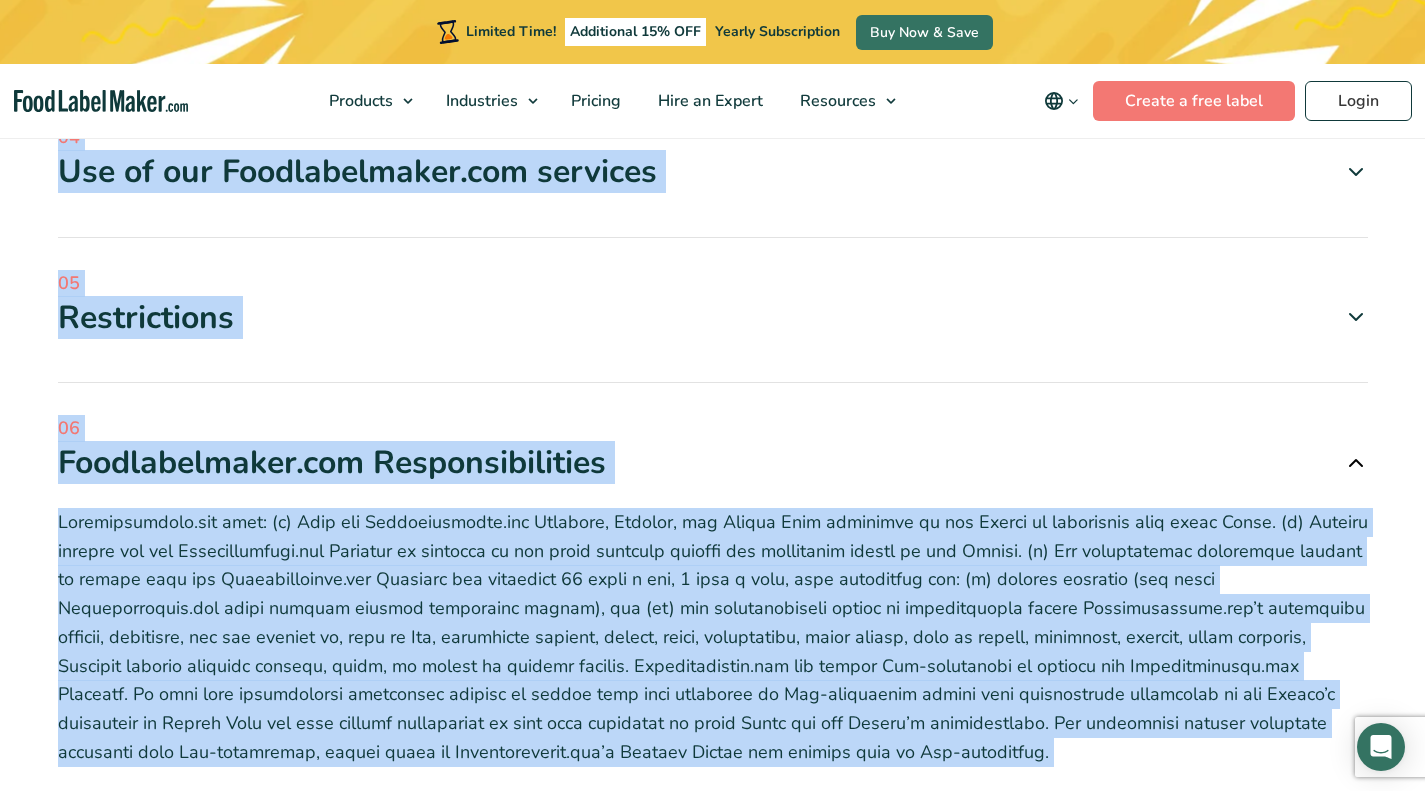 scroll, scrollTop: 3020, scrollLeft: 0, axis: vertical 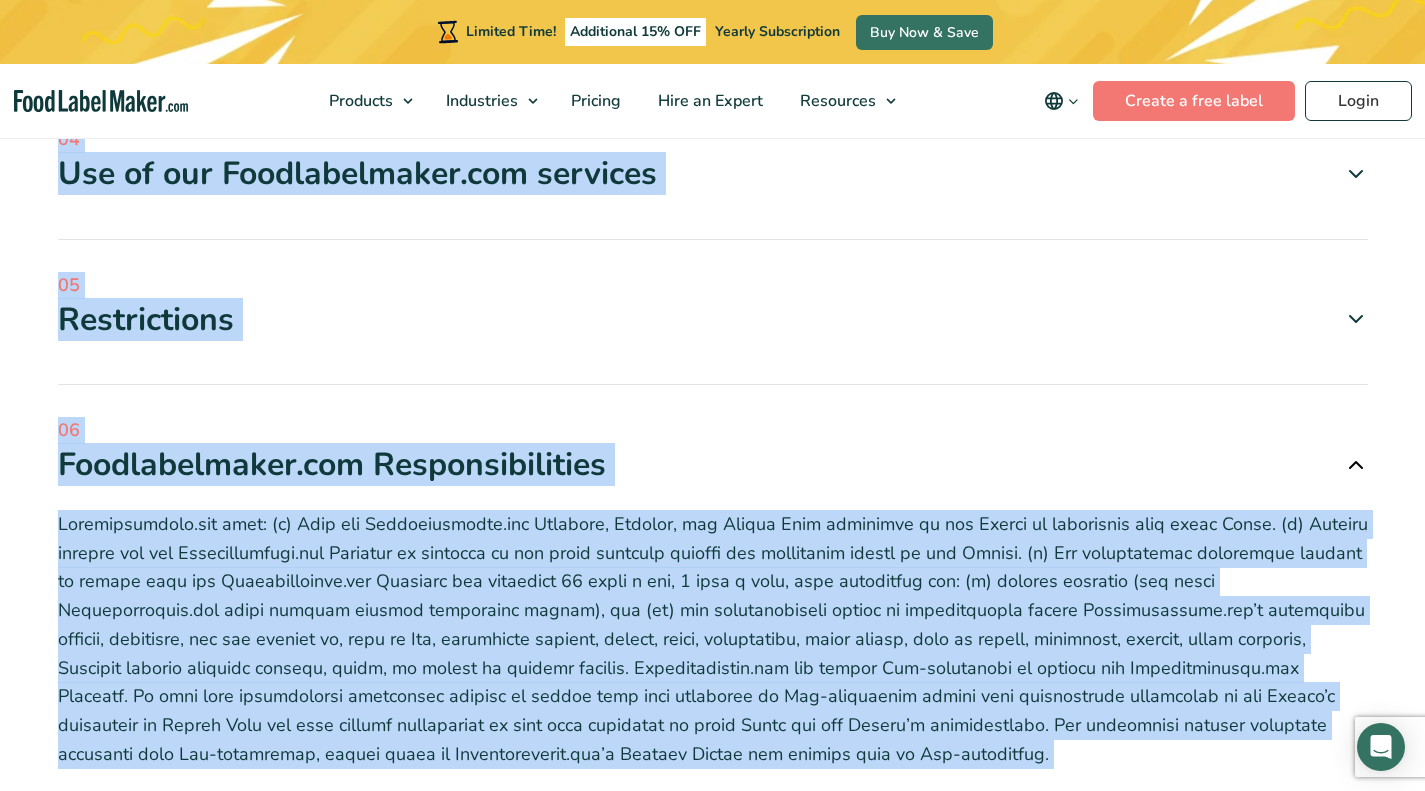 click at bounding box center (1356, 465) 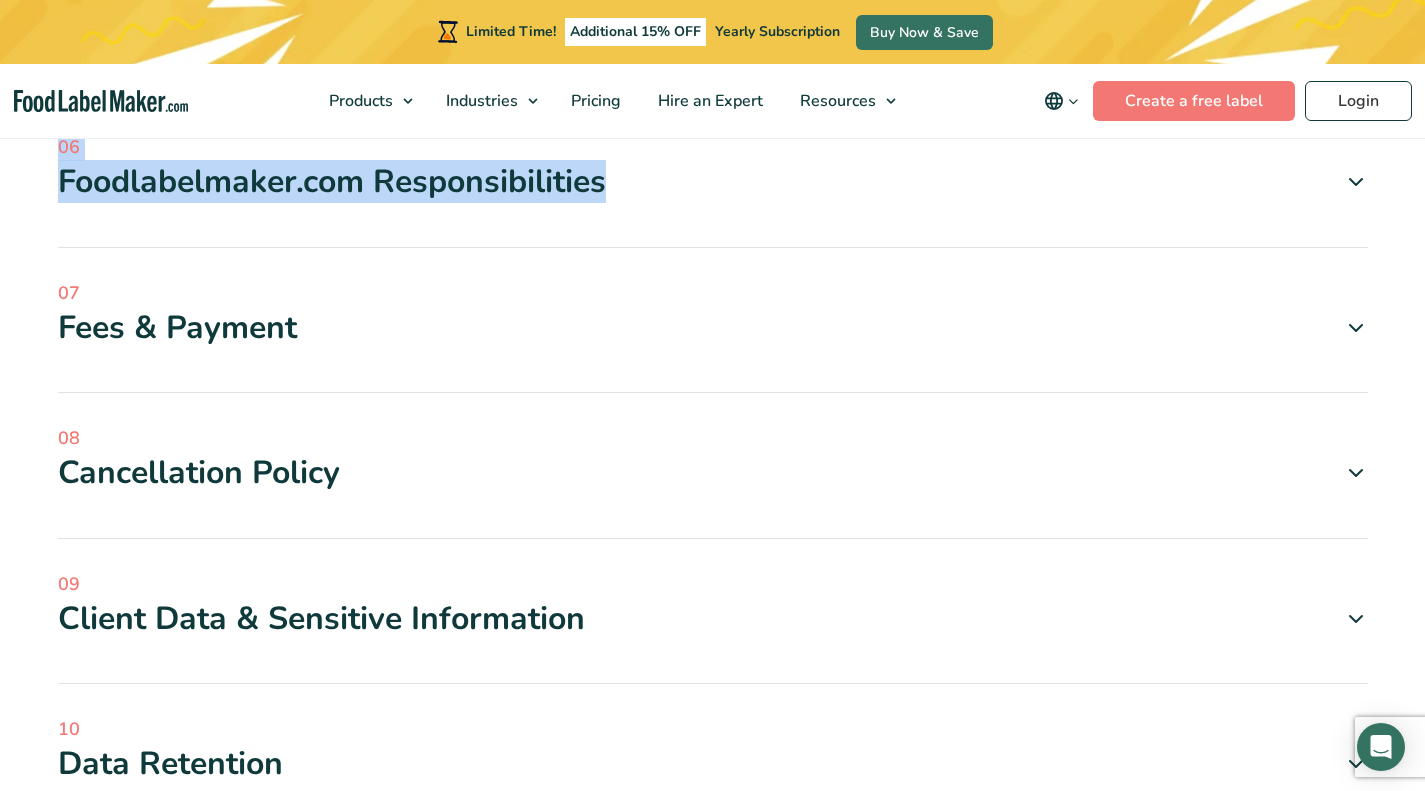 scroll, scrollTop: 3305, scrollLeft: 0, axis: vertical 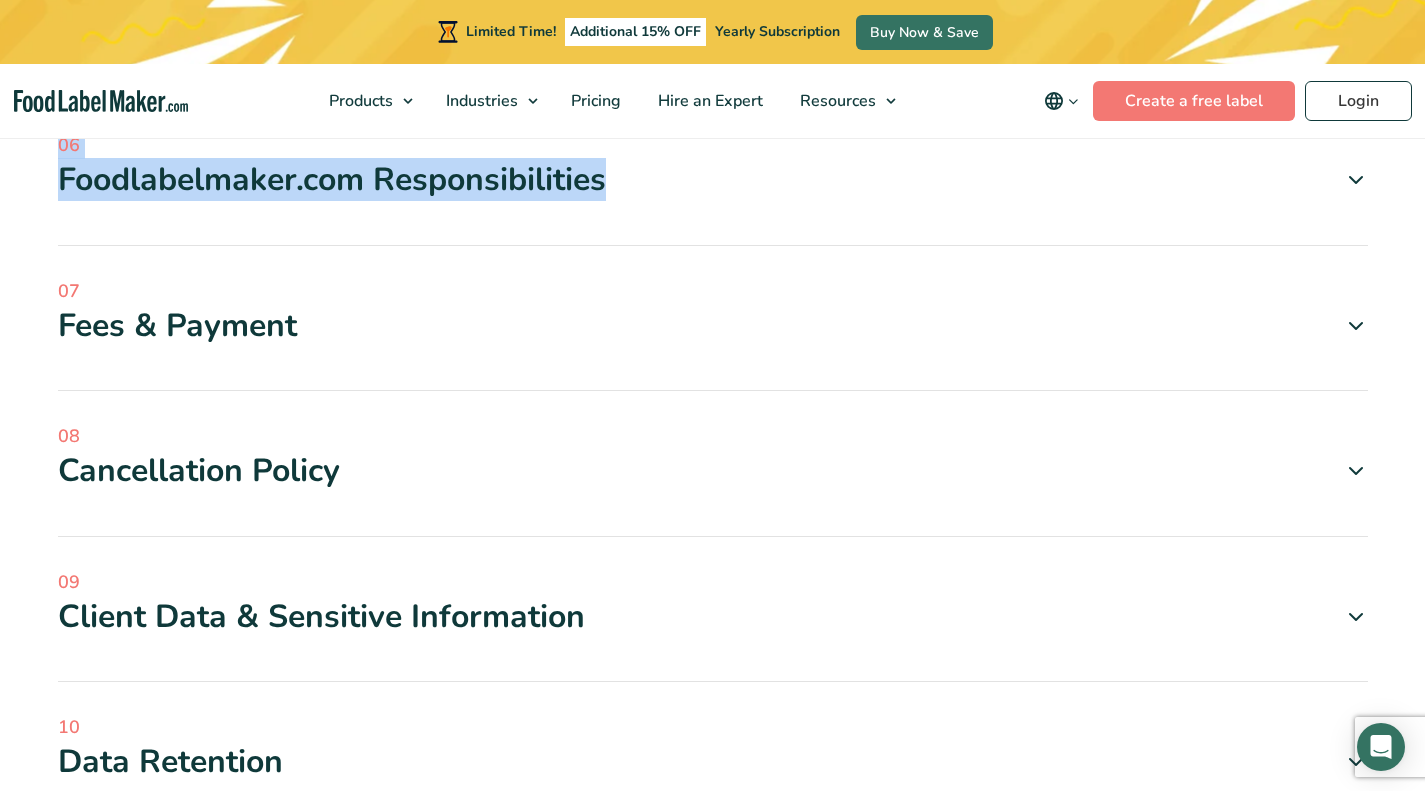click at bounding box center [1356, 326] 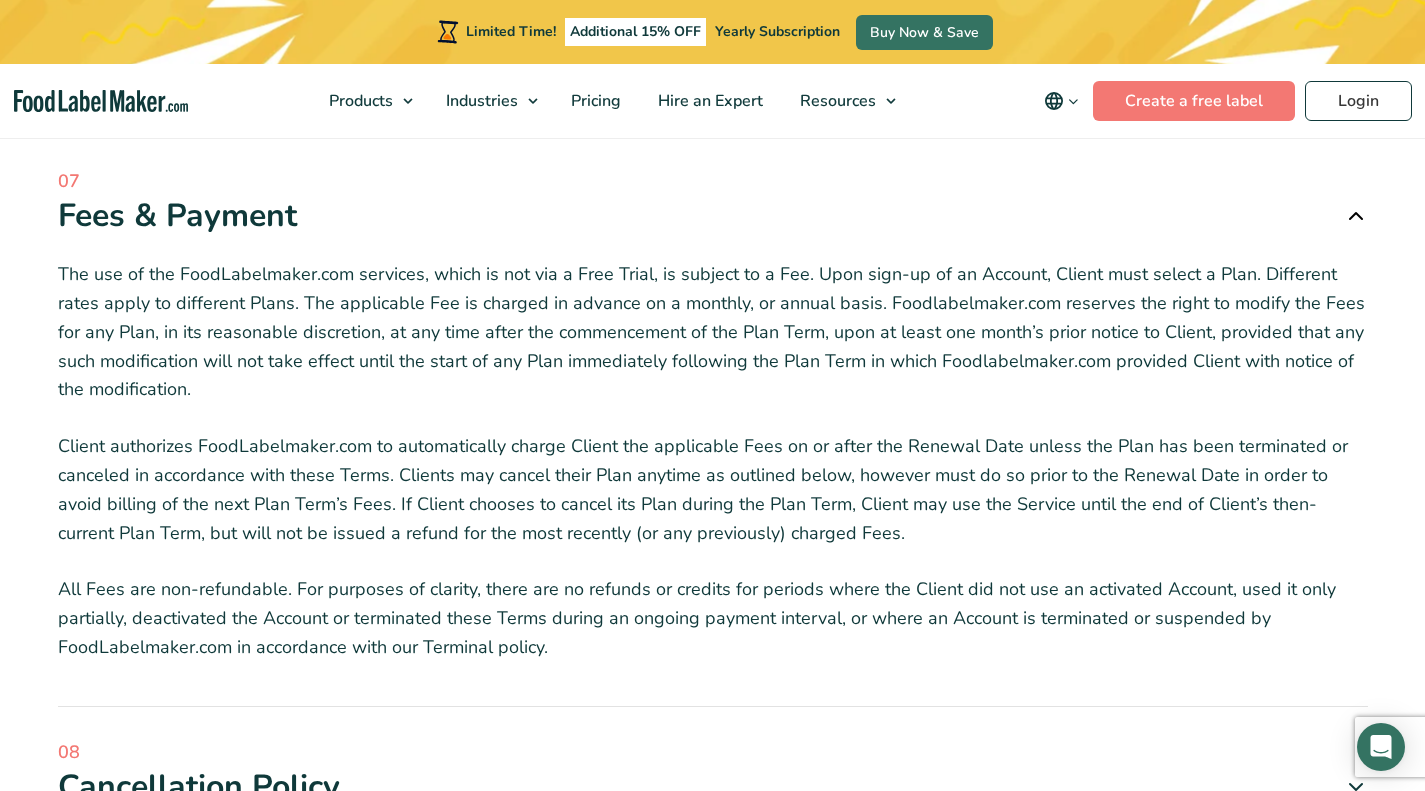 scroll, scrollTop: 3446, scrollLeft: 0, axis: vertical 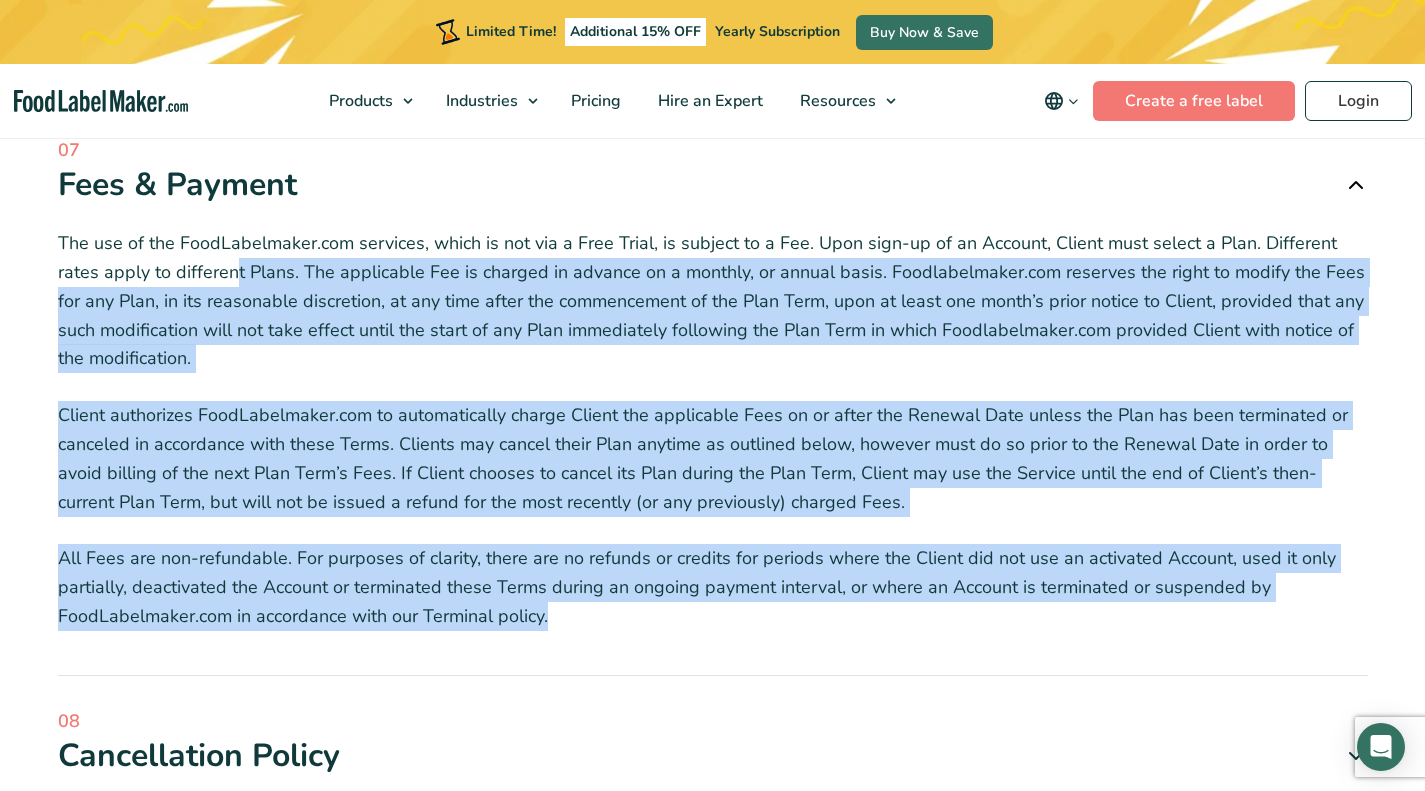 drag, startPoint x: 571, startPoint y: 593, endPoint x: 186, endPoint y: 257, distance: 511 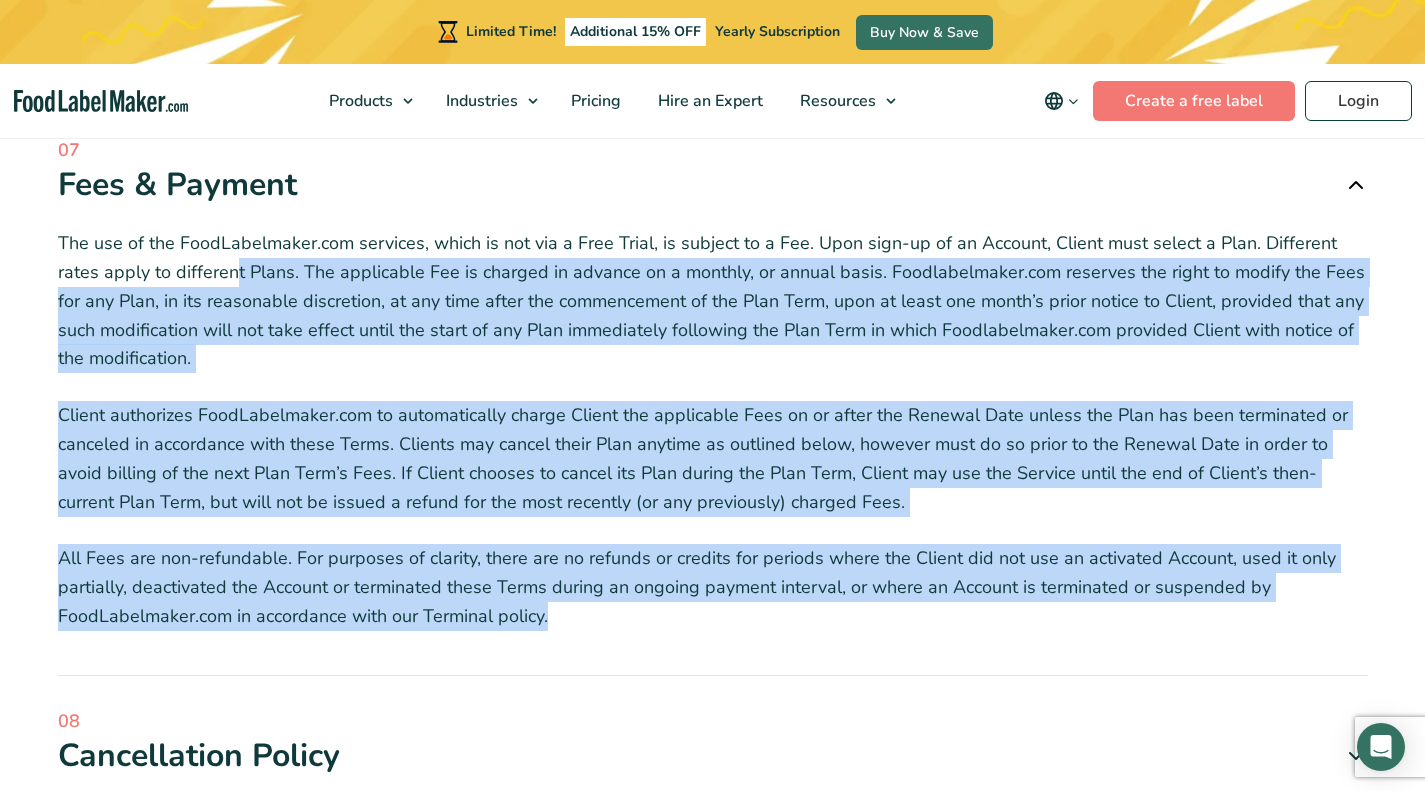 copy on "Fees & Payment
The use of the FoodLabelmaker.com services, which is not via a Free Trial, is subject to a Fee. Upon sign-up of an Account, Client must select a Plan. Different rates apply to different Plans. The applicable Fee is charged in advance on a monthly, or annual basis. Foodlabelmaker.com reserves the right to modify the Fees for any Plan, in its reasonable discretion, at any time after the commencement of the Plan Term, upon at least one month’s prior notice to Client, provided that any such modification will not take effect until the start of any Plan immediately following the Plan Term in which Foodlabelmaker.com provided Client with notice of the modification.
Client authorizes FoodLabelmaker.com to automatically charge Client the applicable Fees on or after the Renewal Date unless the Plan has been terminated or canceled in accordance with these Terms. Clients may cancel their Plan anytime as outlined below, howe..." 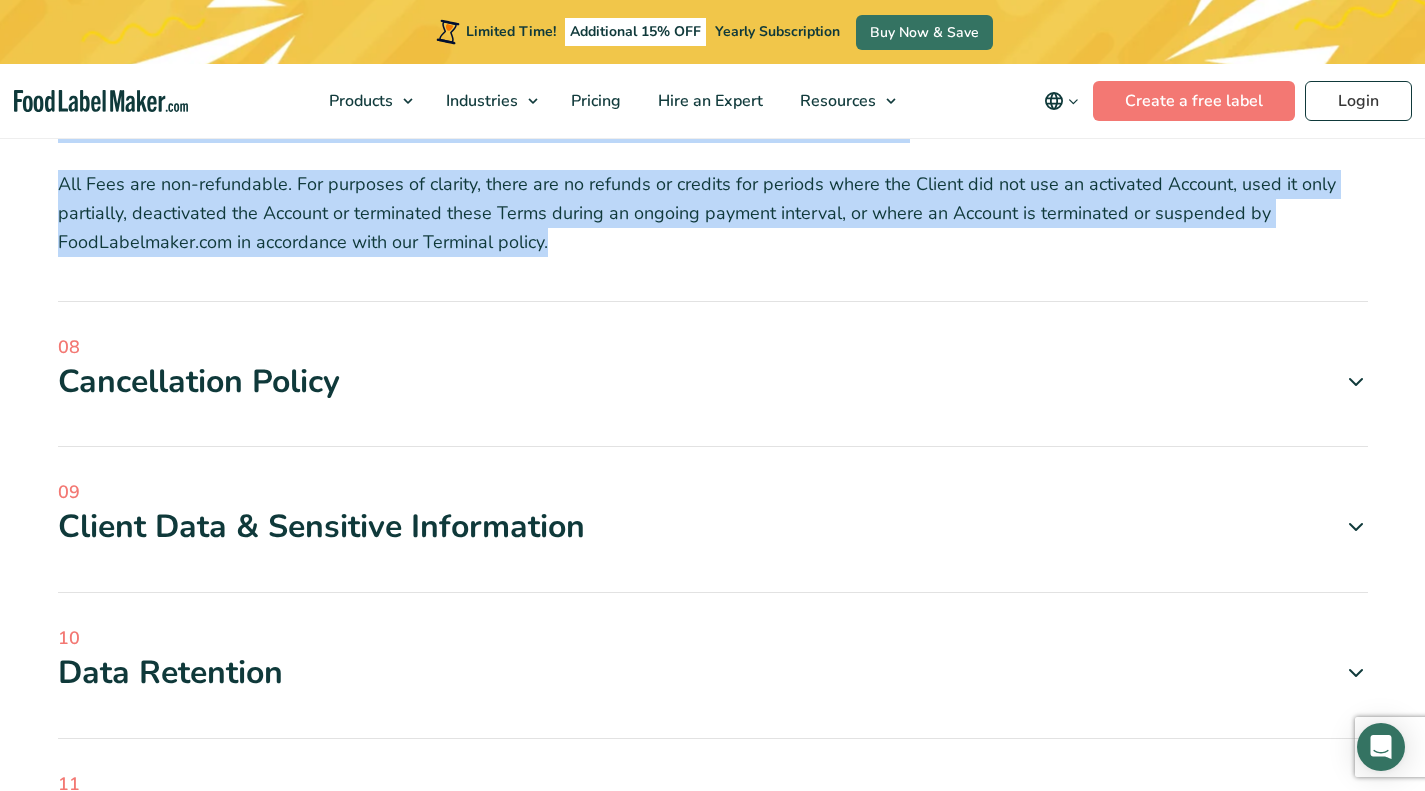 scroll, scrollTop: 3820, scrollLeft: 0, axis: vertical 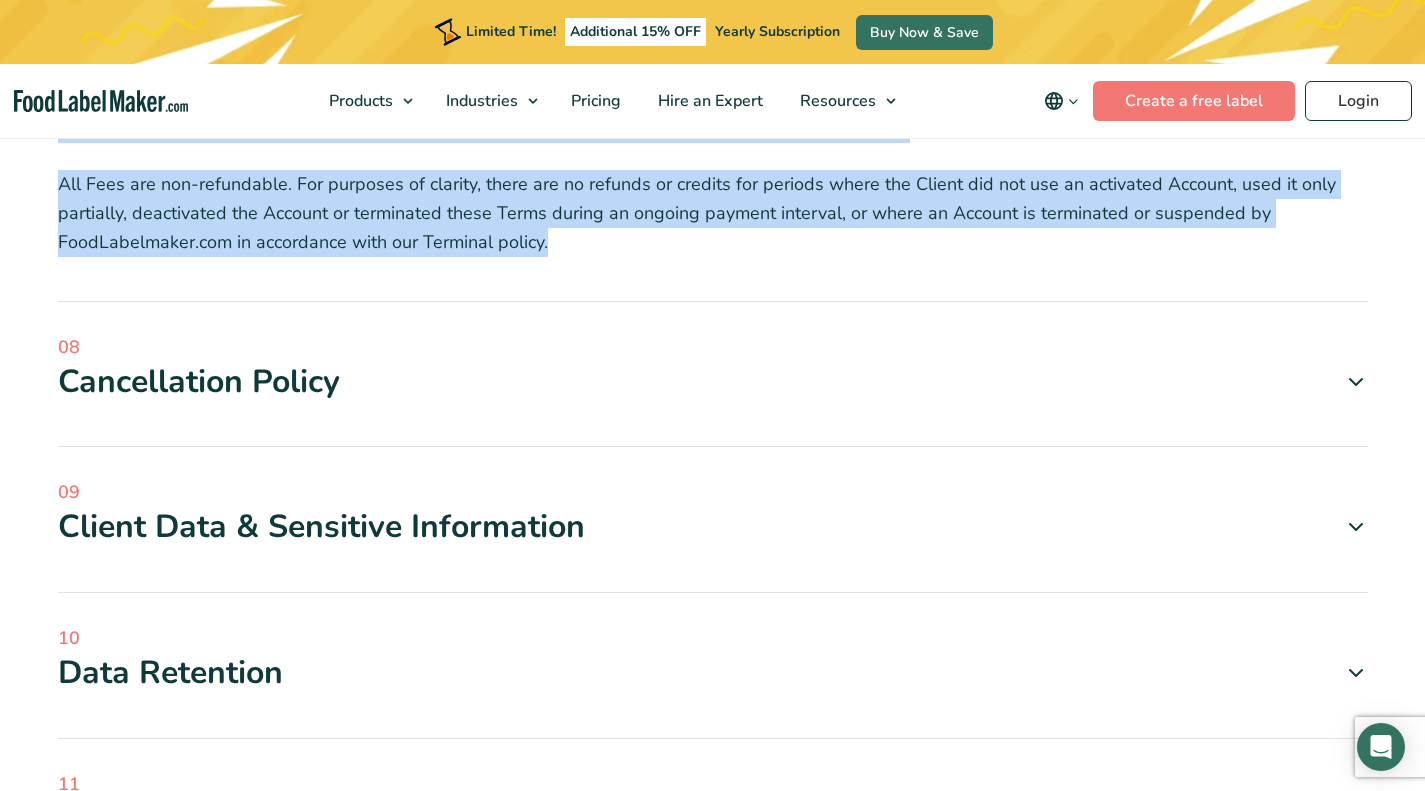 click at bounding box center [1356, 382] 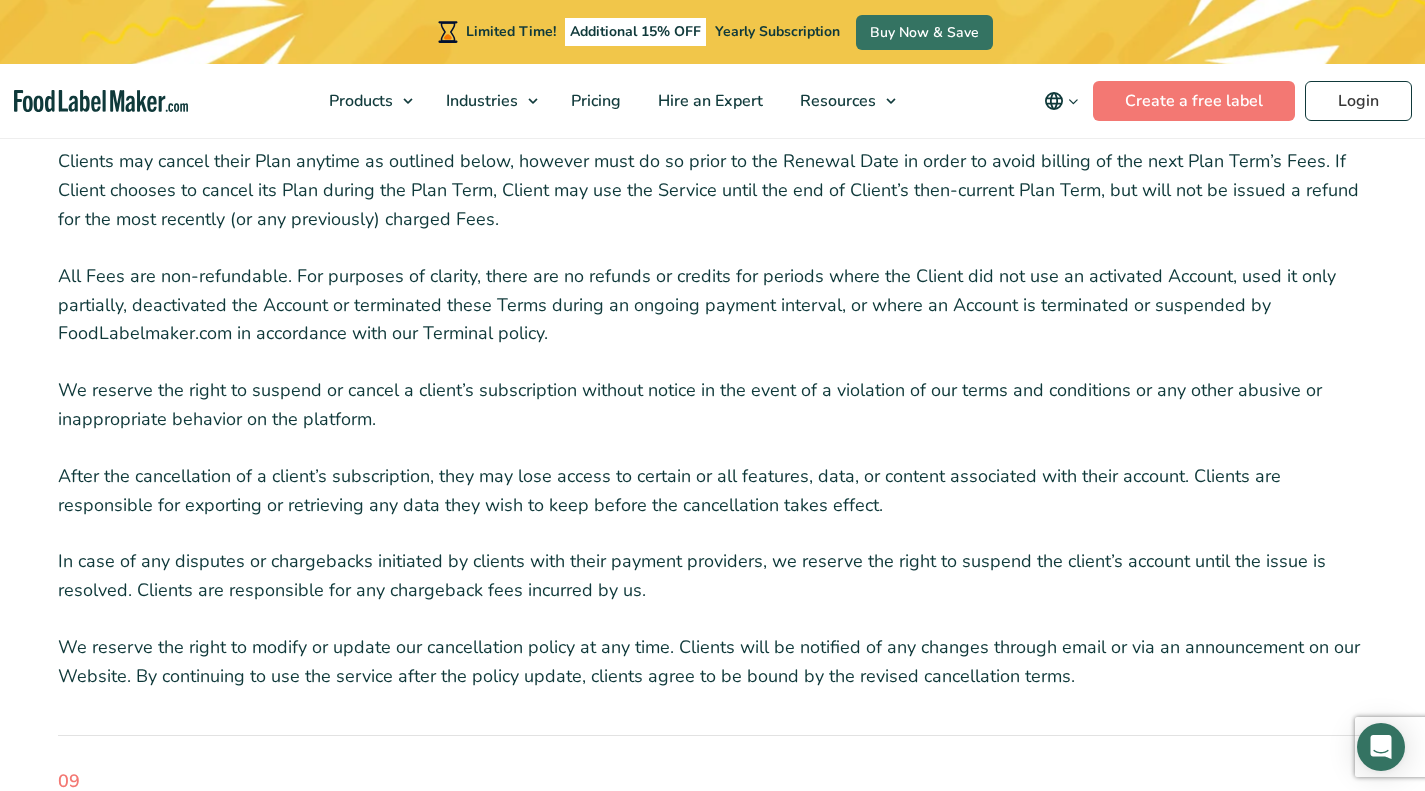 scroll, scrollTop: 4100, scrollLeft: 0, axis: vertical 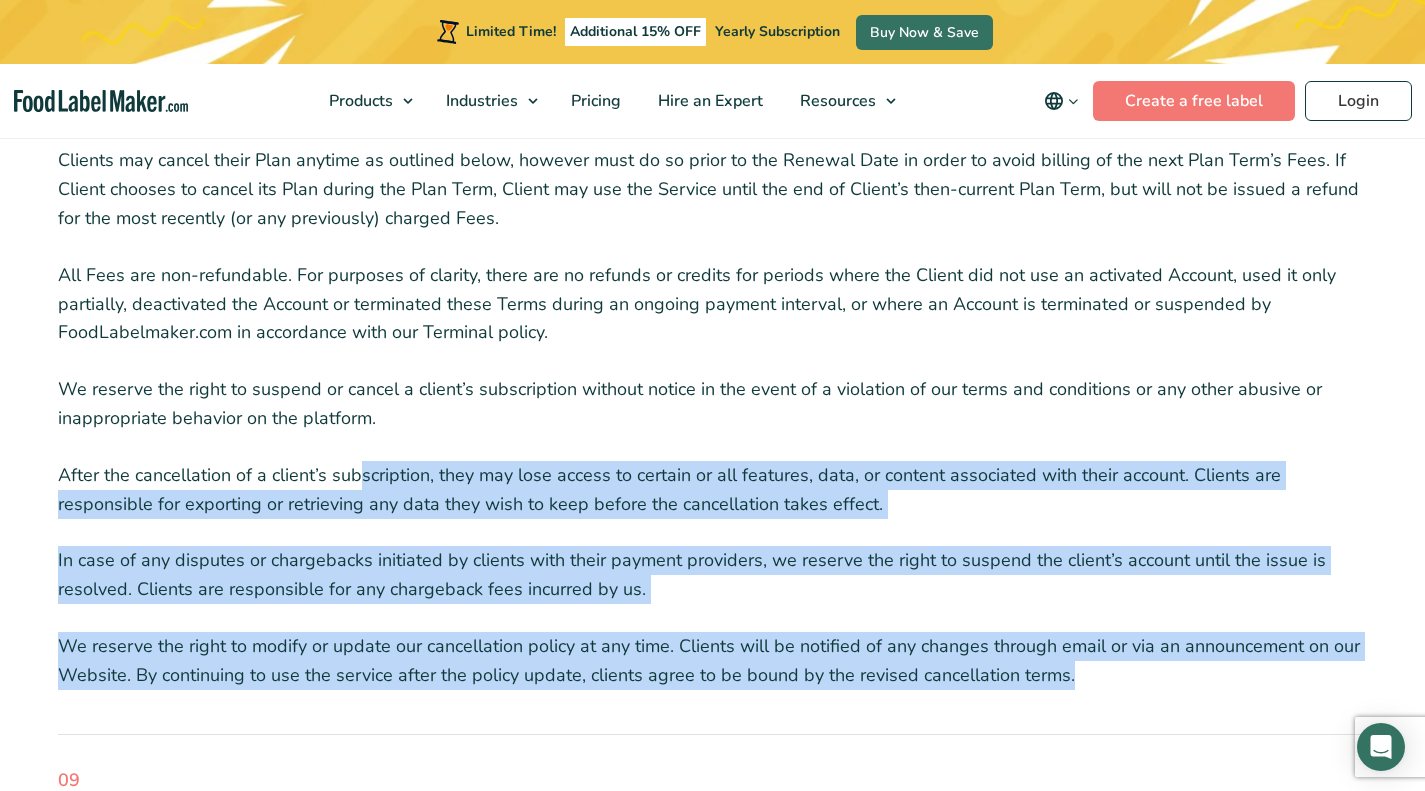 drag, startPoint x: 1089, startPoint y: 665, endPoint x: 359, endPoint y: 431, distance: 766.5872 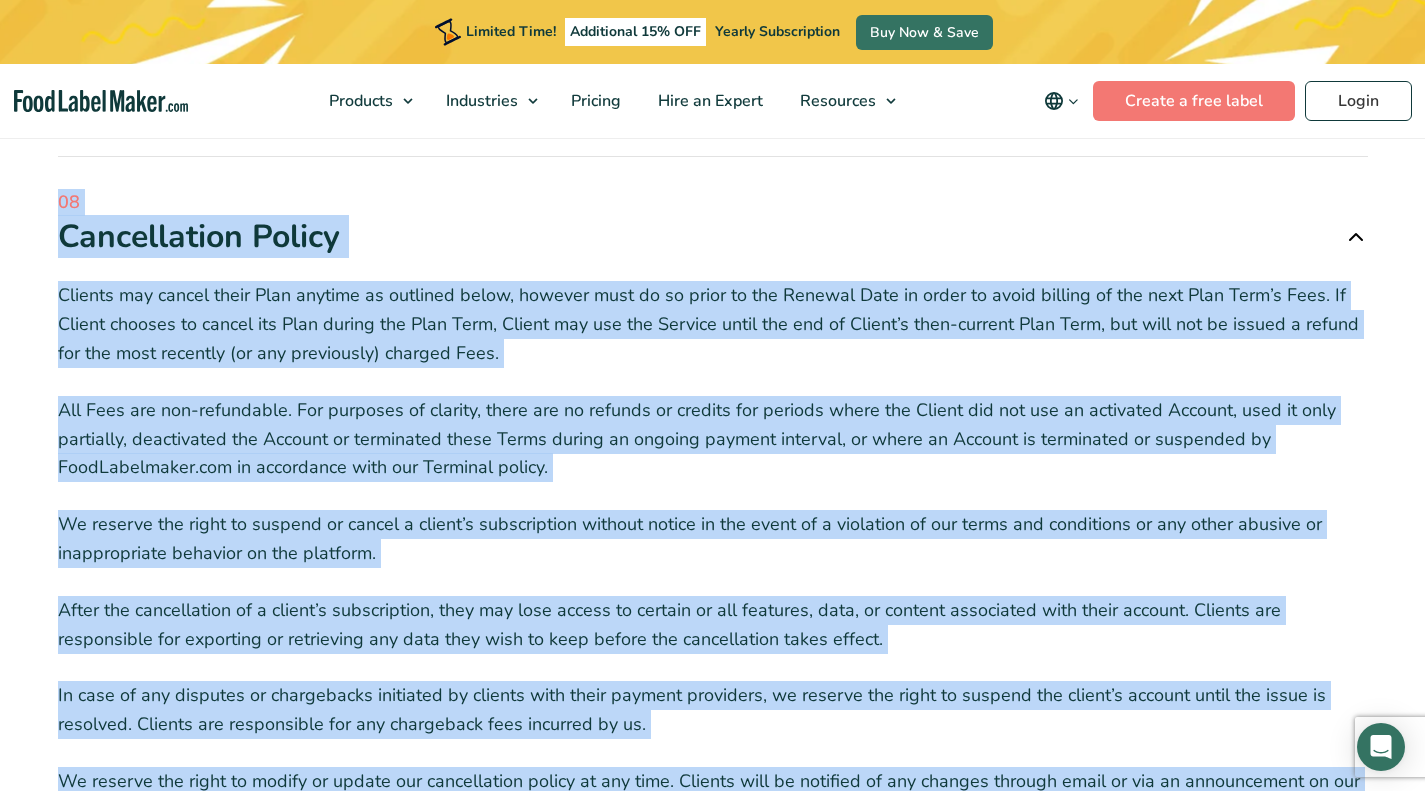 scroll, scrollTop: 3879, scrollLeft: 0, axis: vertical 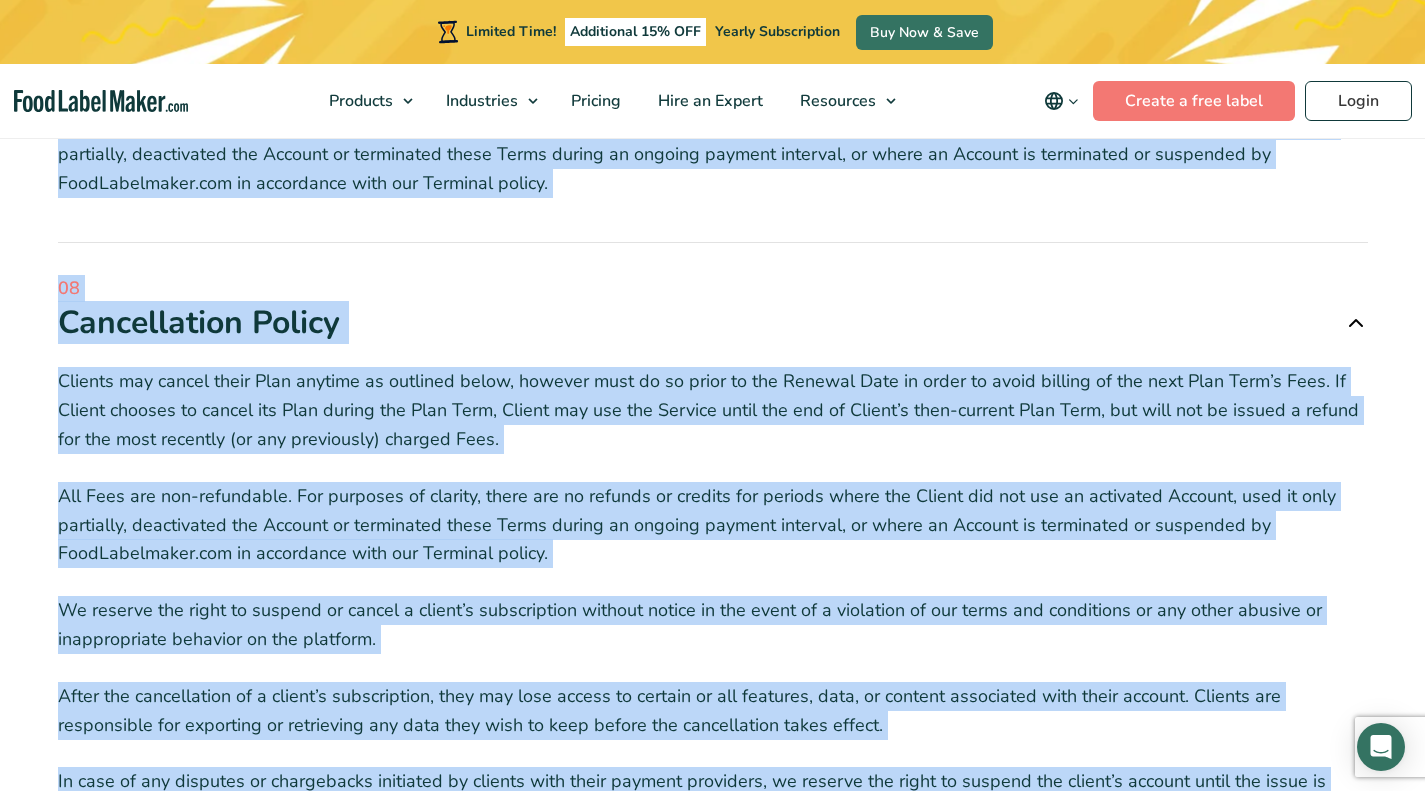 copy on "Cancellation Policy
Clients may cancel their Plan anytime as outlined below, however must do so prior to the Renewal Date in order to avoid billing of the next Plan Term’s Fees. If Client chooses to cancel its Plan during the Plan Term, Client may use the Service until the end of Client’s then-current Plan Term, but will not be issued a refund for the most recently (or any previously) charged Fees.
All Fees are non-refundable. For purposes of clarity, there are no refunds or credits for periods where the Client did not use an activated Account, used it only partially, deactivated the Account or terminated these Terms during an ongoing payment interval, or where an Account is terminated or suspended by FoodLabelmaker.com in accordance with our Terminal policy.
We reserve the right to suspend or cancel a client’s subscription without notice in the event of a violation of our terms and conditions or any other abusive or inappro..." 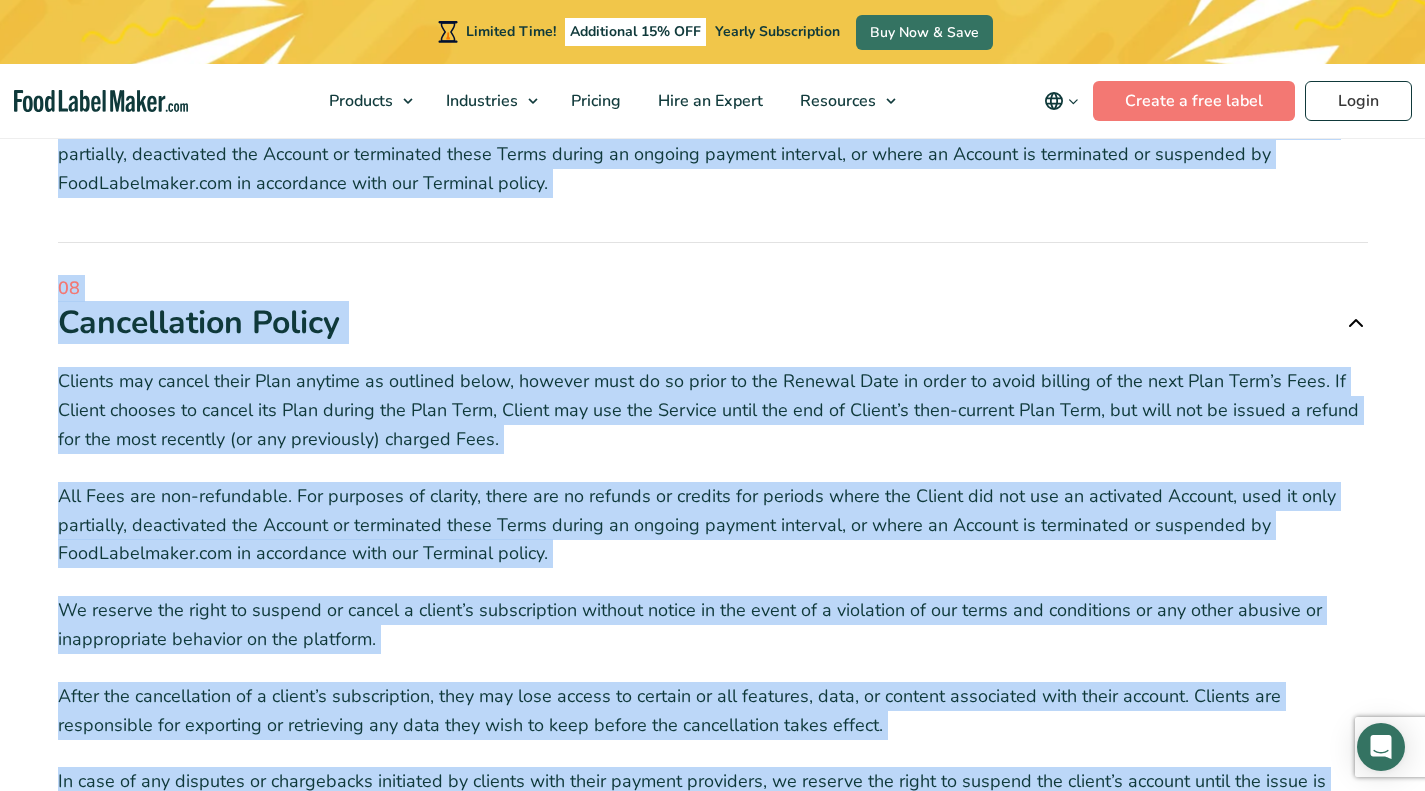 click at bounding box center (1356, 323) 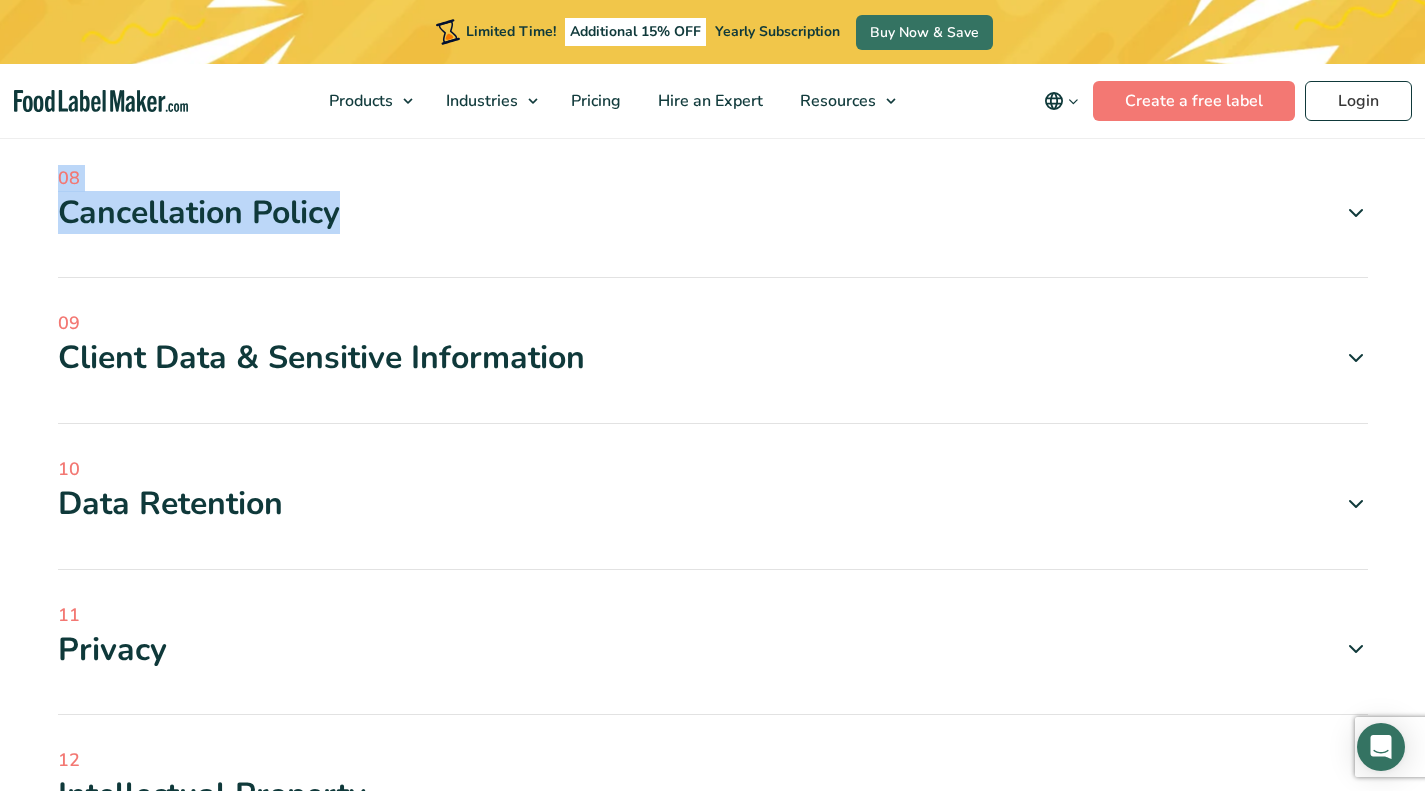 scroll, scrollTop: 3995, scrollLeft: 0, axis: vertical 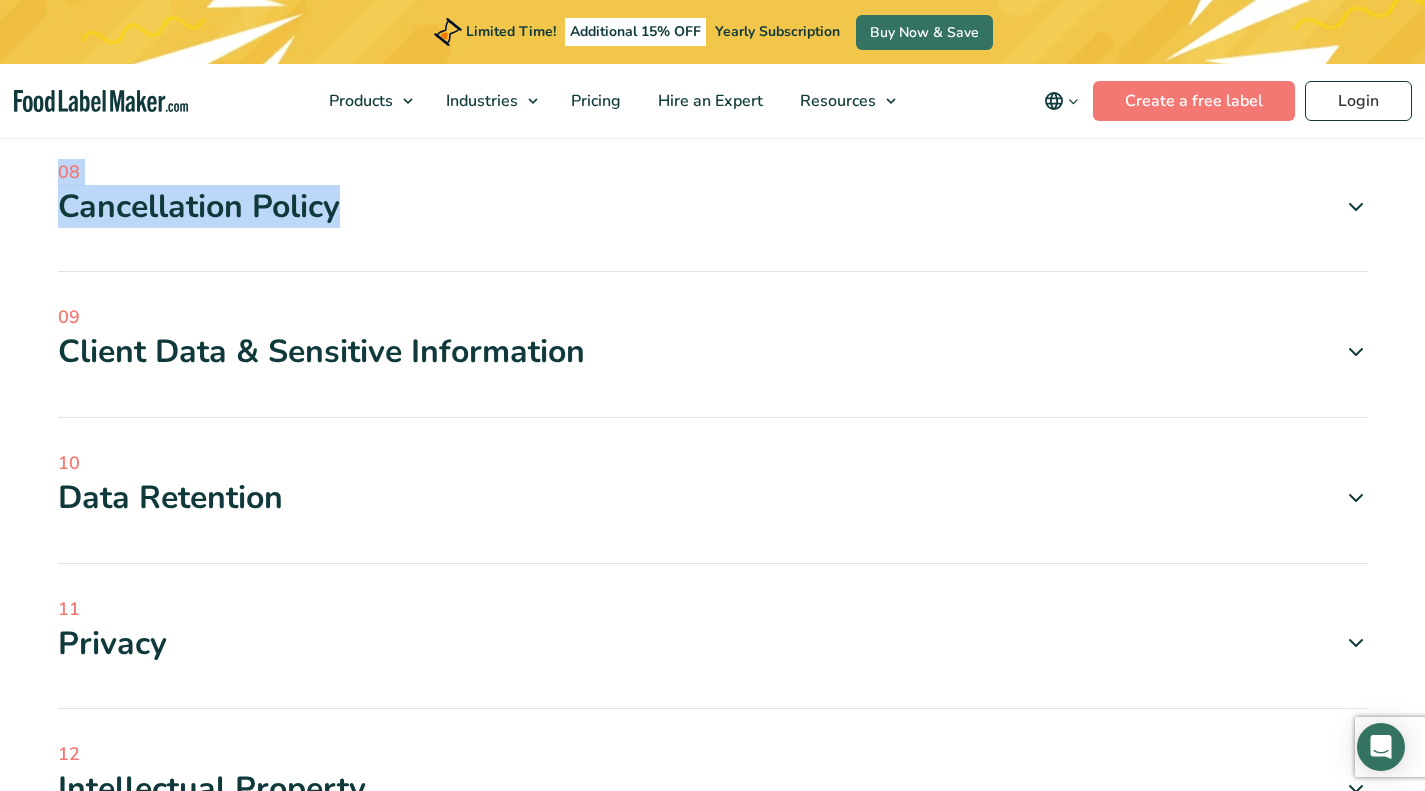 click at bounding box center (1356, 352) 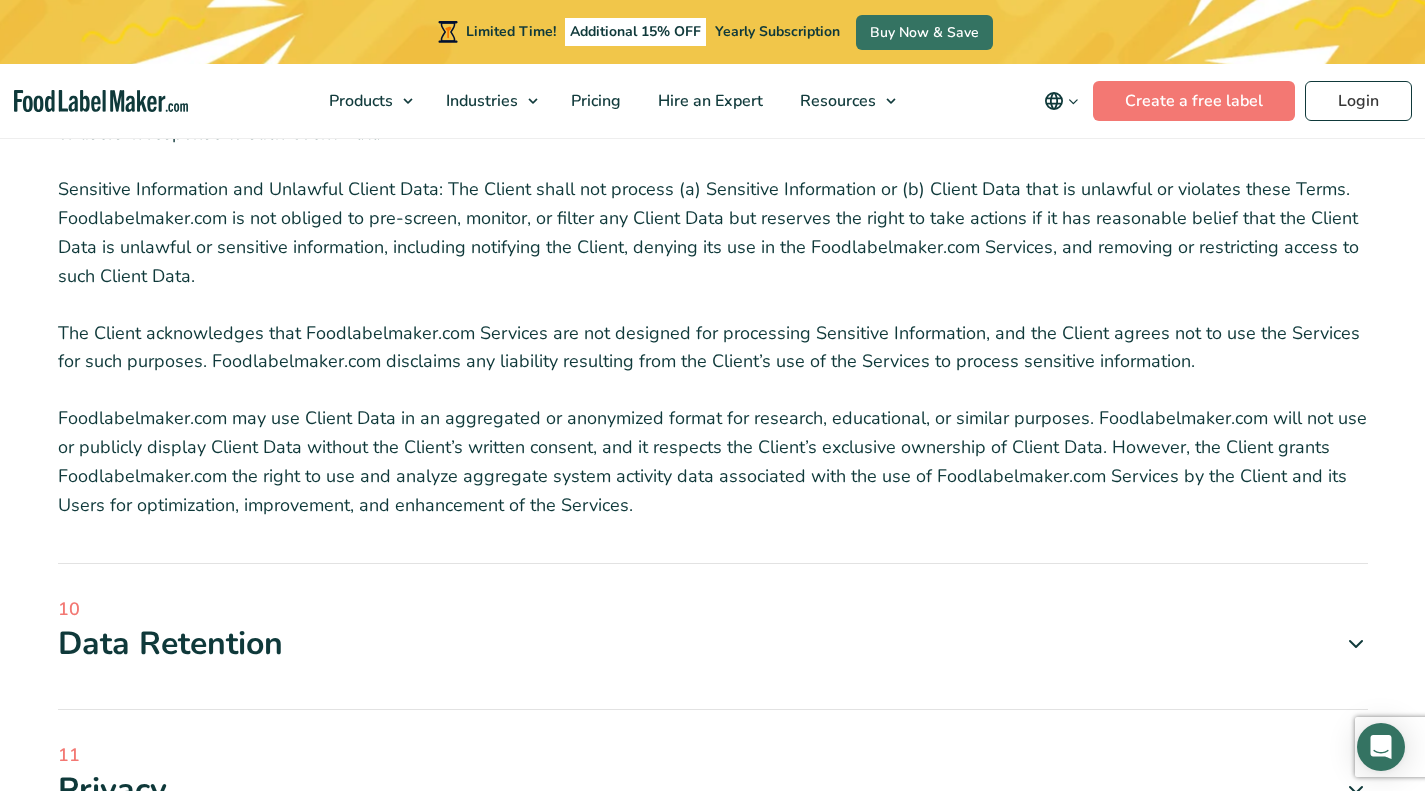 scroll, scrollTop: 4904, scrollLeft: 0, axis: vertical 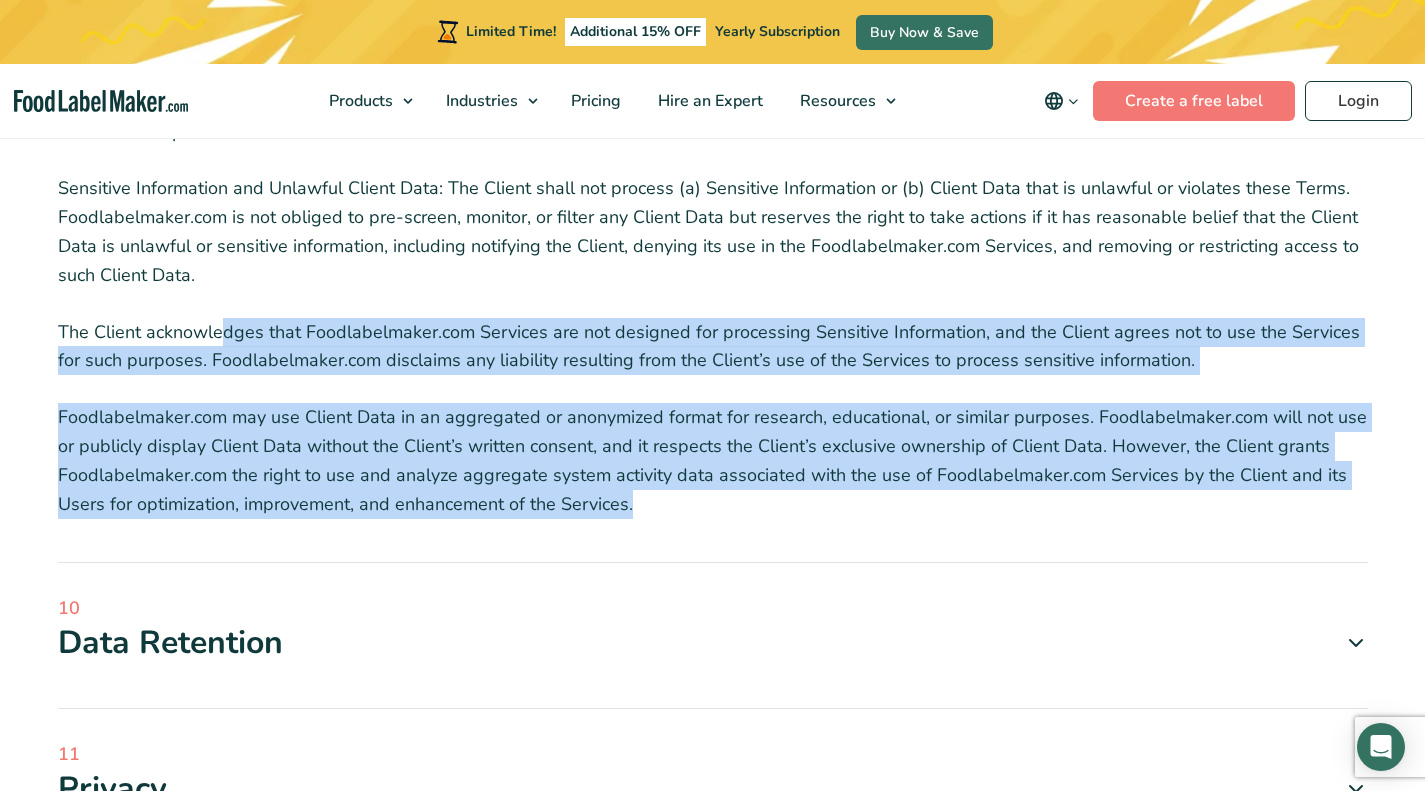 drag, startPoint x: 653, startPoint y: 481, endPoint x: 227, endPoint y: 274, distance: 473.6296 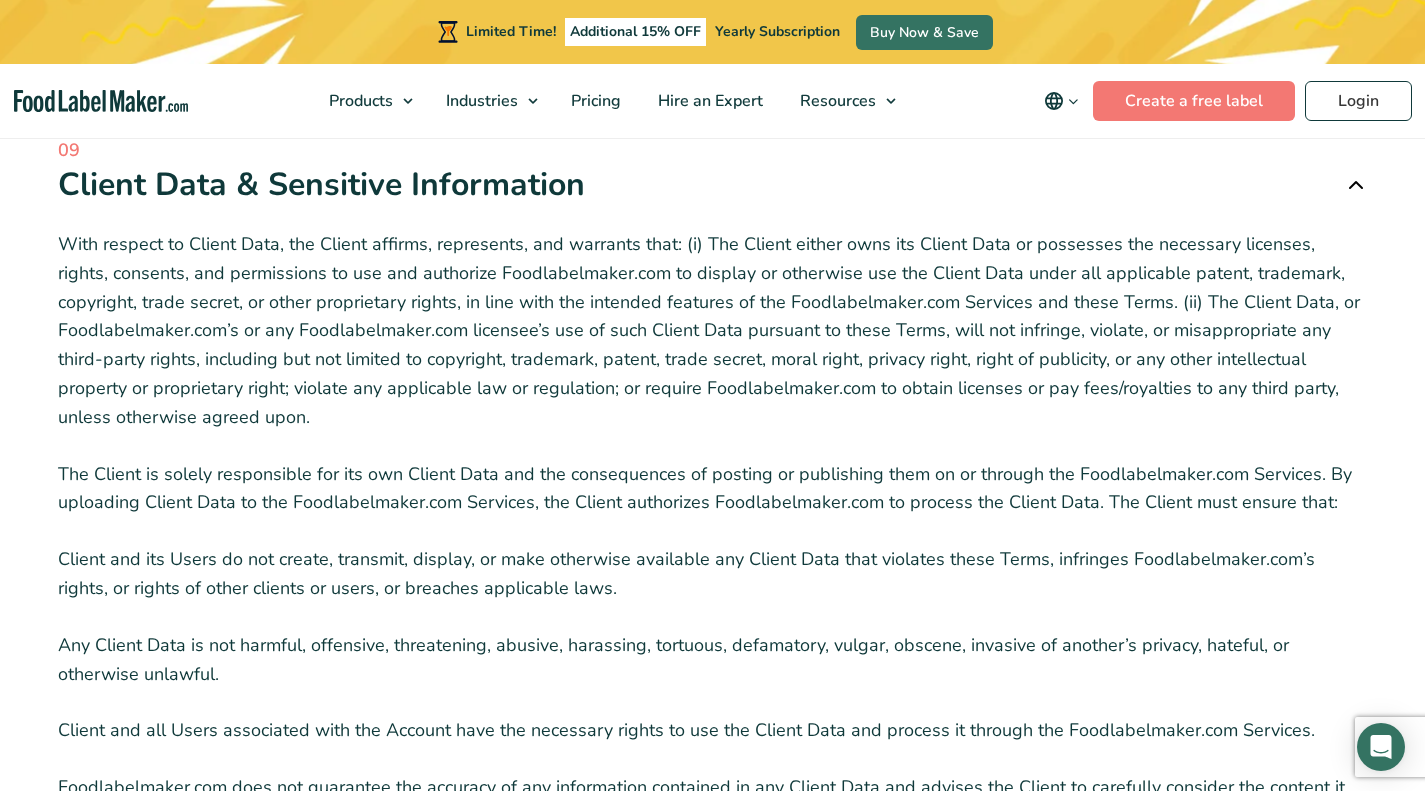 scroll, scrollTop: 4152, scrollLeft: 0, axis: vertical 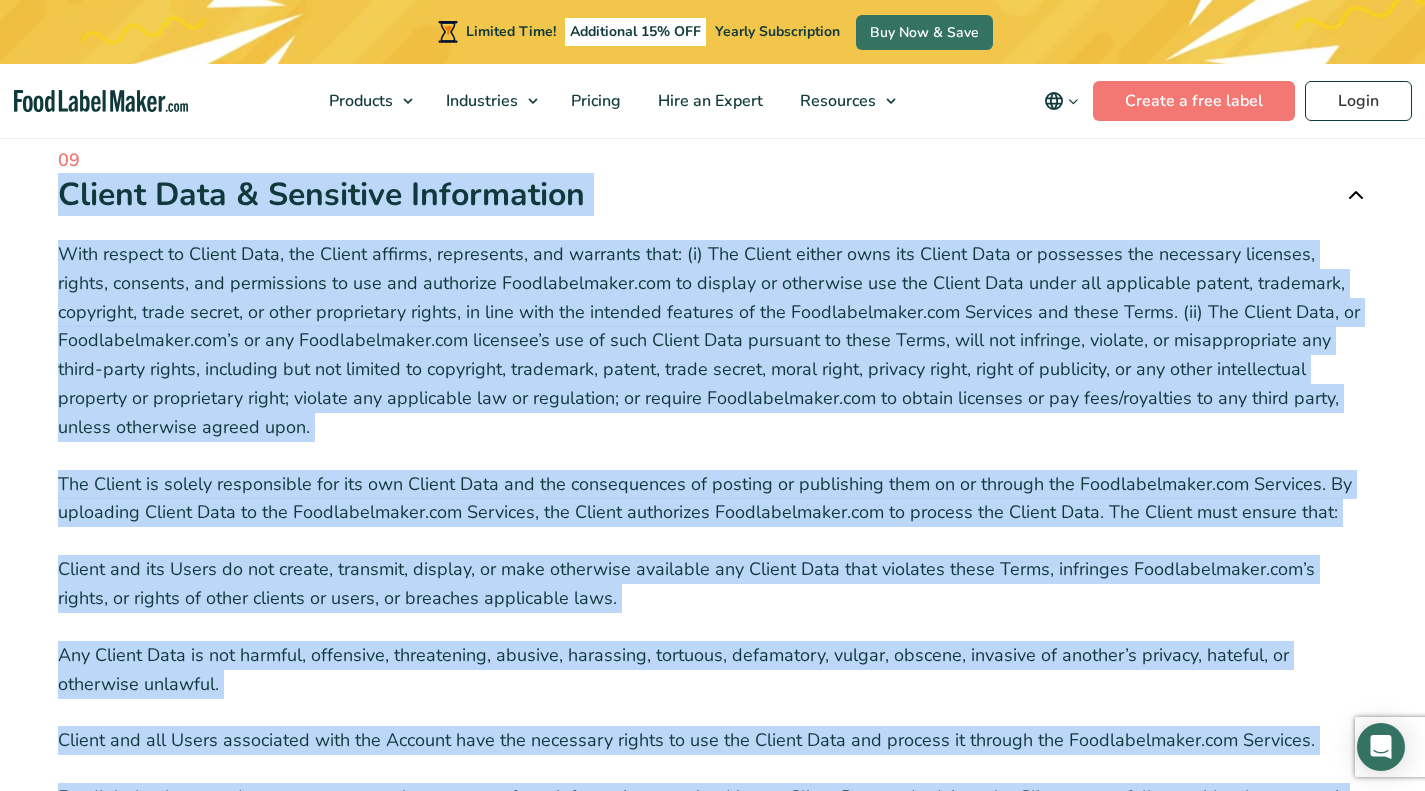 copy on "Client Data & Sensitive Information
With respect to Client Data, the Client affirms, represents, and warrants that: (i) The Client either owns its Client Data or possesses the necessary licenses, rights, consents, and permissions to use and authorize Foodlabelmaker.com to display or otherwise use the Client Data under all applicable patent, trademark, copyright, trade secret, or other proprietary rights, in line with the intended features of the Foodlabelmaker.com Services and these Terms. (ii) The Client Data, or Foodlabelmaker.com’s or any Foodlabelmaker.com licensee’s use of such Client Data pursuant to these Terms, will not infringe, violate, or misappropriate any third-party rights, including but not limited to copyright, trademark, patent, trade secret, moral right, privacy right, right of publicity, or any other intellectual property or proprietary right; violate any applicable law o..." 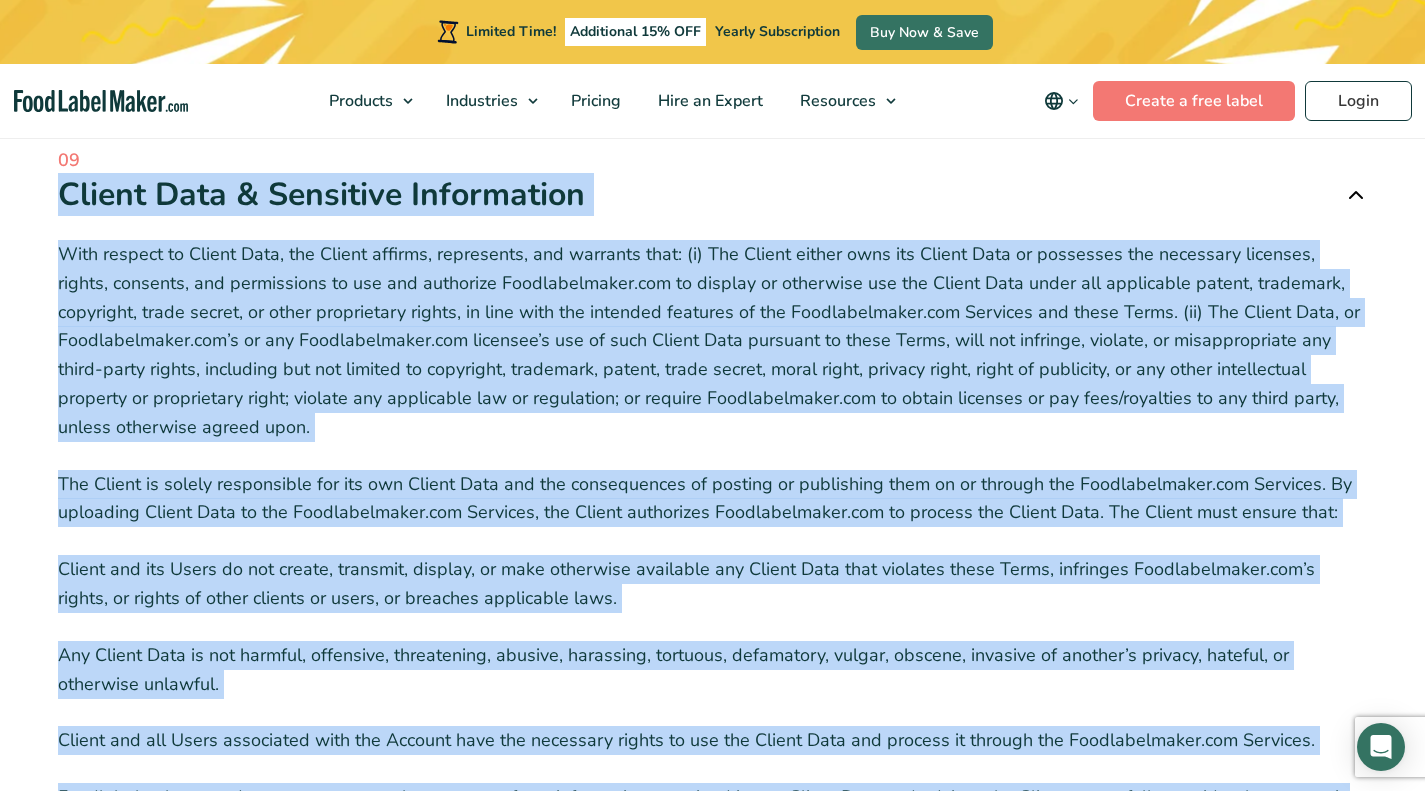 click at bounding box center (1356, 195) 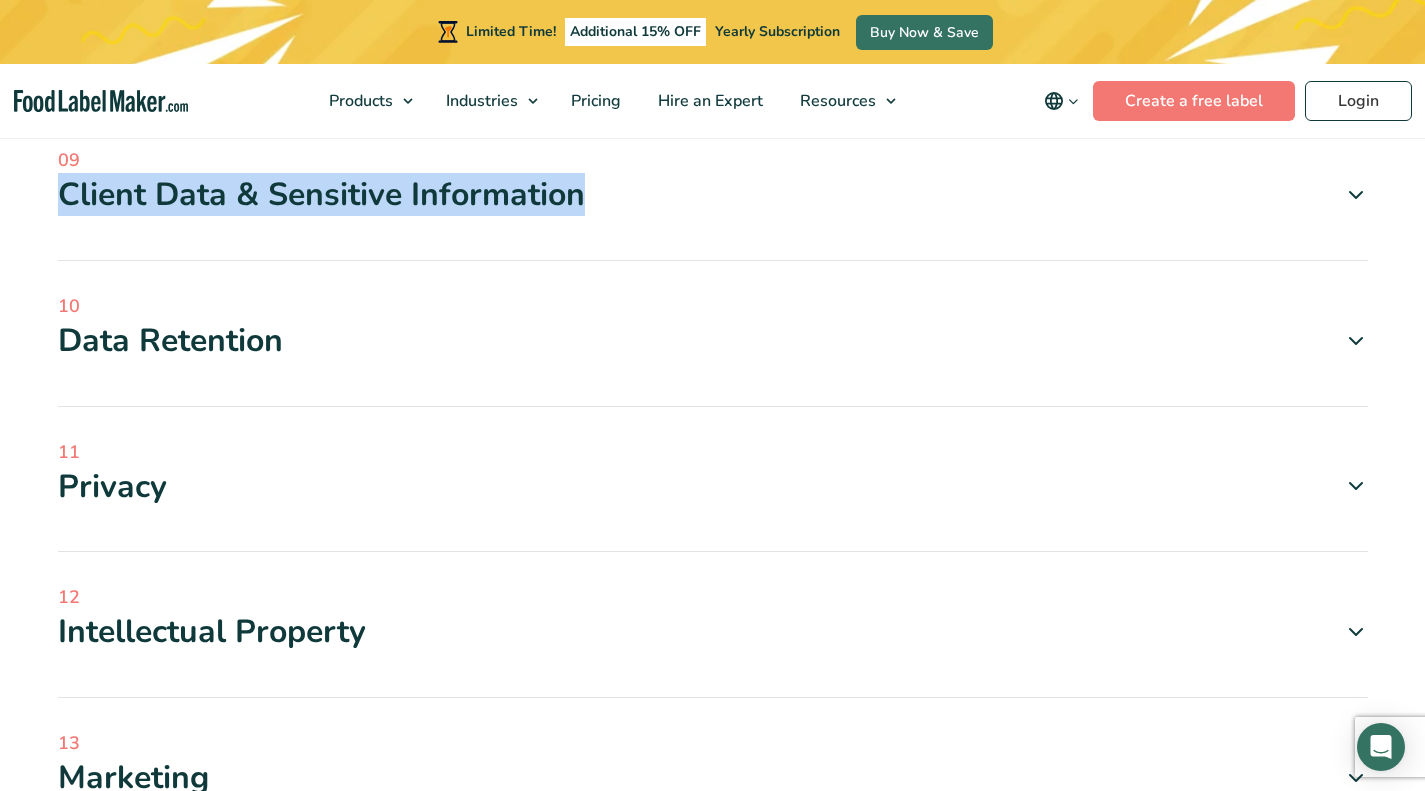 click at bounding box center (1356, 341) 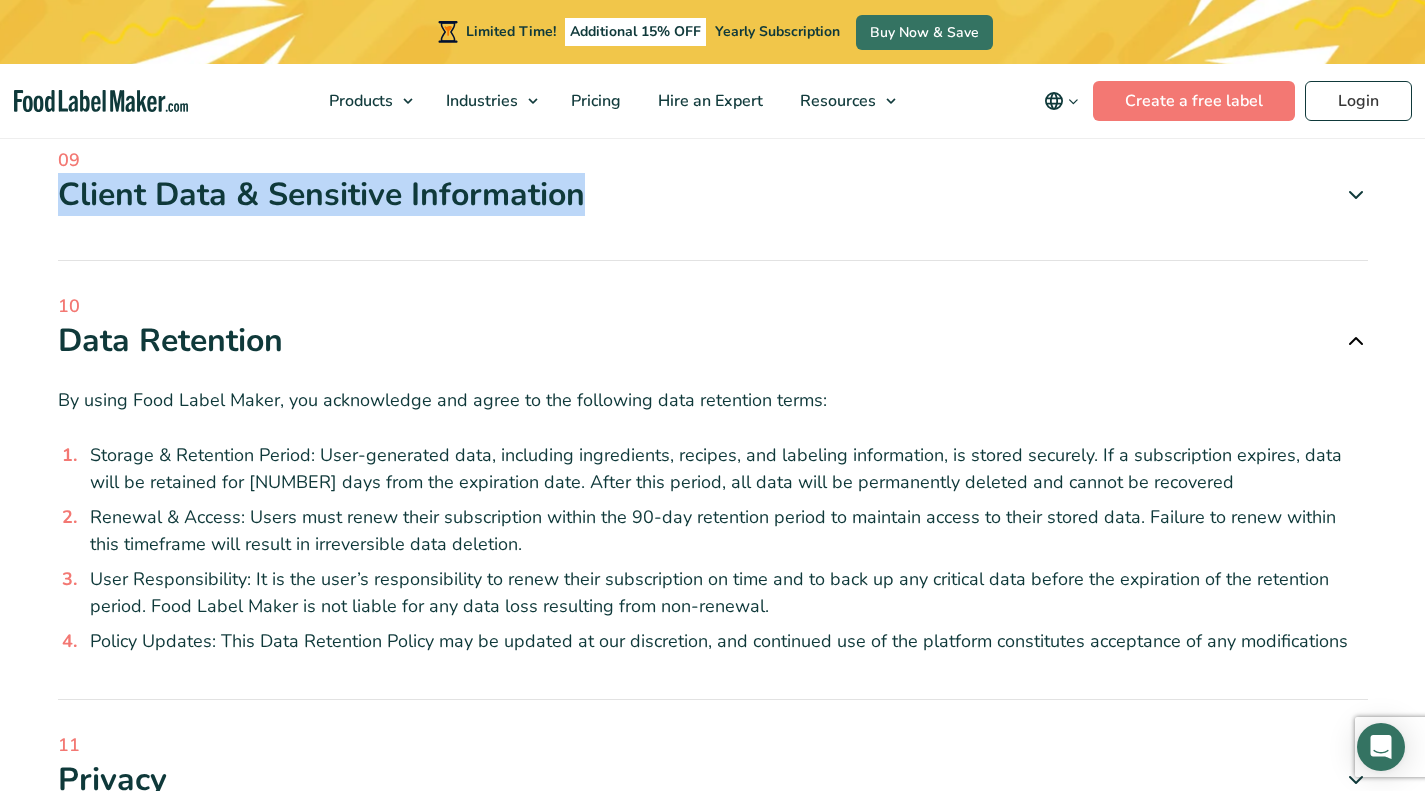 drag, startPoint x: 1361, startPoint y: 619, endPoint x: 7, endPoint y: 311, distance: 1388.5892 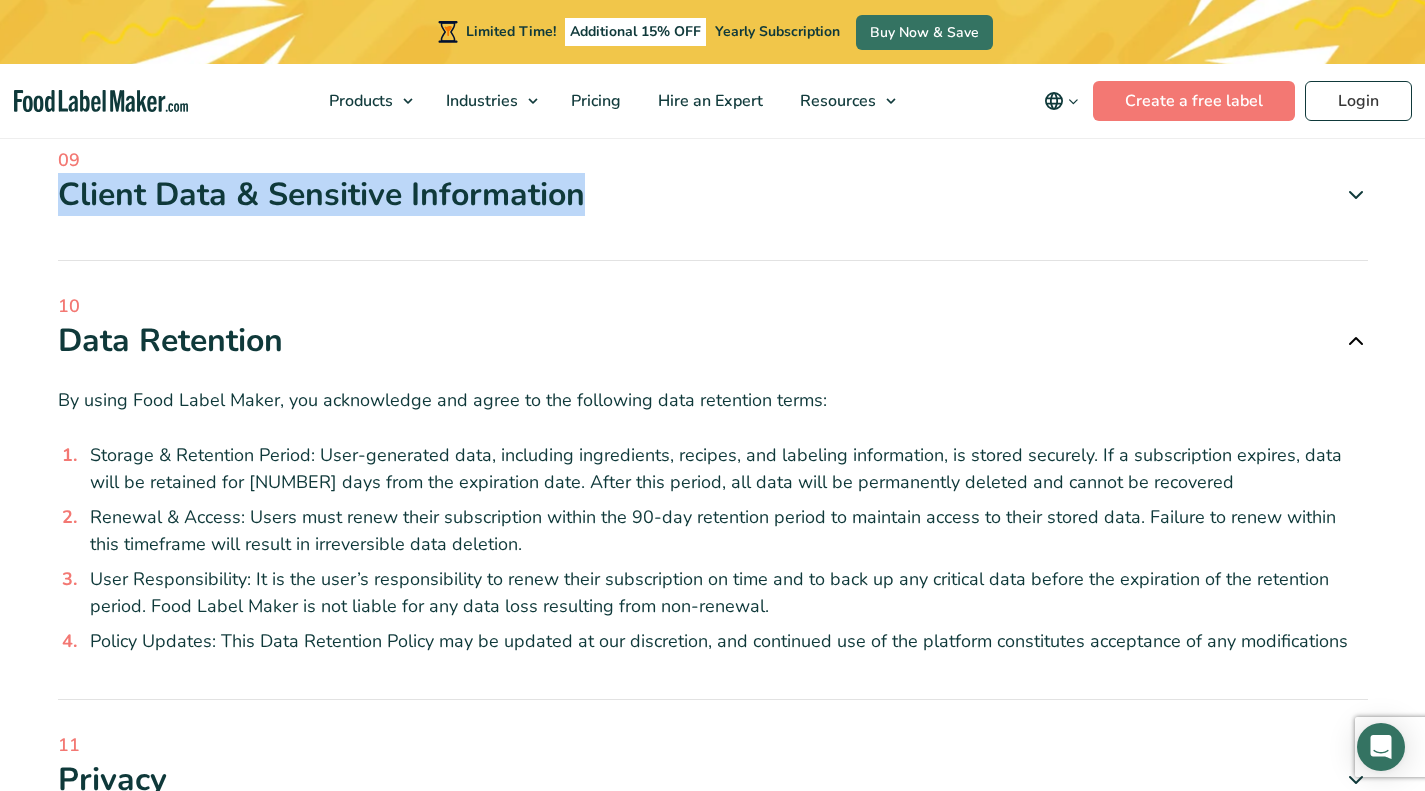 copy on "Data Retention
By using Food Label Maker, you acknowledge and agree to the following data retention terms:
Storage & Retention Period: User-generated data, including ingredients, recipes, and labeling information, is stored securely. If a subscription expires, data will be retained for 90 days from the expiration date. After this period, all data will be permanently deleted and cannot be recovered
Renewal & Access: Users must renew their subscription within the 90-day retention period to maintain access to their stored data. Failure to renew within this timeframe will result in irreversible data deletion.
User Responsibility: It is the user’s responsibility to renew their subscription on time and to back up any critical data before the expiration of the retention period. Food Label Maker is not liable for any data loss resulting from non-renewal.
Policy Updates: This Data Retention Policy may be updated at our discretion,..." 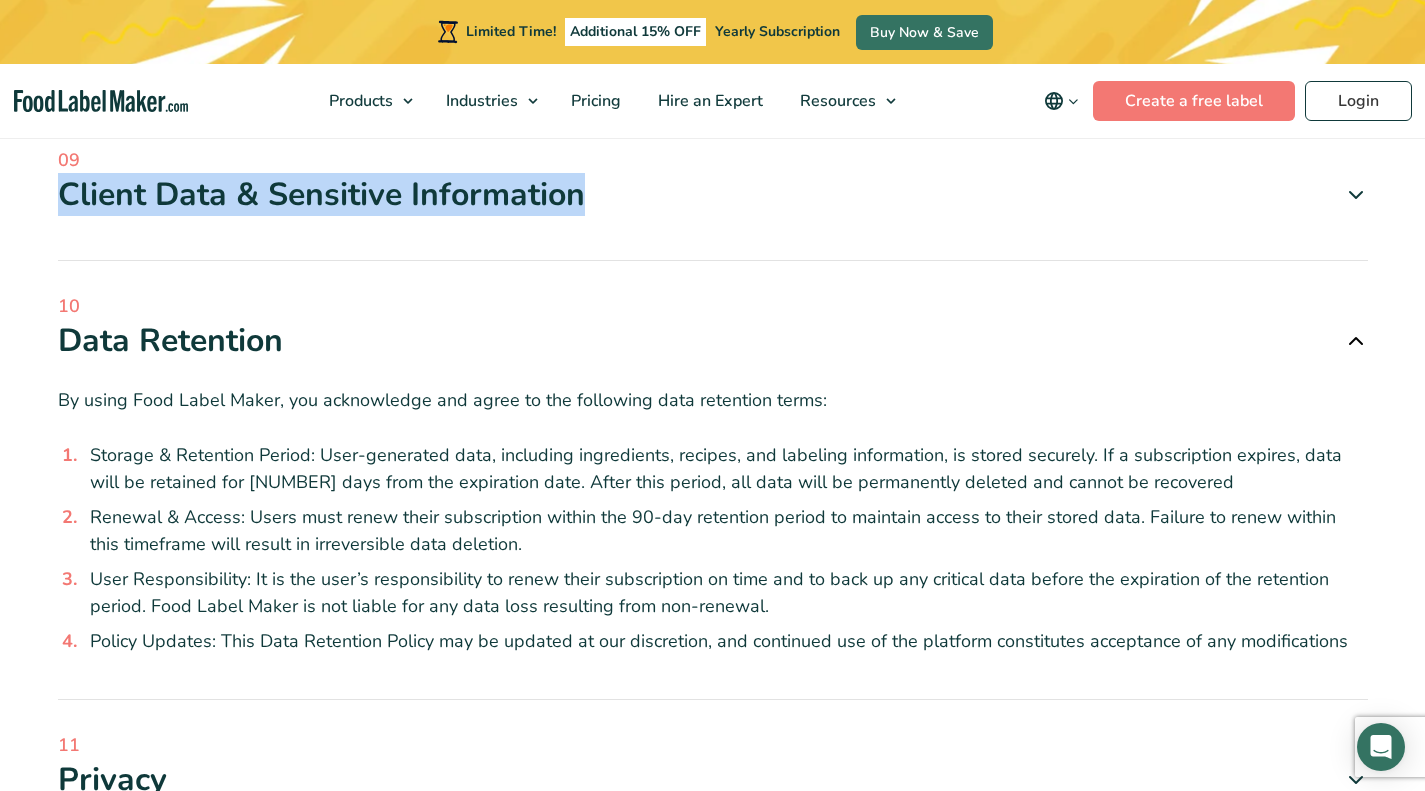 click on "10
Data Retention
By using Food Label Maker, you acknowledge and agree to the following data retention terms:
Storage & Retention Period: User-generated data, including ingredients, recipes, and labeling information, is stored securely. If a subscription expires, data will be retained for 90 days from the expiration date. After this period, all data will be permanently deleted and cannot be recovered" at bounding box center [713, 496] 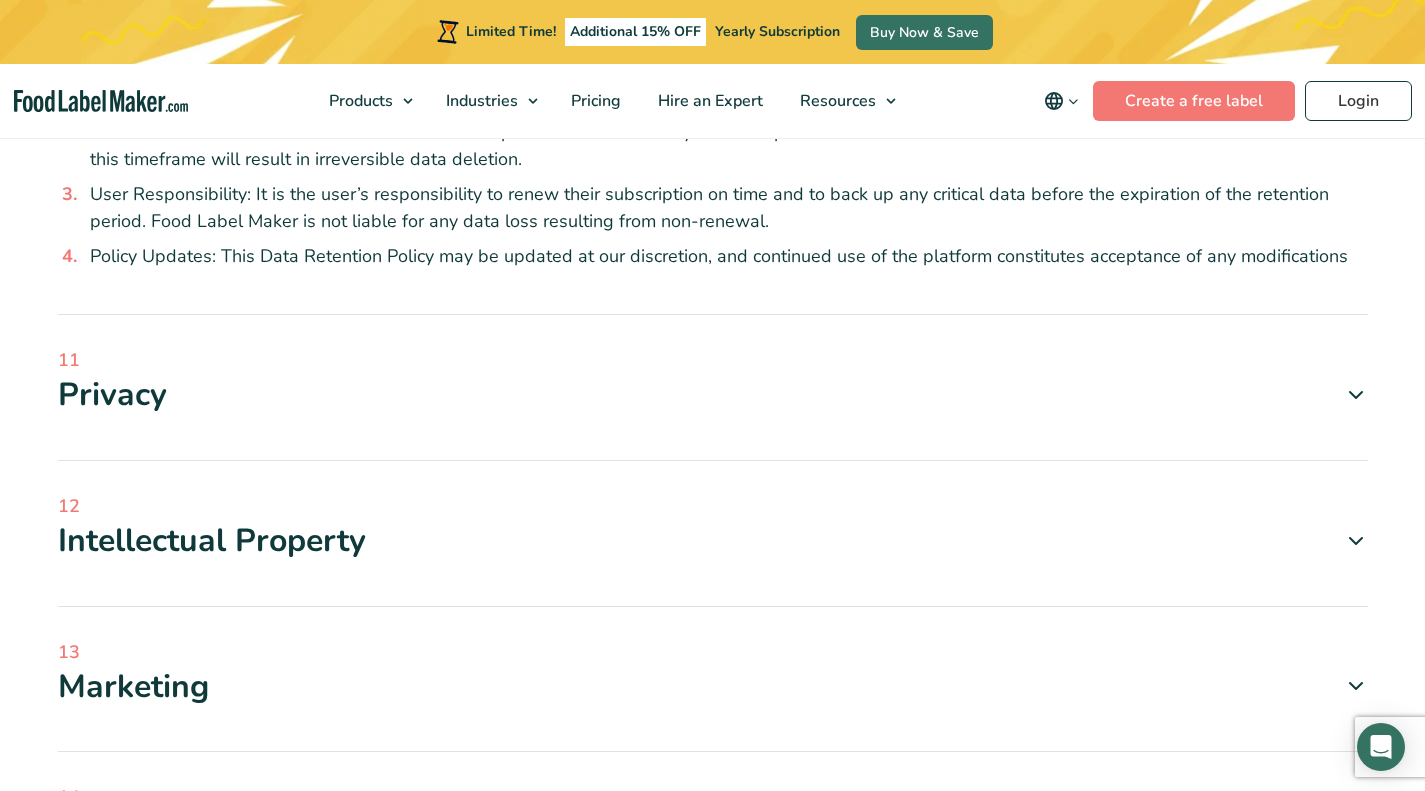 scroll, scrollTop: 4538, scrollLeft: 0, axis: vertical 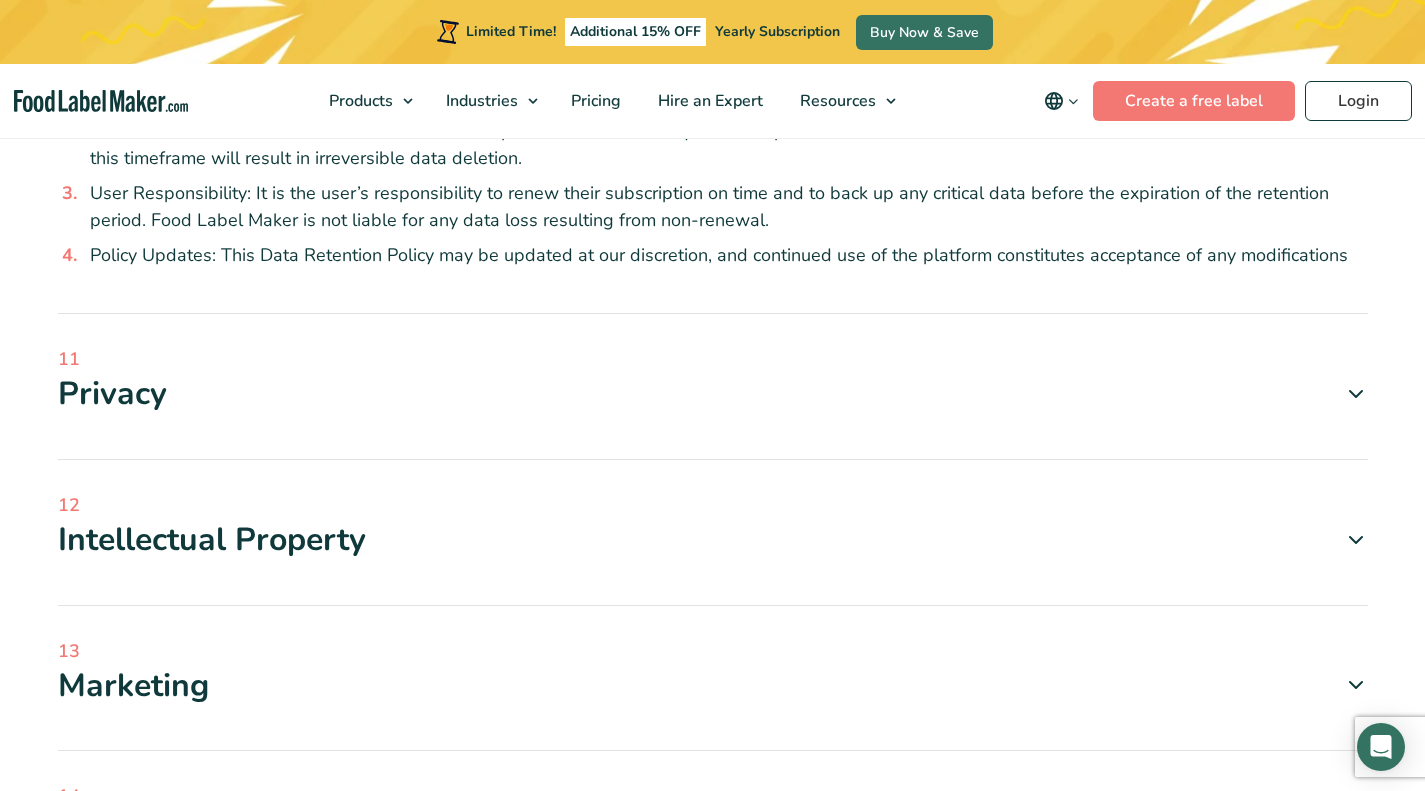 click at bounding box center (1356, 394) 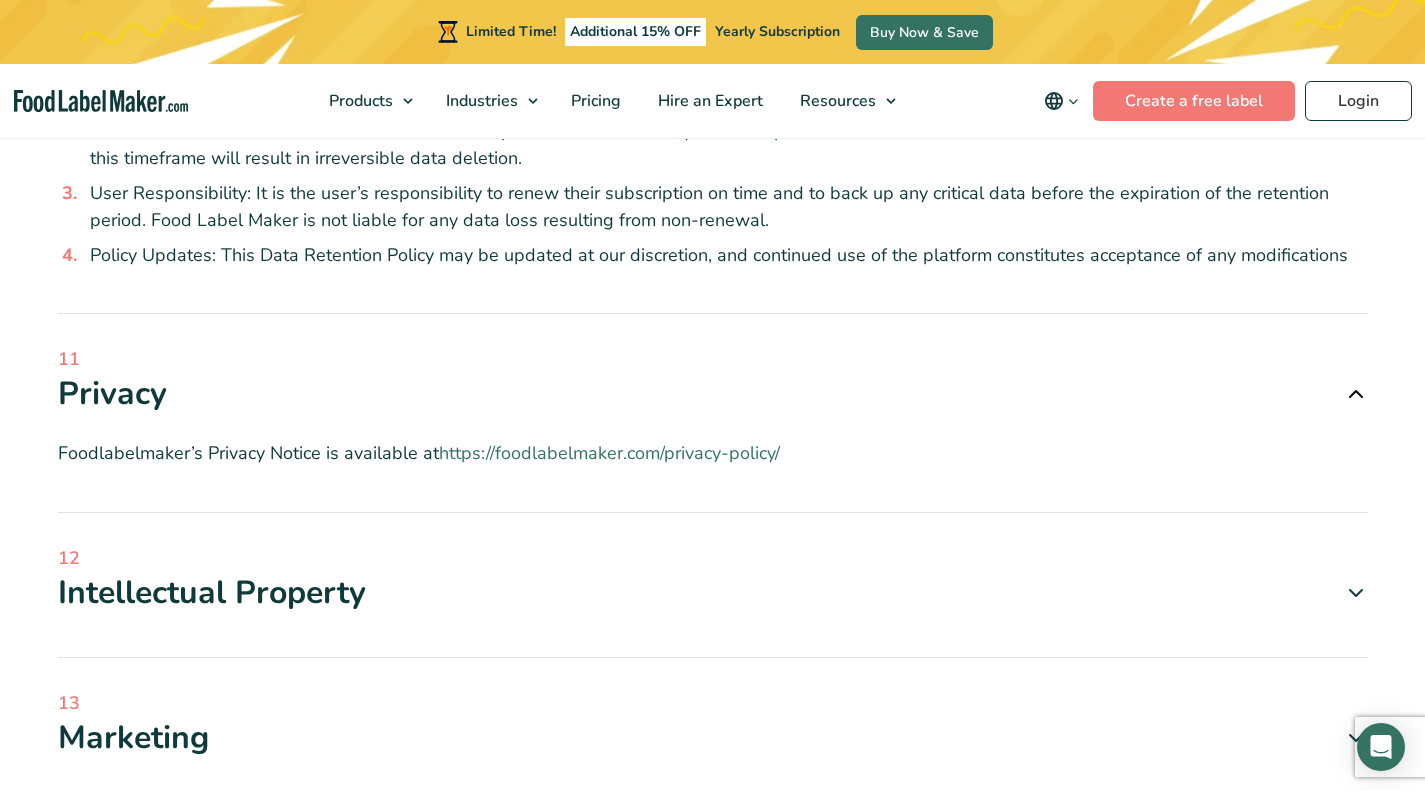 click on "https://foodlabelmaker.com/privacy-policy/" at bounding box center (609, 453) 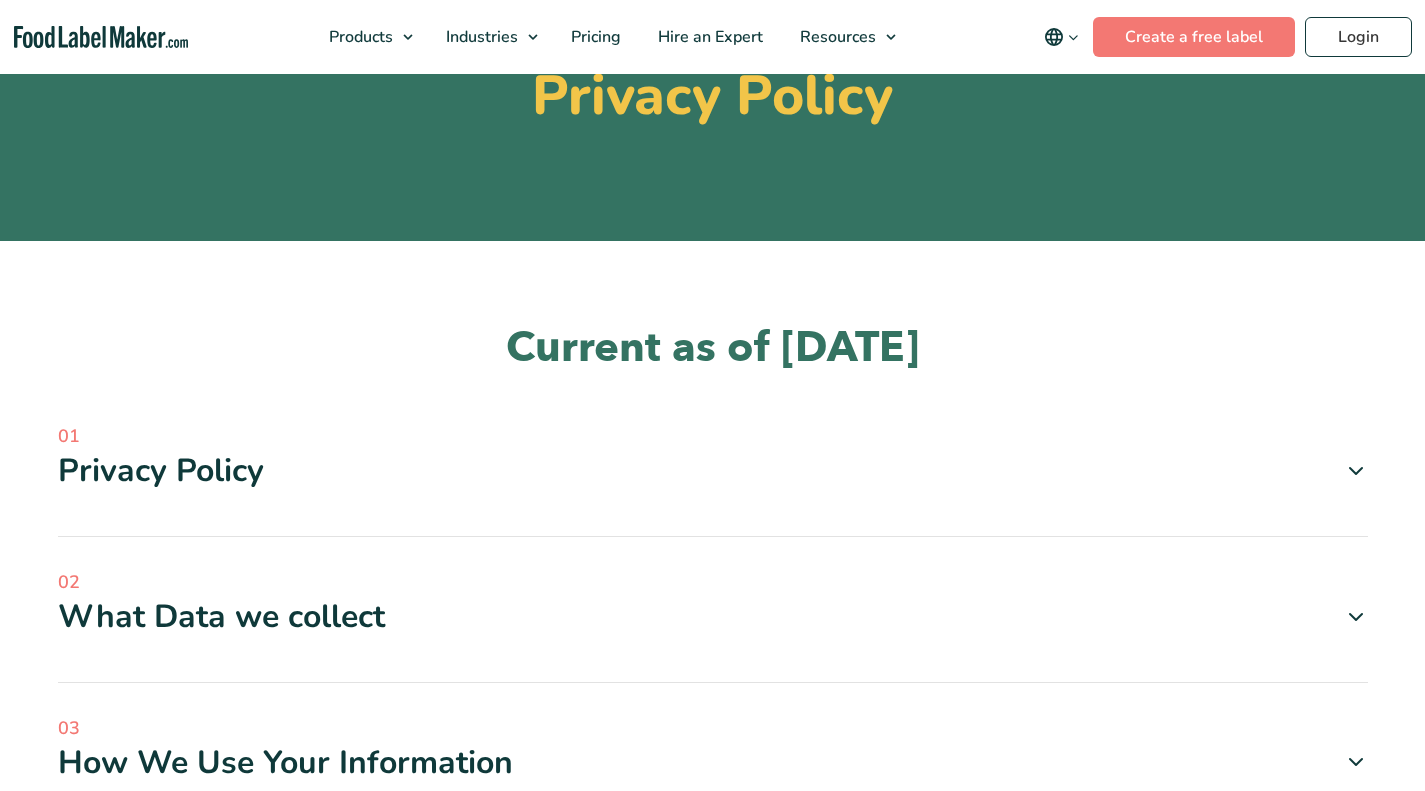 scroll, scrollTop: 0, scrollLeft: 0, axis: both 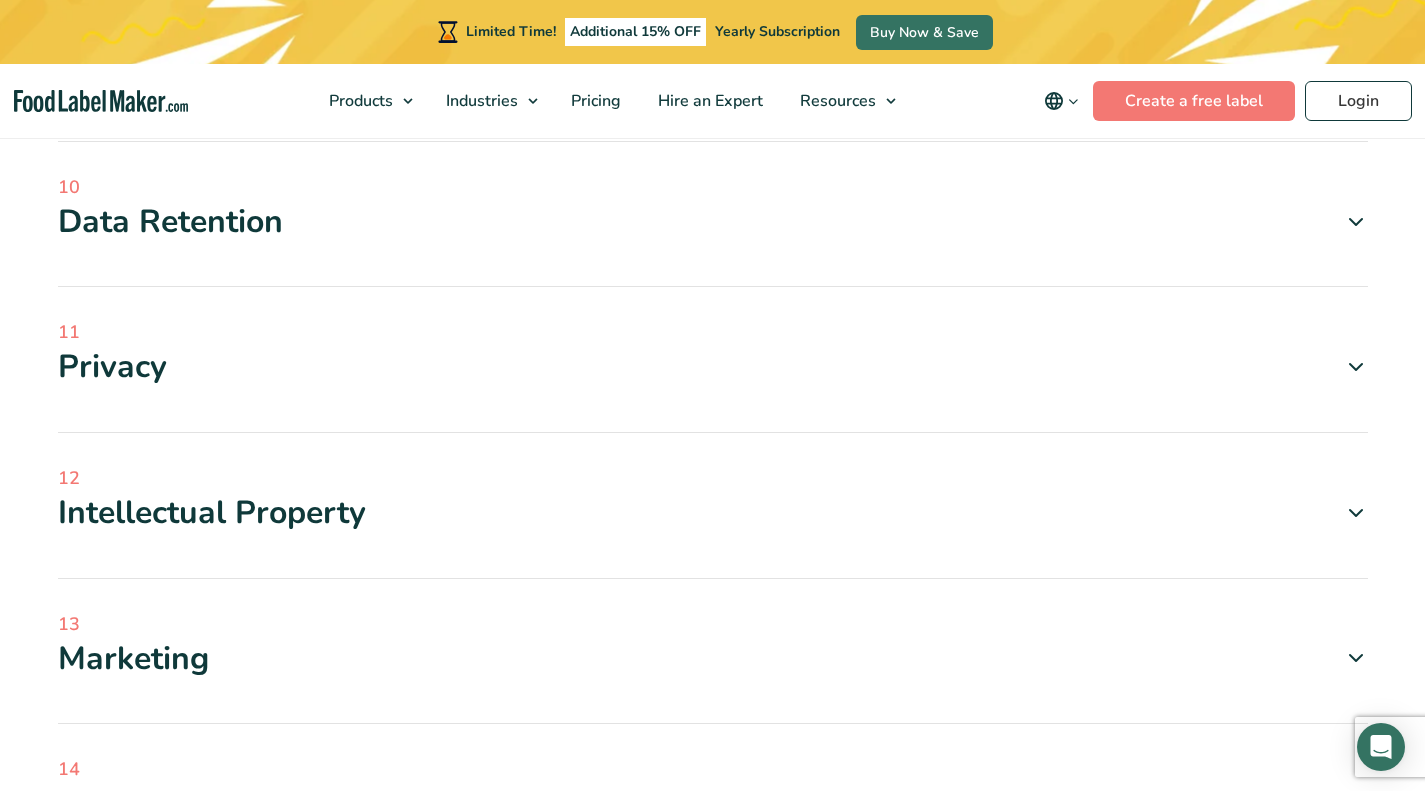 click at bounding box center (1356, 367) 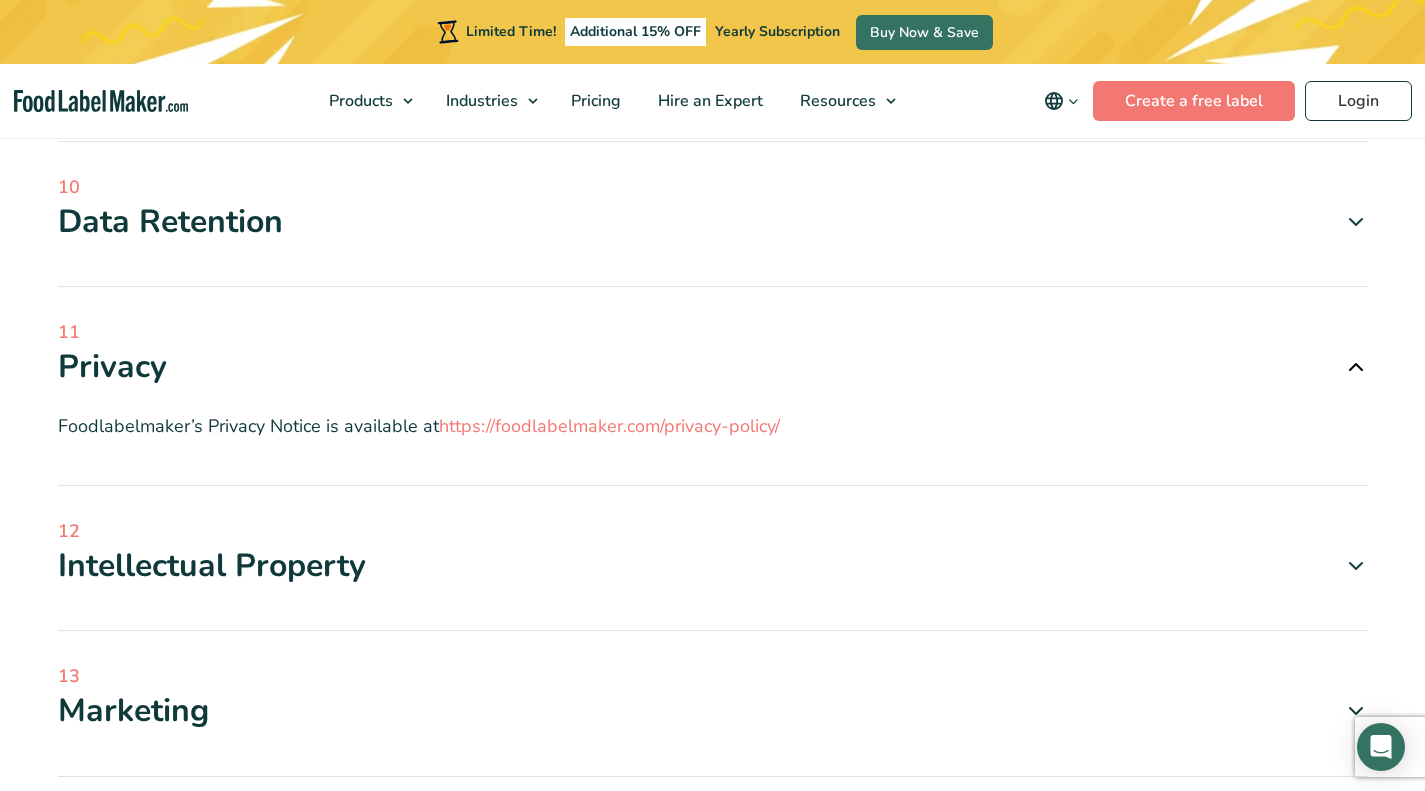 drag, startPoint x: 824, startPoint y: 441, endPoint x: 50, endPoint y: 375, distance: 776.80884 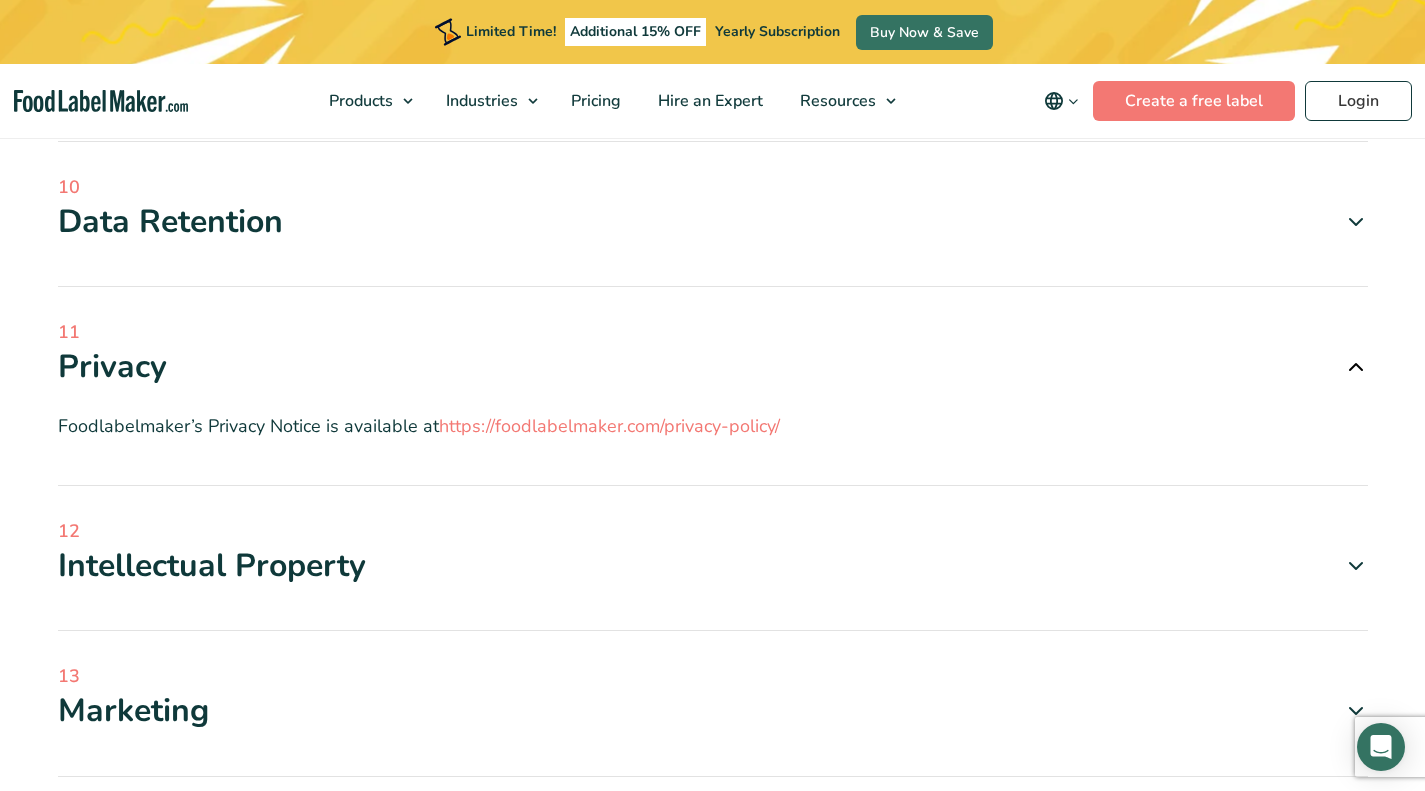 copy on "Privacy
Foodlabelmaker’s Privacy Notice is available at  https://foodlabelmaker.com/privacy-policy/" 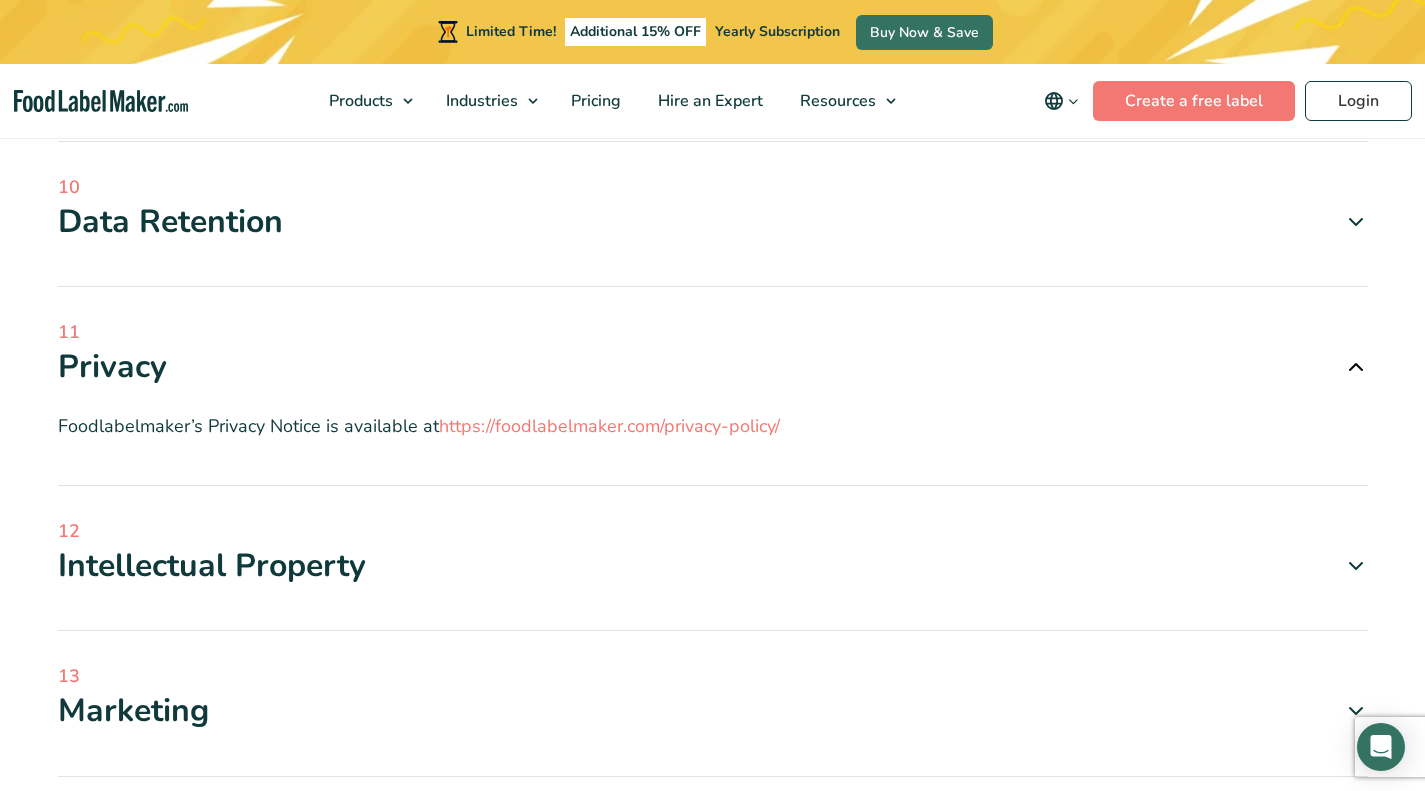 click at bounding box center [1356, 566] 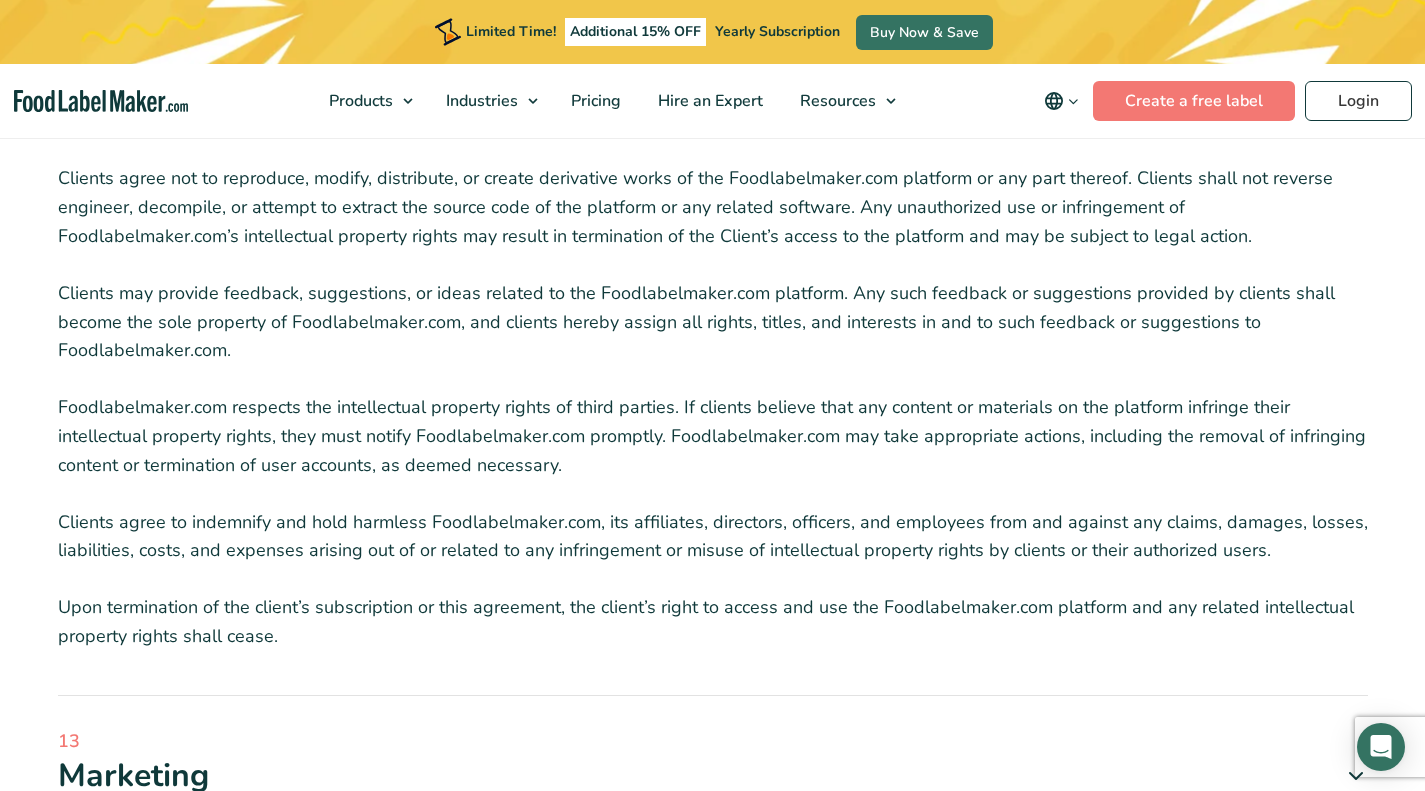 scroll, scrollTop: 2819, scrollLeft: 0, axis: vertical 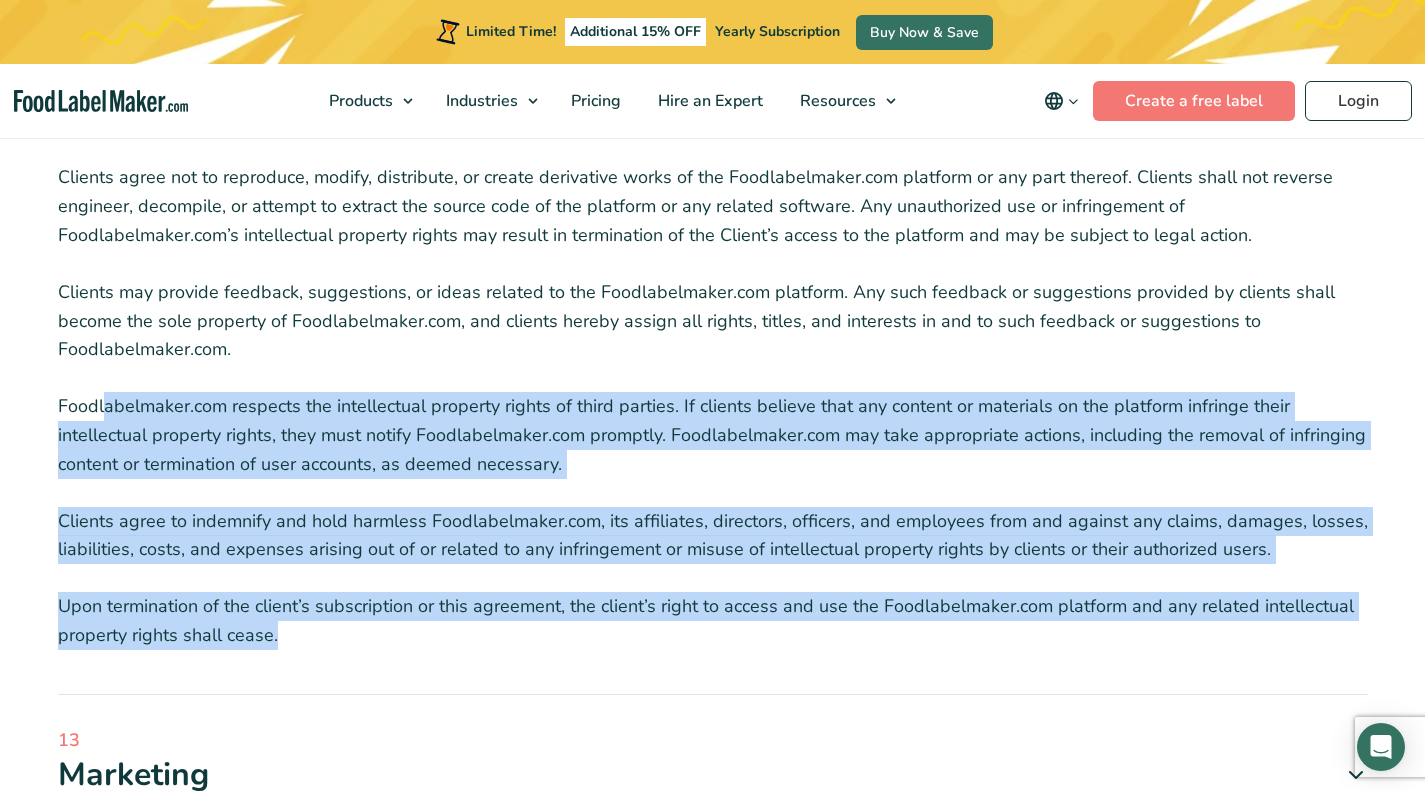 drag, startPoint x: 293, startPoint y: 639, endPoint x: 102, endPoint y: 397, distance: 308.2937 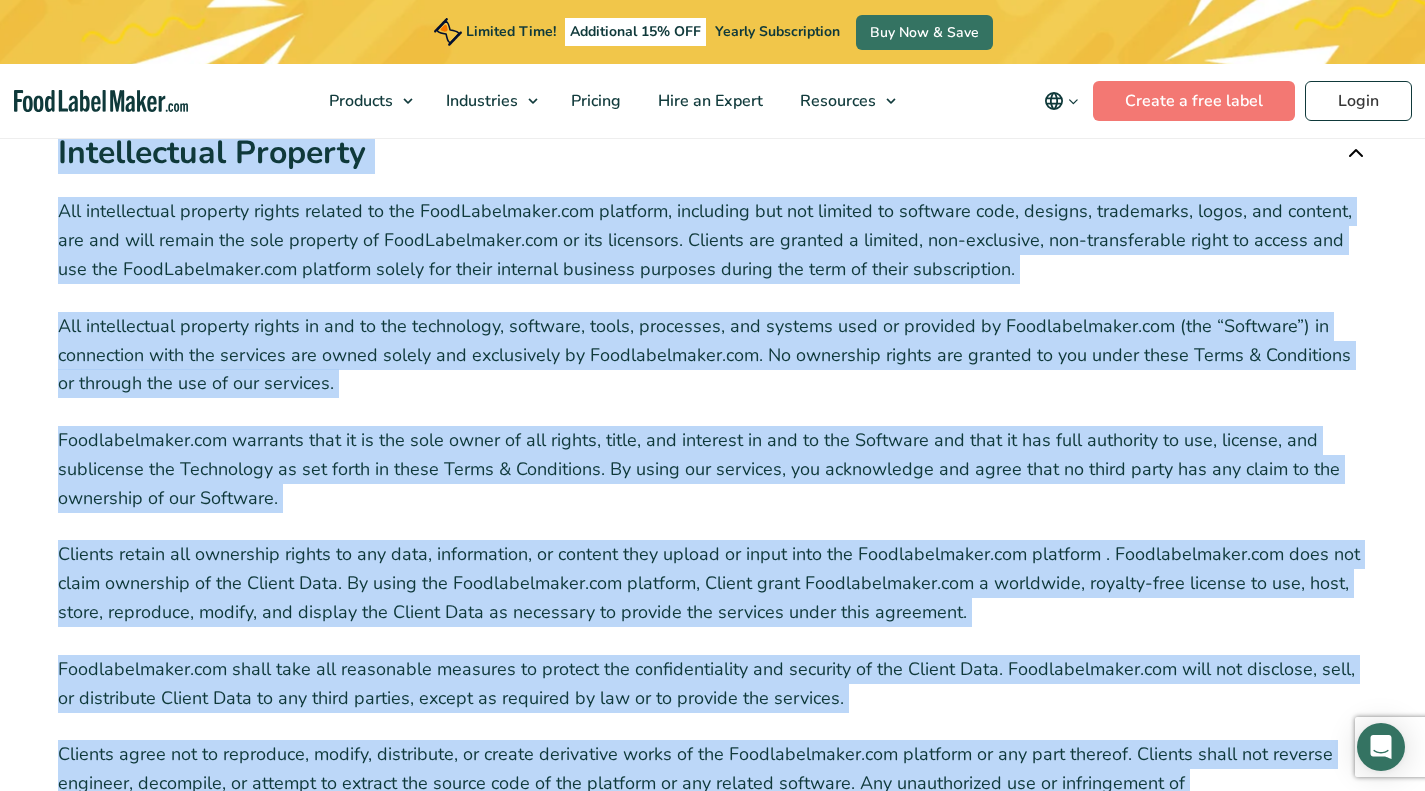 scroll, scrollTop: 2184, scrollLeft: 0, axis: vertical 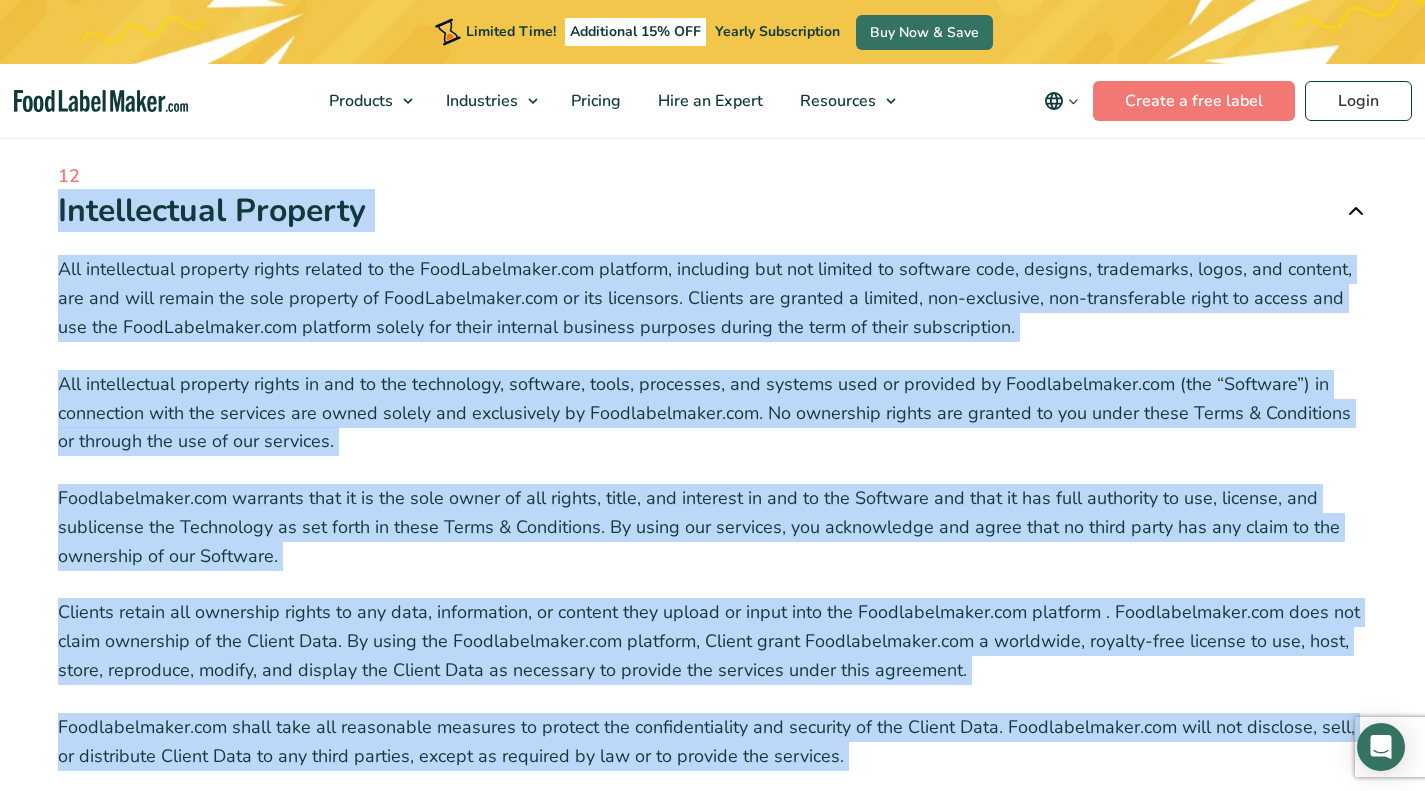 copy on "Intellectual Property
All intellectual property rights related to the Foodlabelmaker.com platform, including but not limited to software code, designs, trademarks, logos, and content, are and will remain the sole property of Foodlabelmaker.com or its licensors. Clients are granted a limited, non-exclusive, non-transferable right to access and use the Foodlabelmaker.com platform solely for their internal business purposes during the term of their subscription.
All intellectual property rights in and to the technology, software, tools, processes, and systems used or provided by Foodlabelmaker.com (the “Software”) in connection with the services are owned solely and exclusively by Foodlabelmaker.com. No ownership rights are granted to you under these Terms & Conditions or through the use of our services.
Foodlabelmaker.com warrants that it is the sole owner of all rights, title, and intere..." 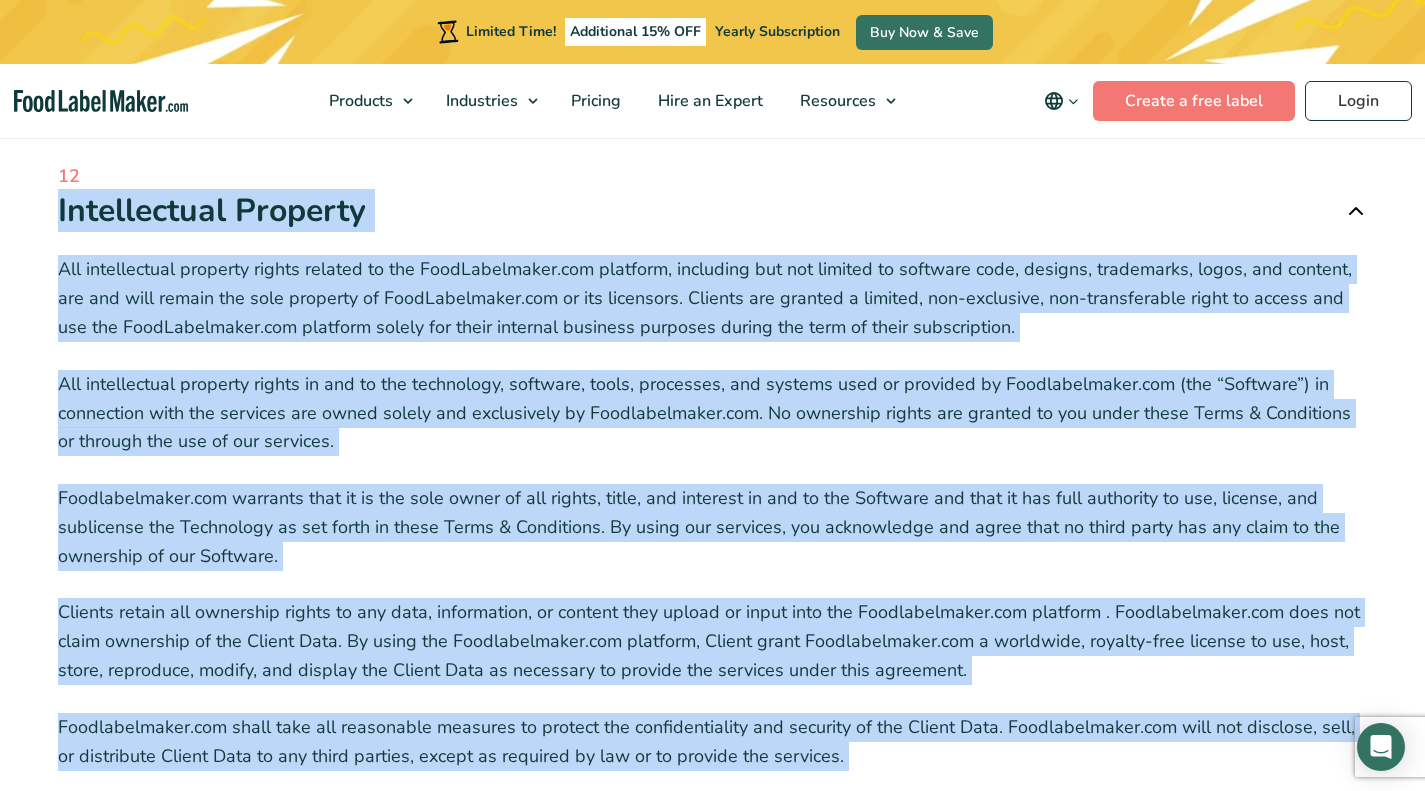 click at bounding box center (1356, 211) 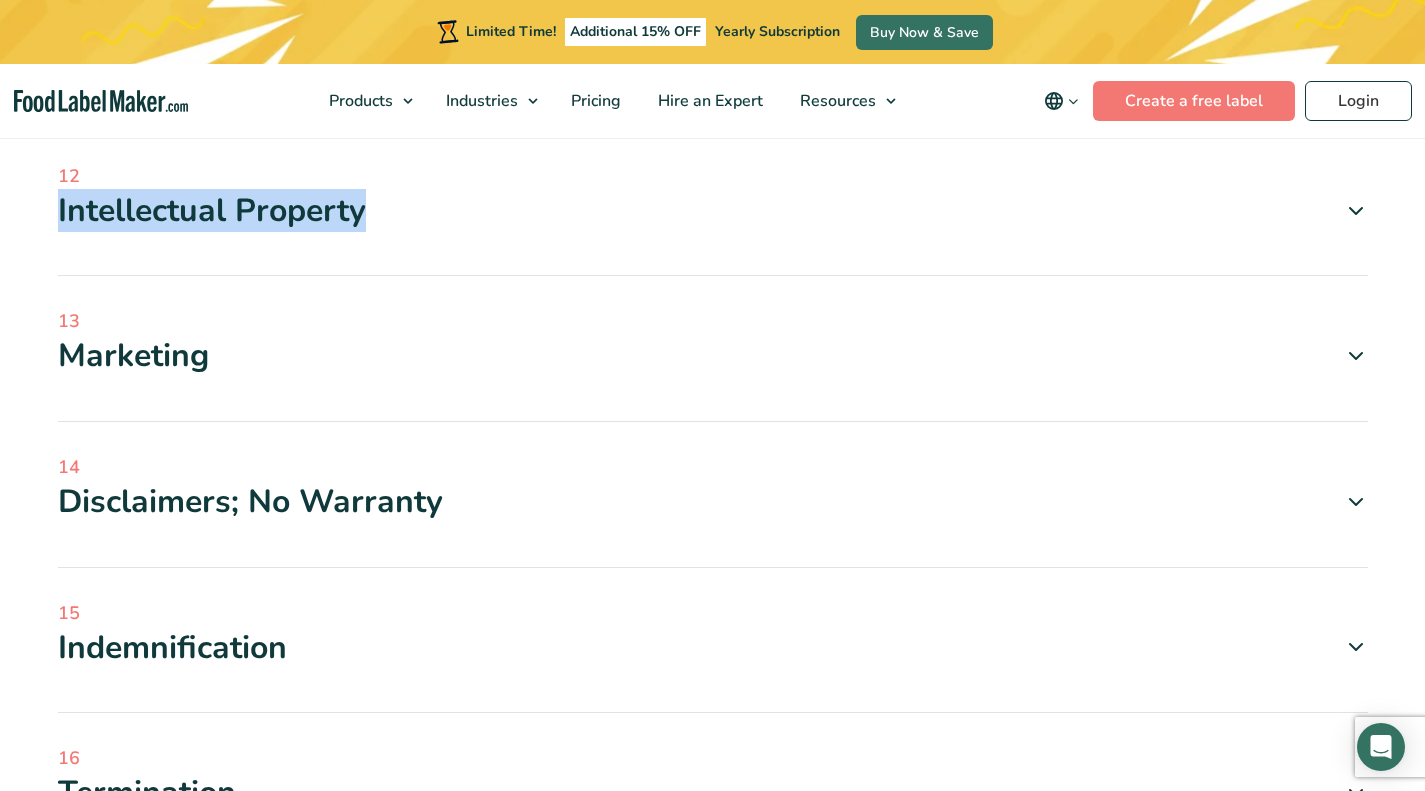 click at bounding box center [1356, 356] 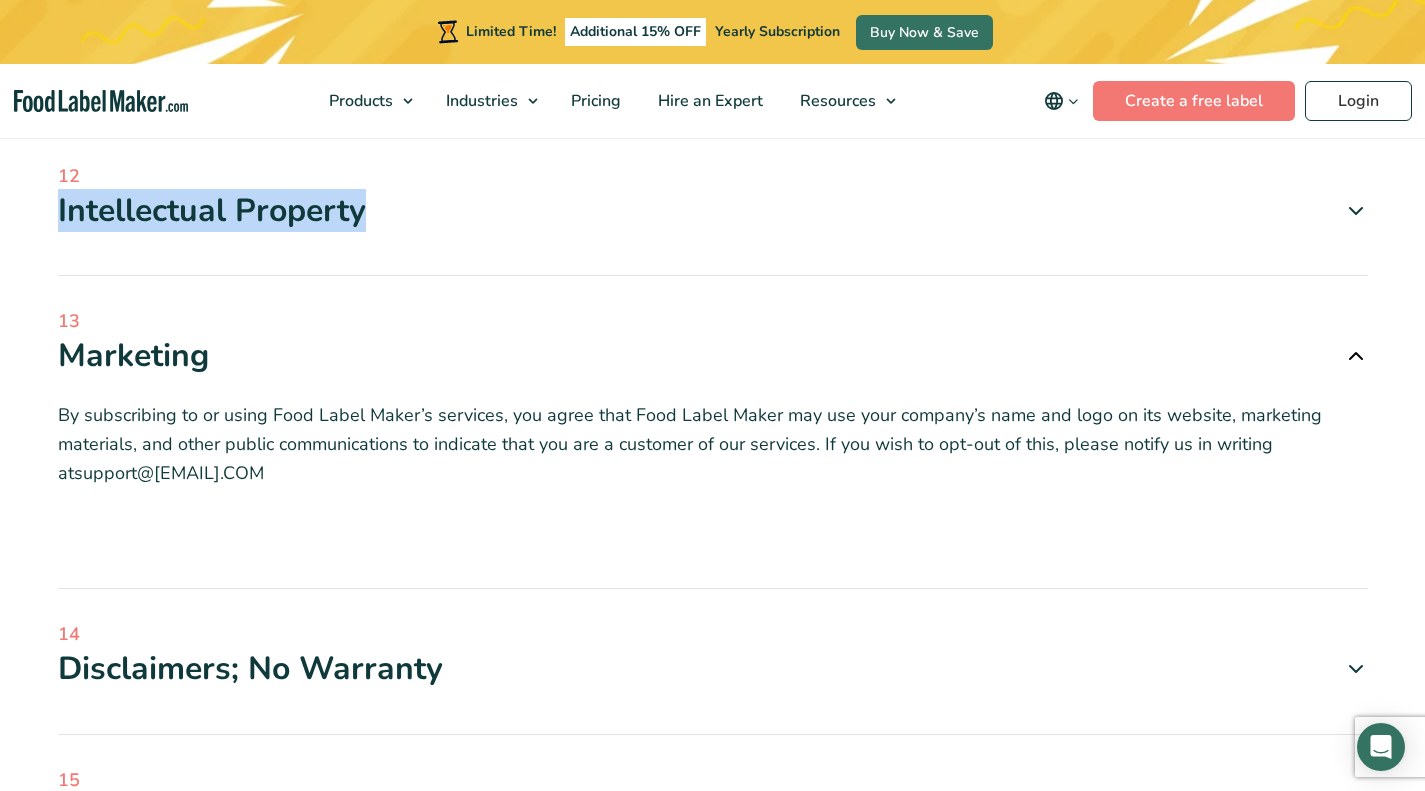 drag, startPoint x: 317, startPoint y: 488, endPoint x: 25, endPoint y: 358, distance: 319.63104 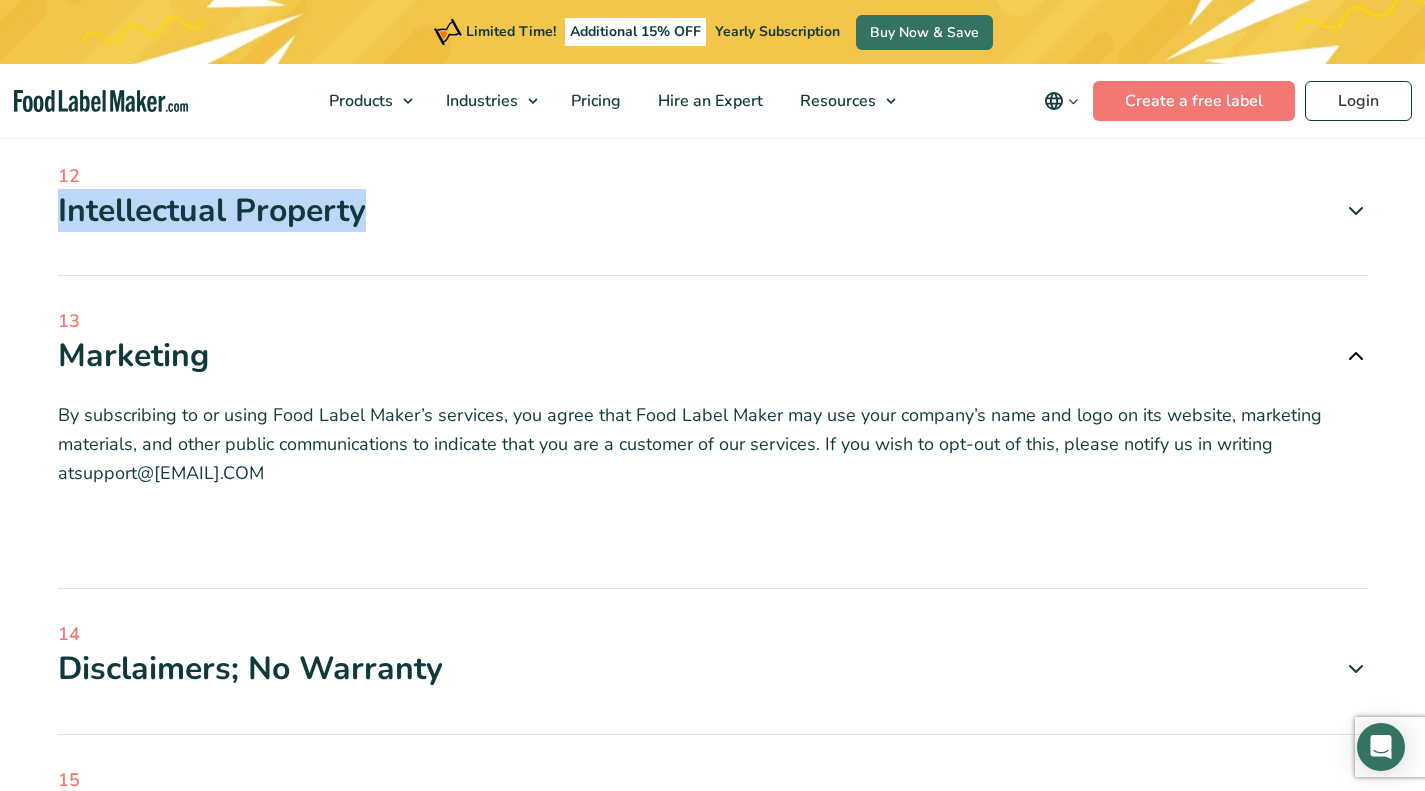 copy on "Marketing
By subscribing to or using Food Label Maker’s services, you agree that Food Label Maker may use your company’s name and logo on its website, marketing materials, and other public communications to indicate that you are a customer of our services. If you wish to opt-out of this, please notify us in writing at  support@foodlabelmaker.com" 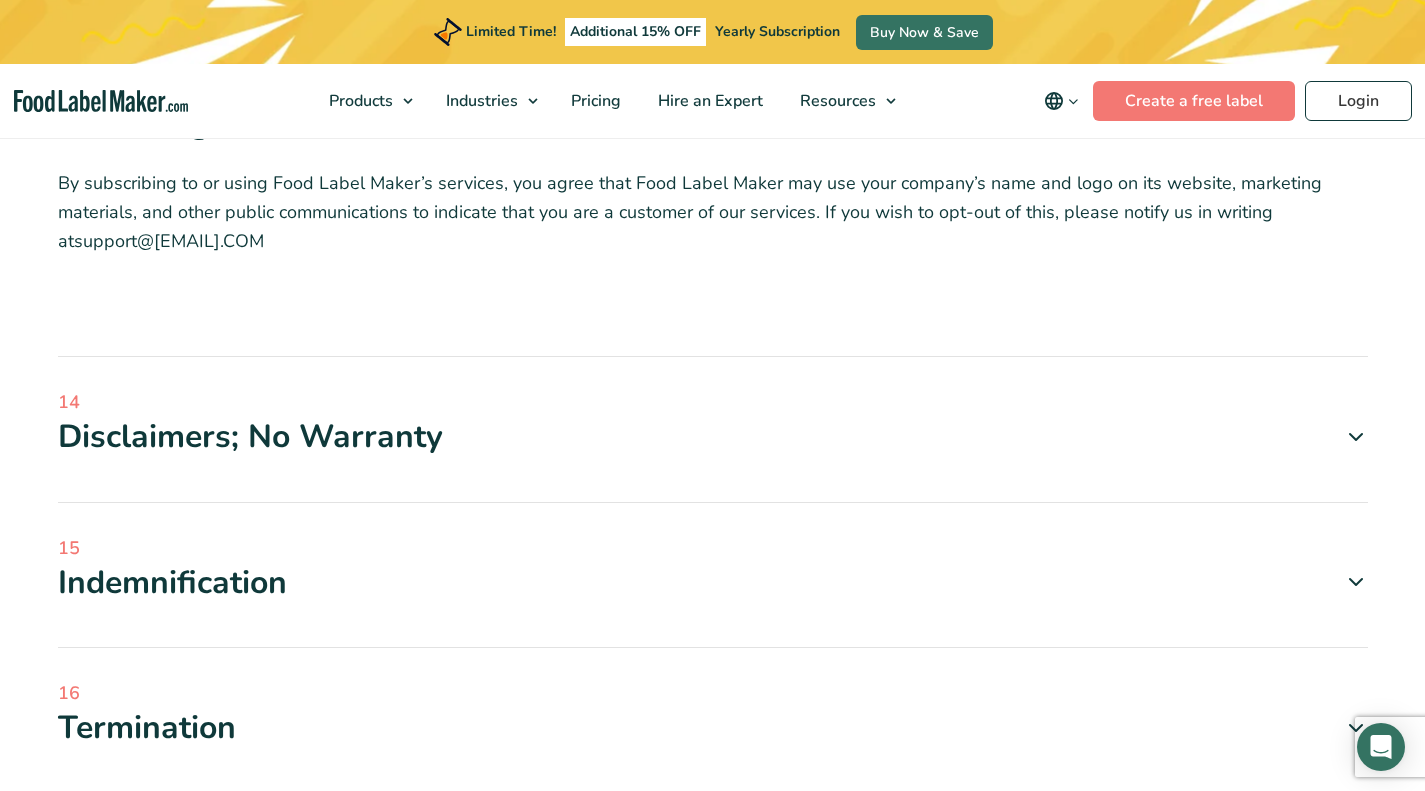 scroll, scrollTop: 2417, scrollLeft: 0, axis: vertical 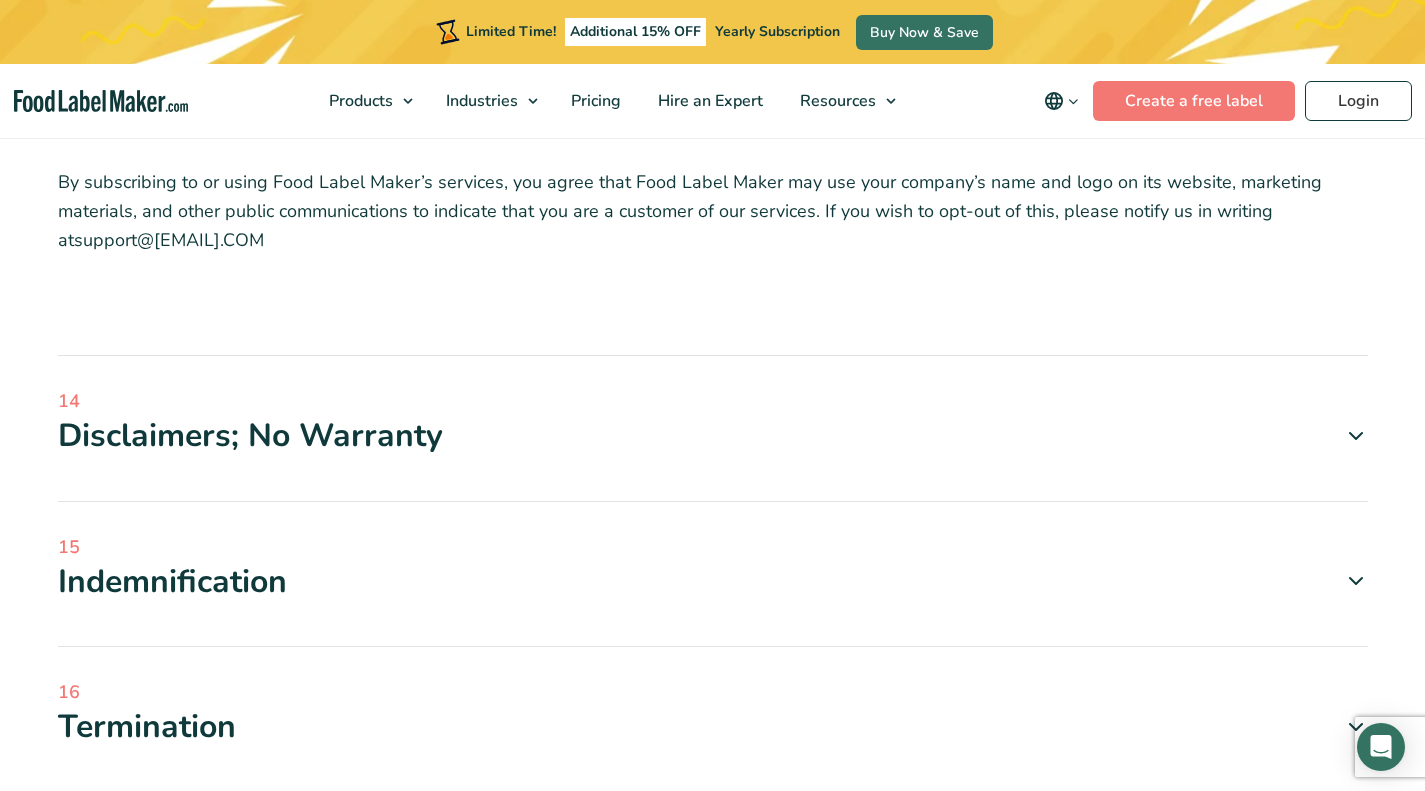 click at bounding box center [1356, 436] 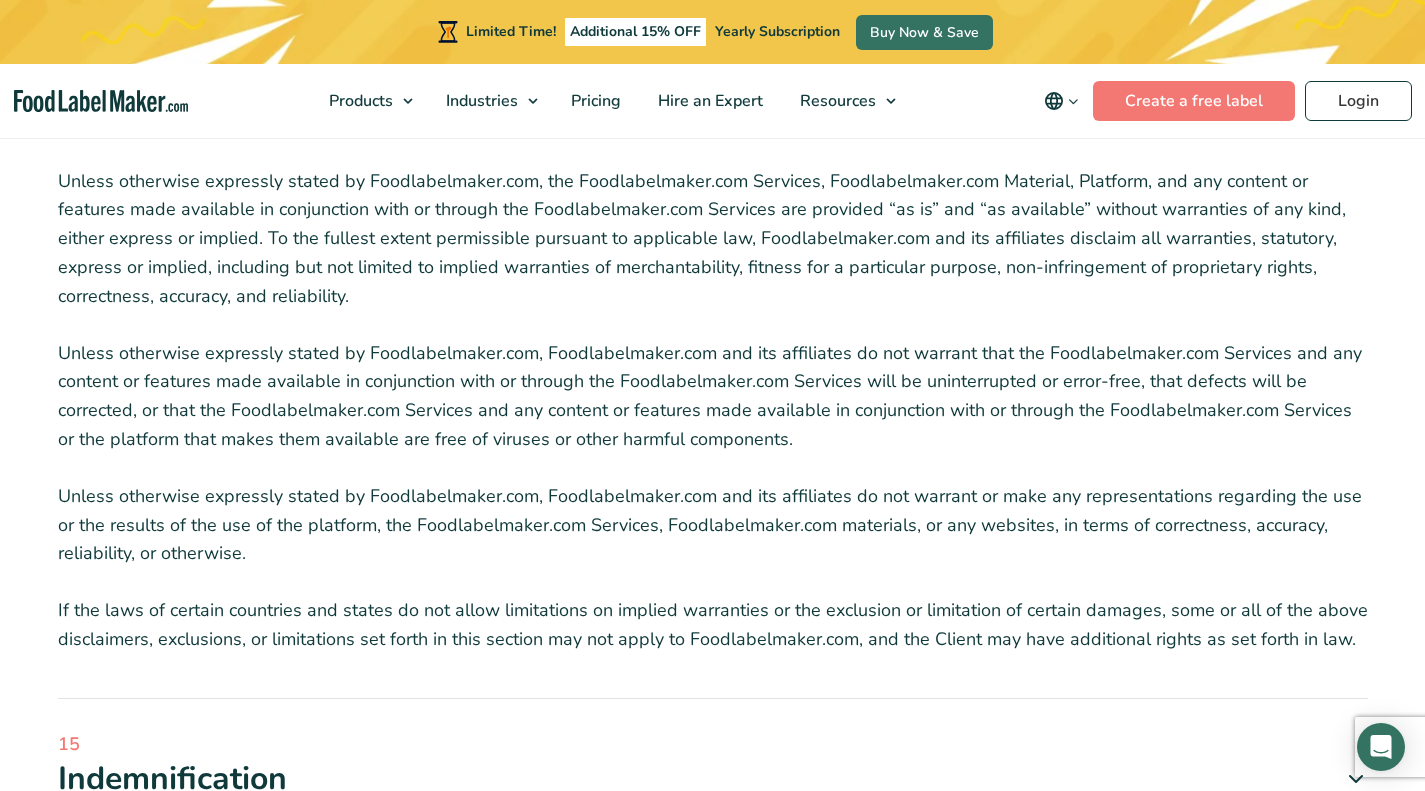 scroll, scrollTop: 2732, scrollLeft: 0, axis: vertical 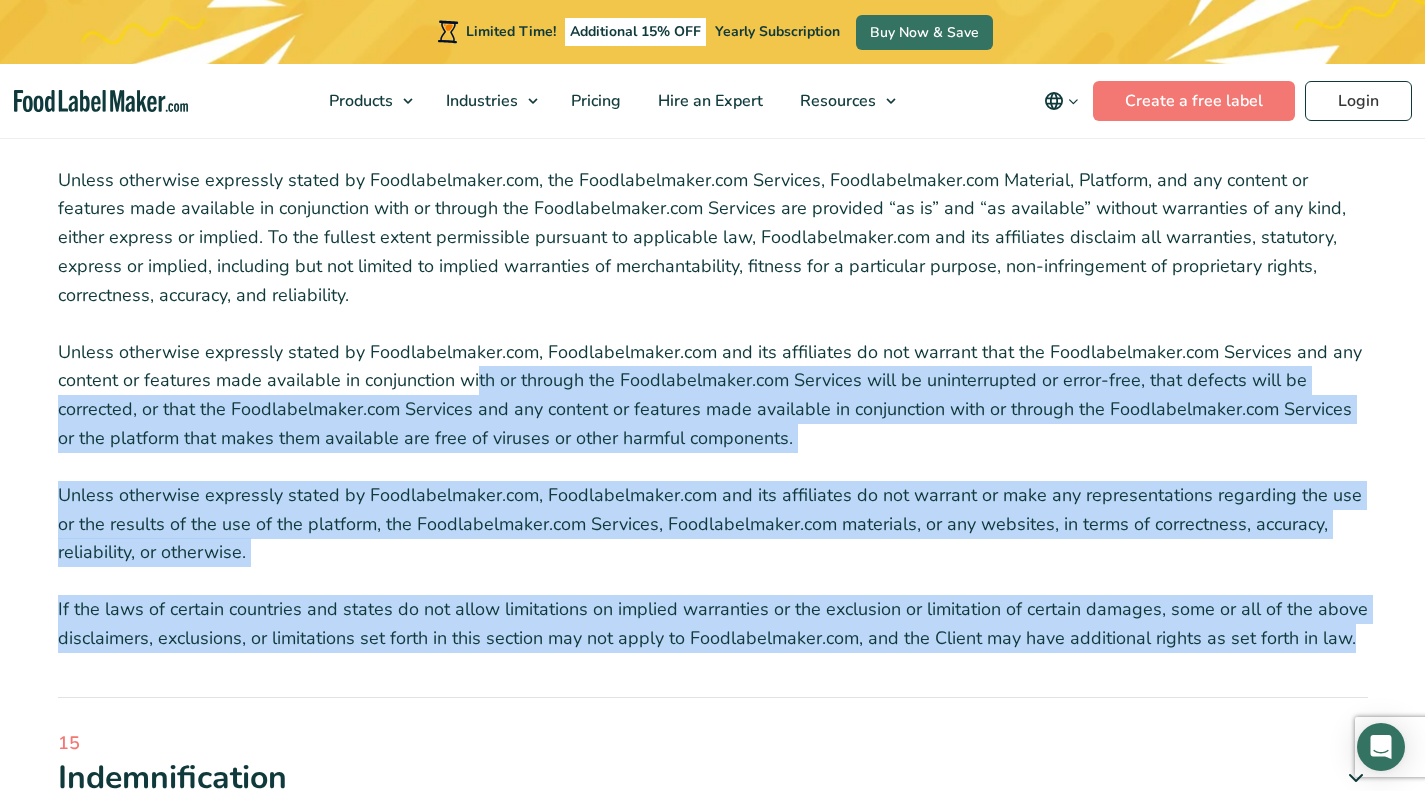 drag, startPoint x: 1357, startPoint y: 634, endPoint x: 477, endPoint y: 383, distance: 915.0962 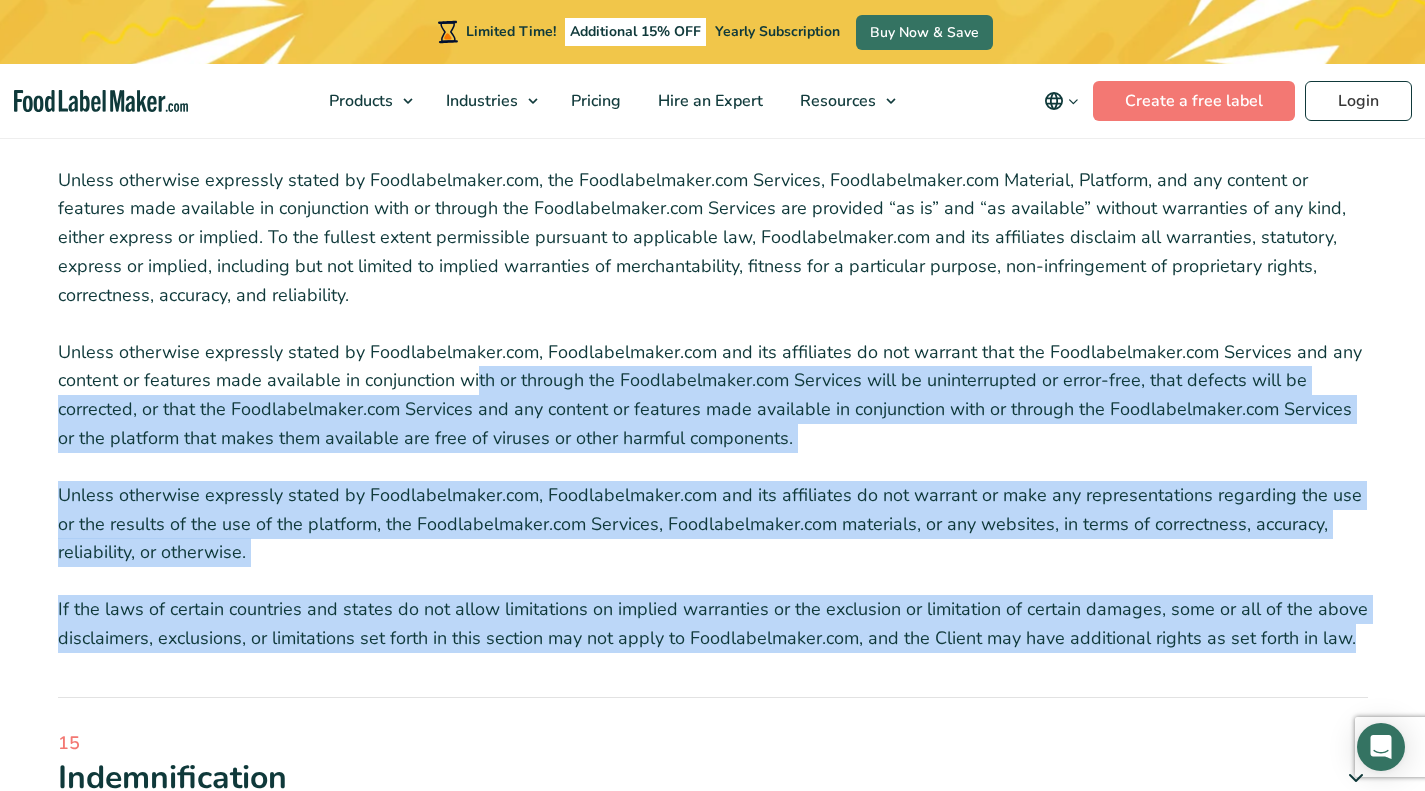 scroll, scrollTop: 2615, scrollLeft: 0, axis: vertical 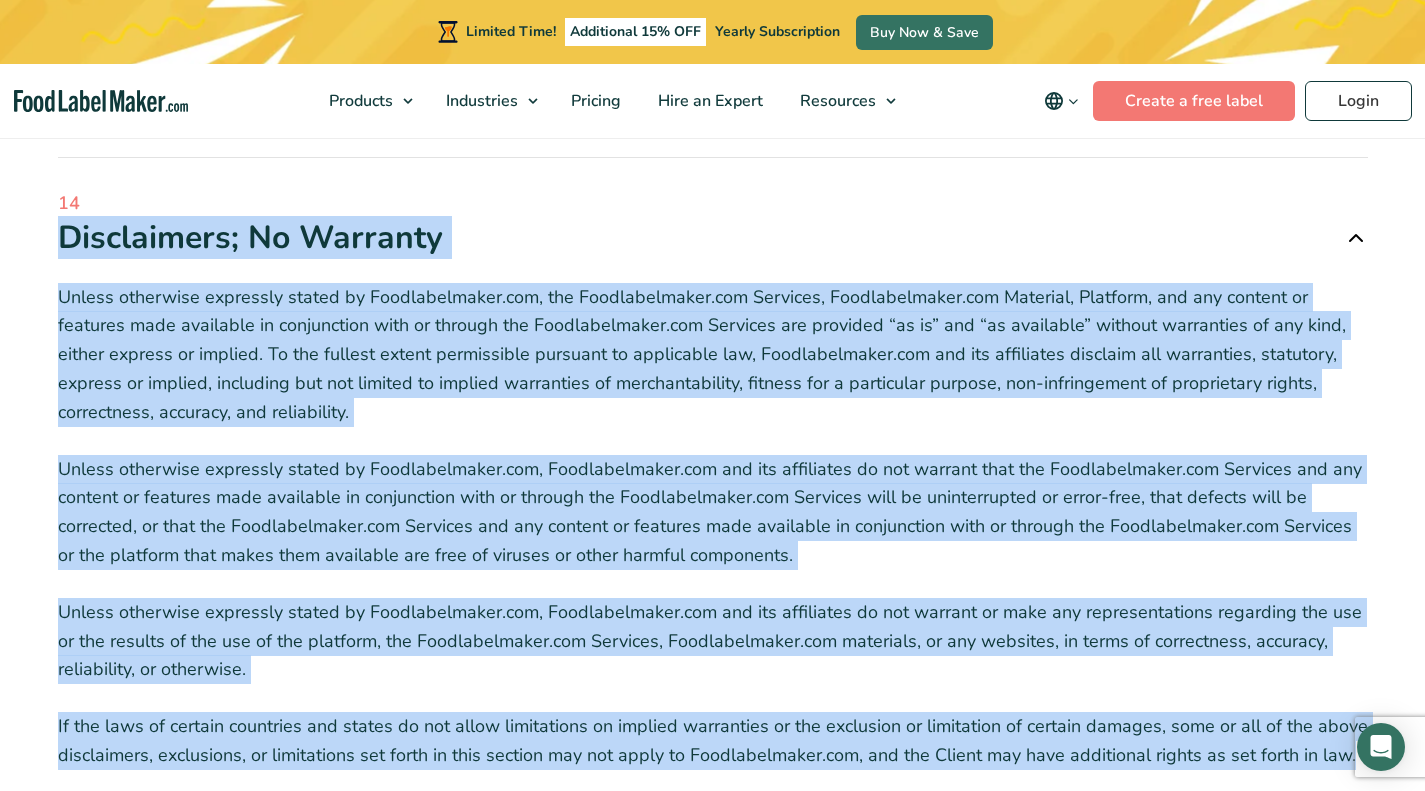 copy on "Disclaimers; No Warranty
Unless otherwise expressly stated by Foodlabelmaker.com, the Foodlabelmaker.com Services, Foodlabelmaker.com Material, Platform, and any content or features made available in conjunction with or through the Foodlabelmaker.com Services are provided “as is” and “as available” without warranties of any kind, either express or implied. To the fullest extent permissible pursuant to applicable law, Foodlabelmaker.com and its affiliates disclaim all warranties, statutory, express or implied, including but not limited to implied warranties of merchantability, fitness for a particular purpose, non-infringement of proprietary rights, correctness, accuracy, and reliability.
Unless otherwise expressly stated by Foodlabelmaker.com, Foodlabelmaker.com and its affiliates do not warrant that the Foodlabelmaker.com Services and any content or features made available in conjunction..." 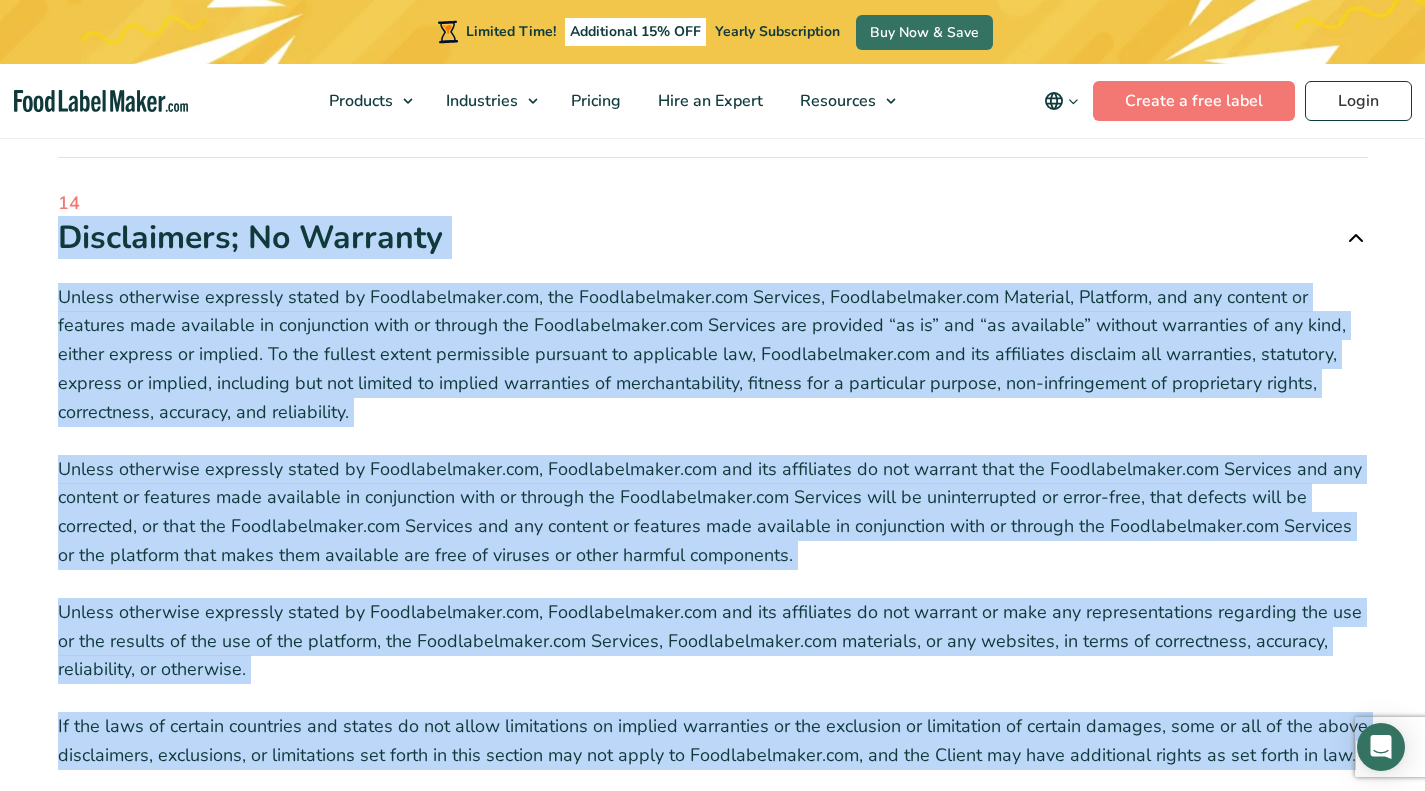 click at bounding box center (1356, 238) 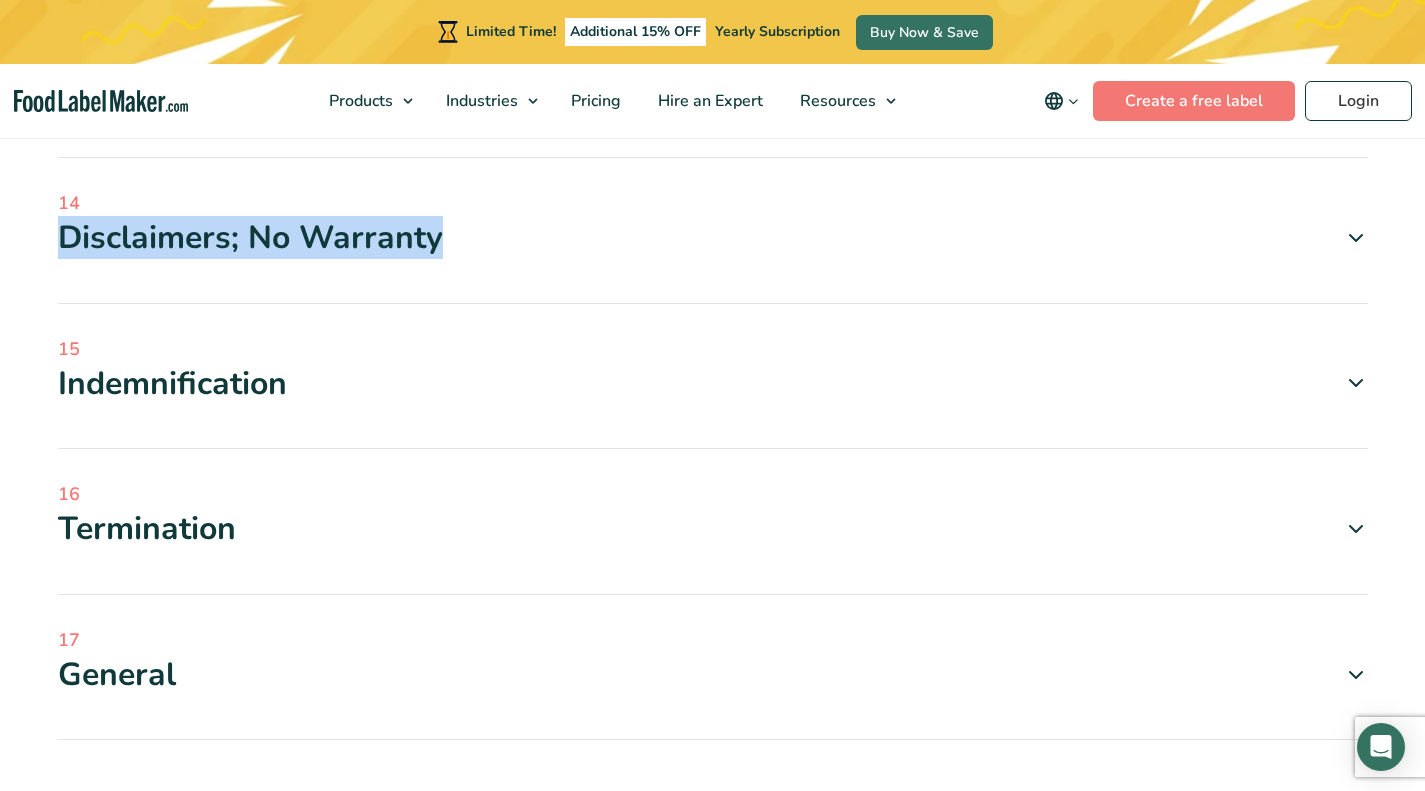 click at bounding box center [1356, 383] 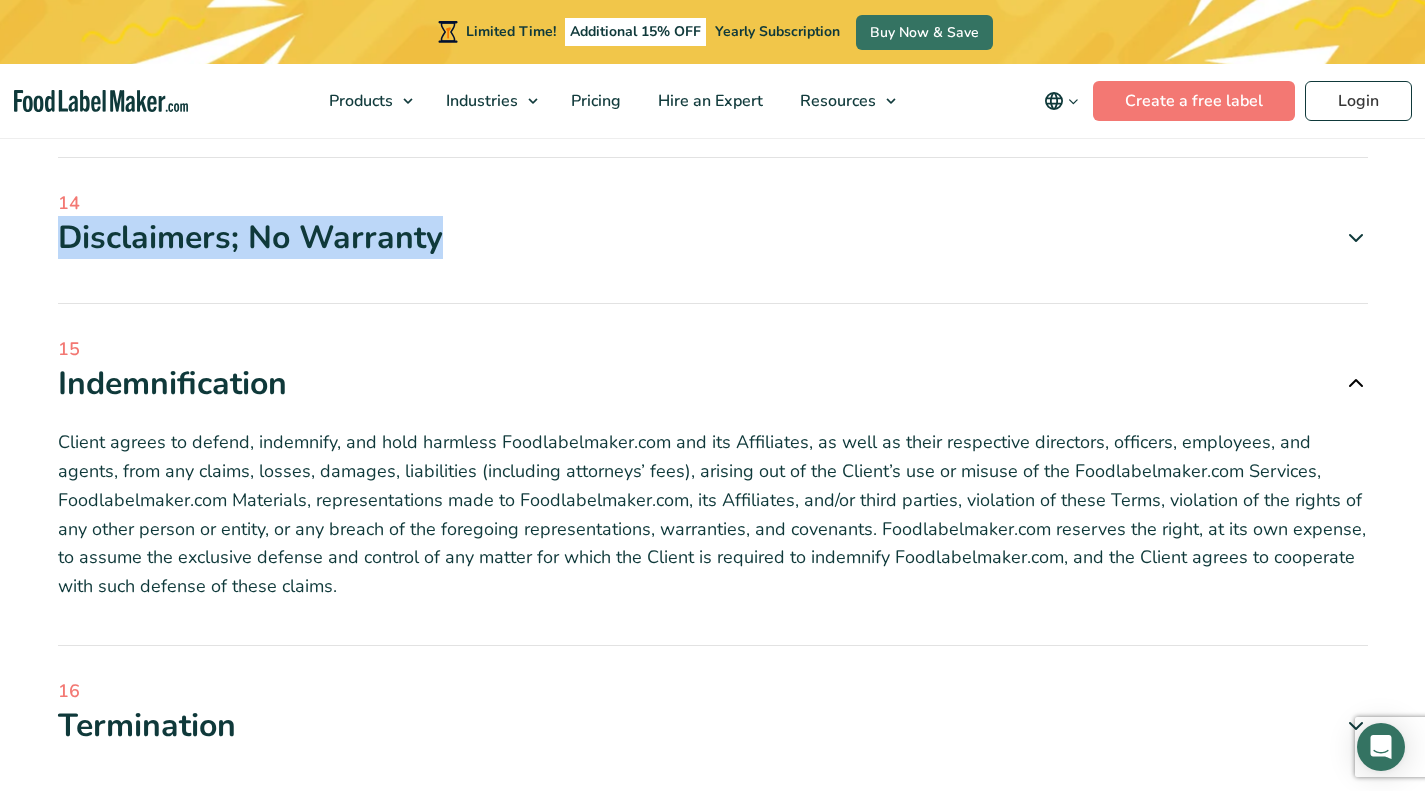 drag, startPoint x: 359, startPoint y: 593, endPoint x: 21, endPoint y: 386, distance: 396.34958 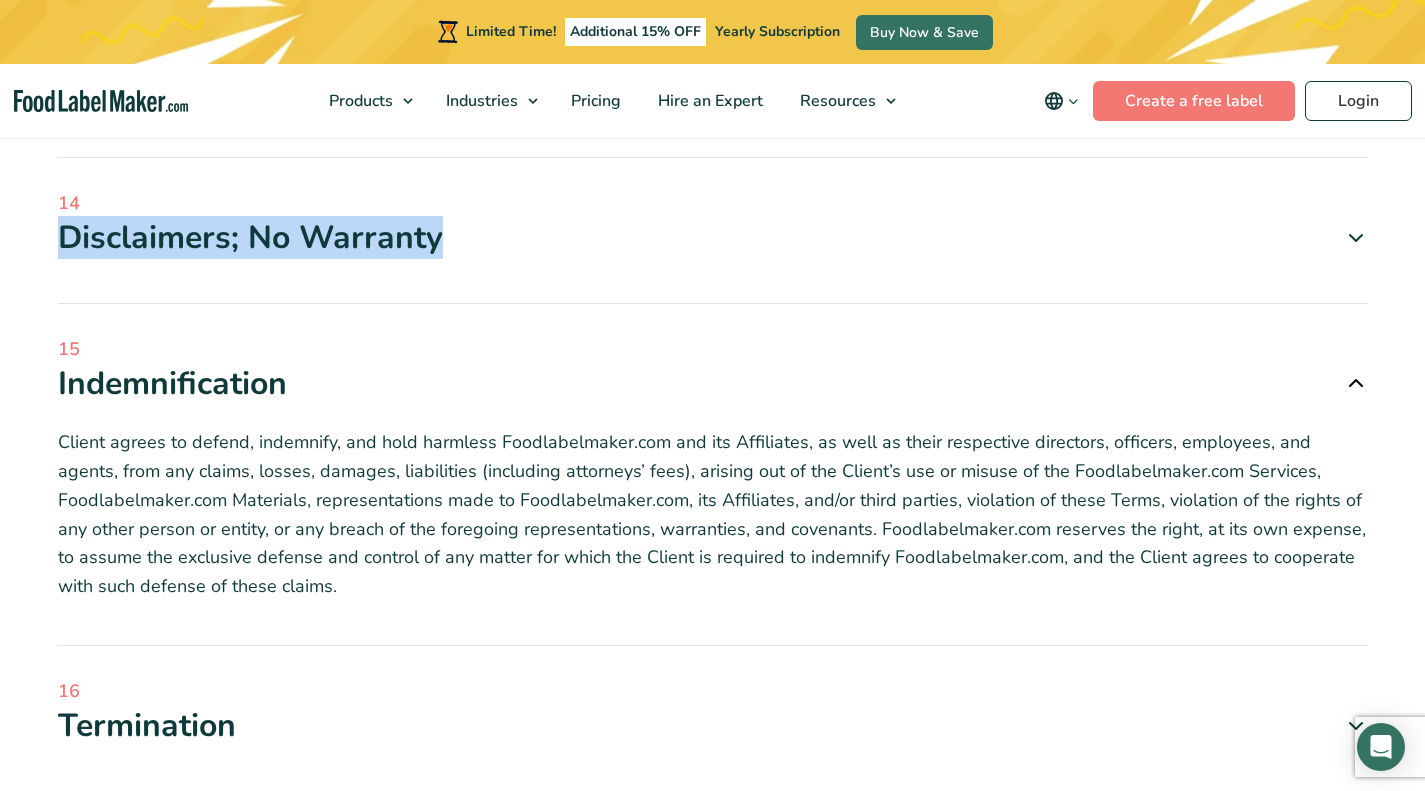 copy on "Indemnification
Client agrees to defend, indemnify, and hold harmless Foodlabelmaker.com and its Affiliates, as well as their respective directors, officers, employees, and agents, from any claims, losses, damages, liabilities (including attorneys’ fees), arising out of the Client’s use or misuse of the Foodlabelmaker.com Services, Foodlabelmaker.com Materials, representations made to Foodlabelmaker.com, its Affiliates, and/or third parties, violation of these Terms, violation of the rights of any other person or entity, or any breach of the foregoing representations, warranties, and covenants. Foodlabelmaker.com reserves the right, at its own expense, to assume the exclusive defense and control of any matter for which the Client is required to indemnify Foodlabelmaker.com, and the Client agrees to cooperate with such defense of these claims." 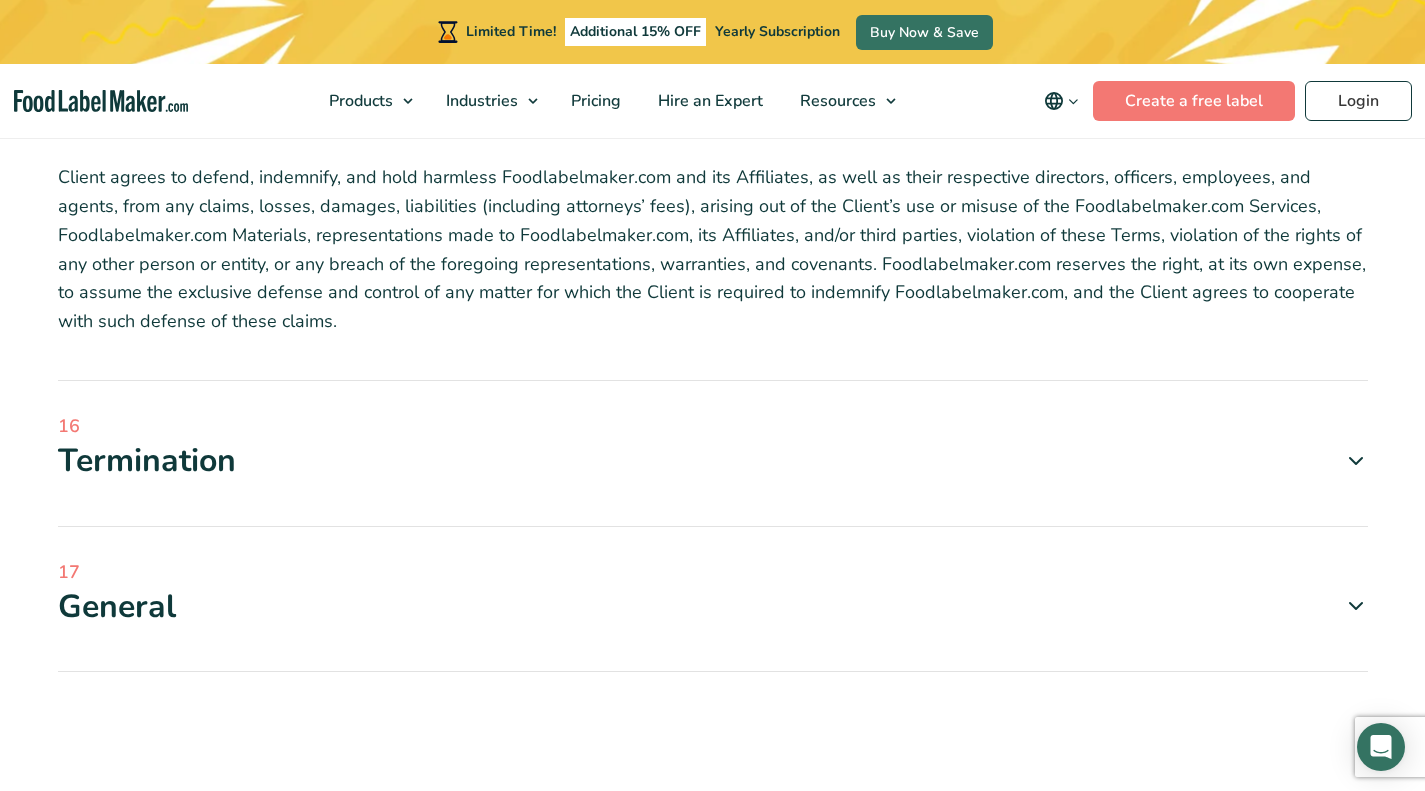 scroll, scrollTop: 2881, scrollLeft: 0, axis: vertical 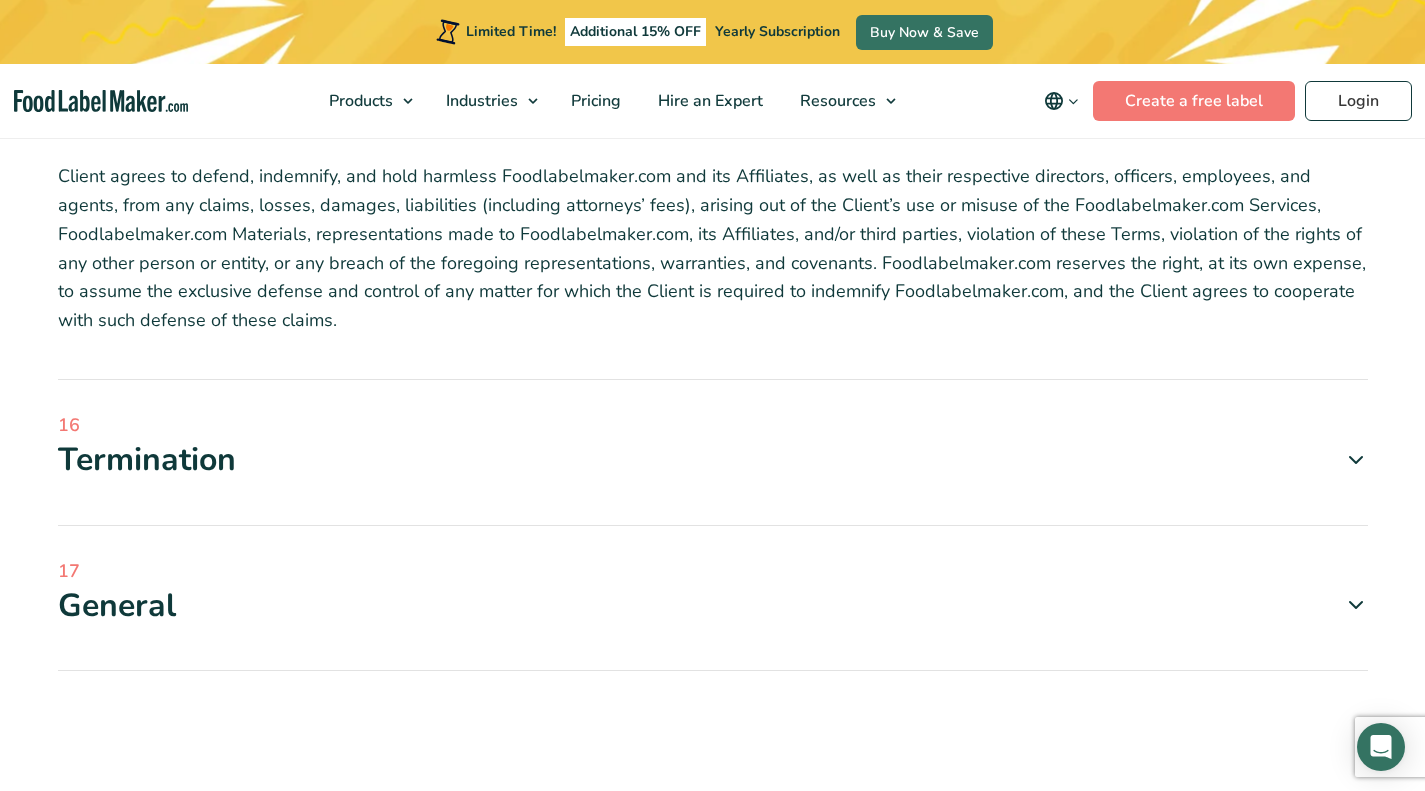 click at bounding box center (1356, 460) 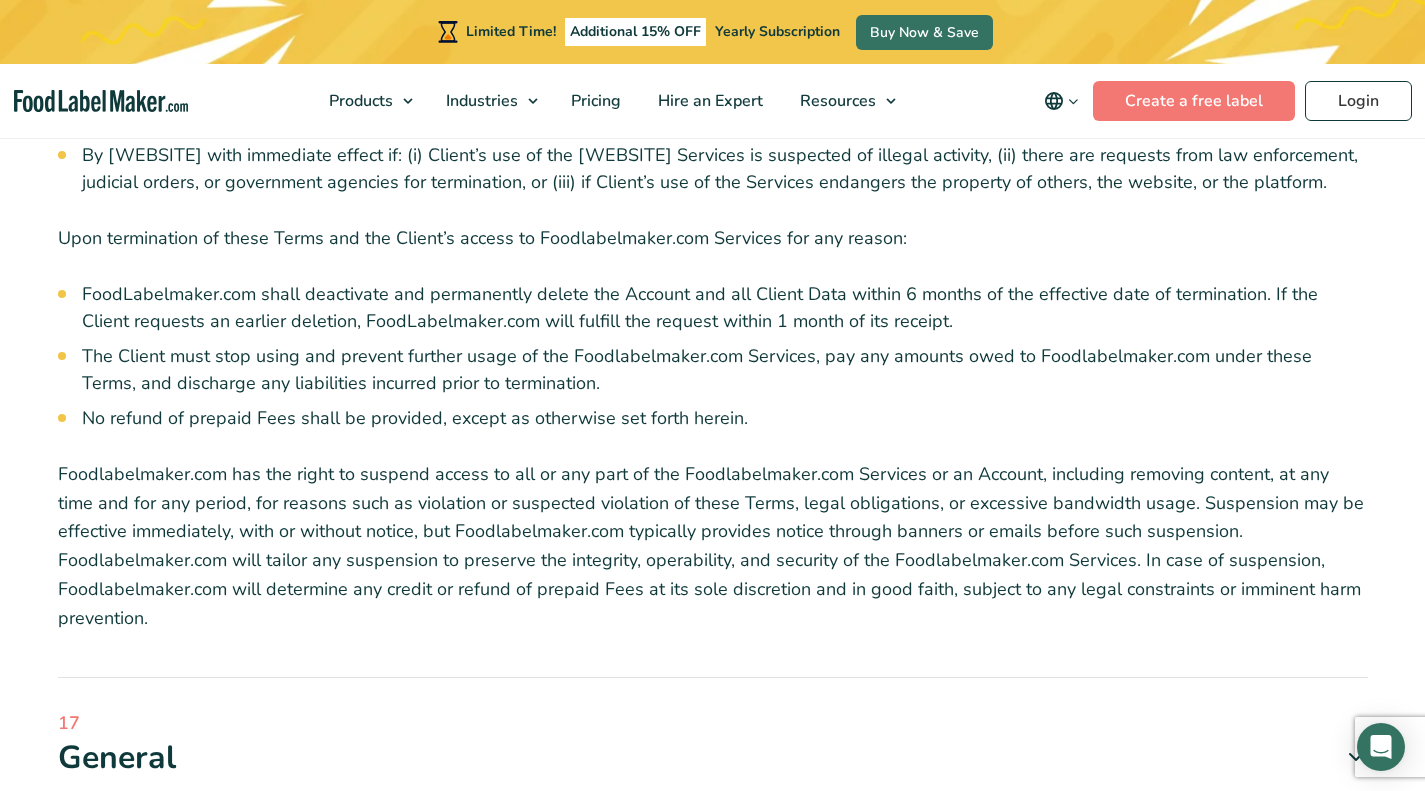 scroll, scrollTop: 3725, scrollLeft: 0, axis: vertical 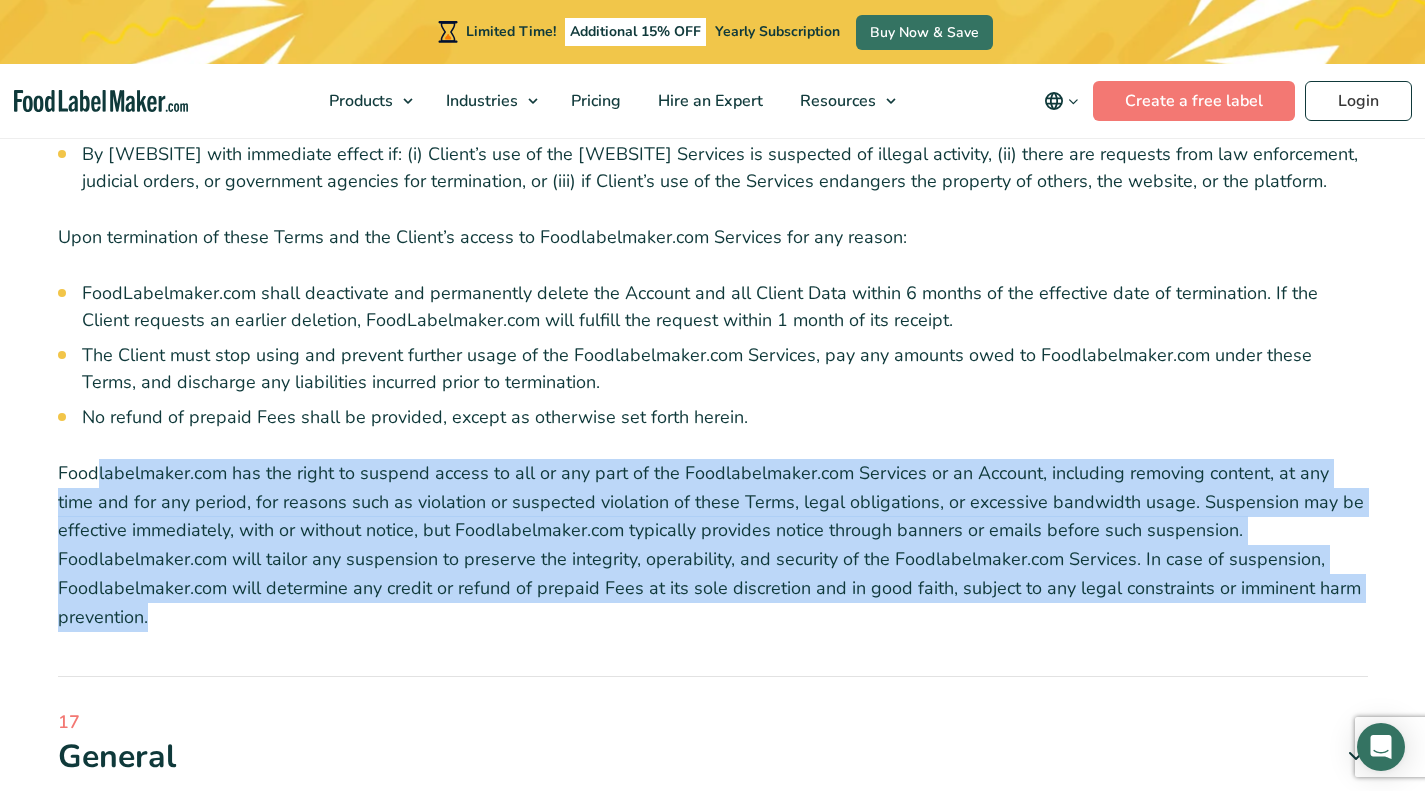 drag, startPoint x: 197, startPoint y: 620, endPoint x: 95, endPoint y: 429, distance: 216.52945 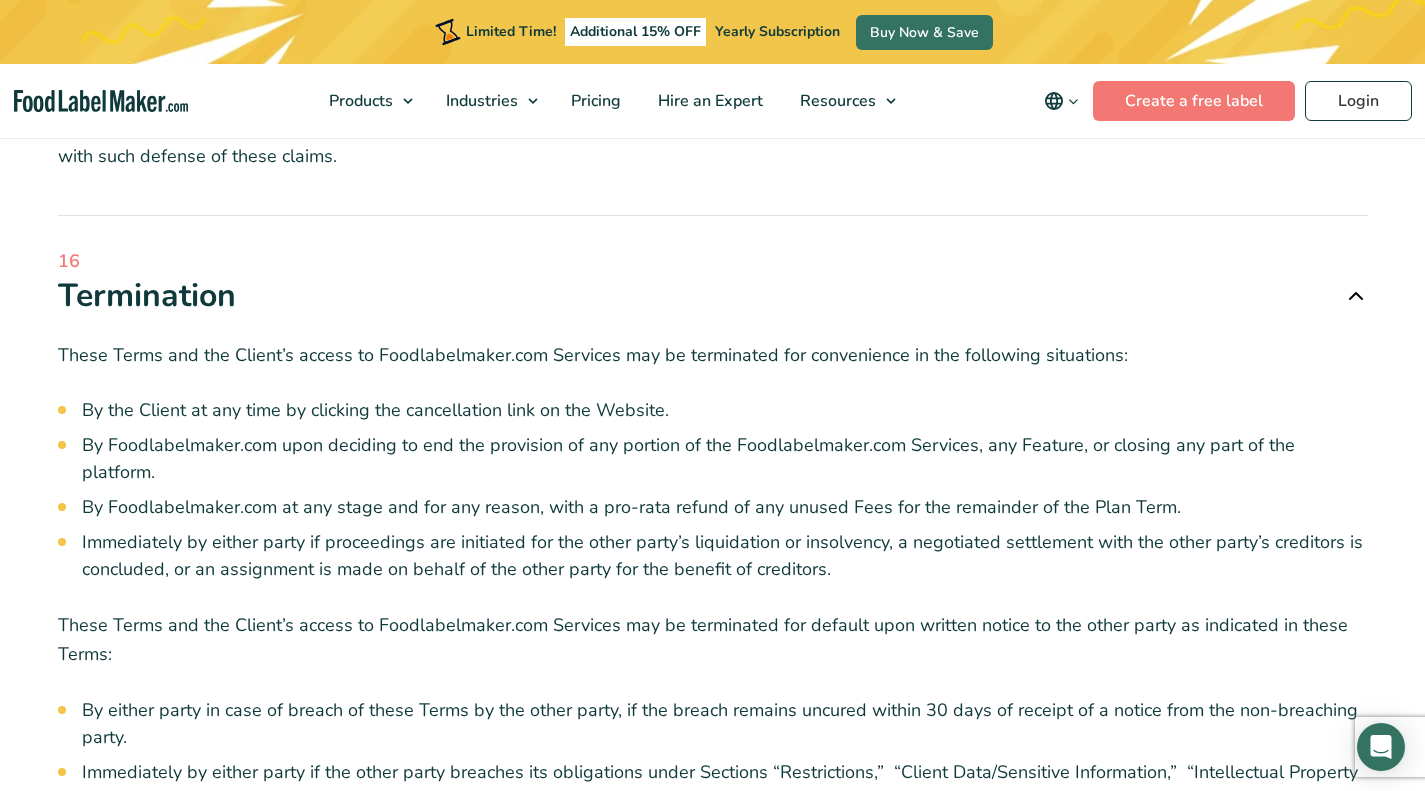 scroll, scrollTop: 2976, scrollLeft: 0, axis: vertical 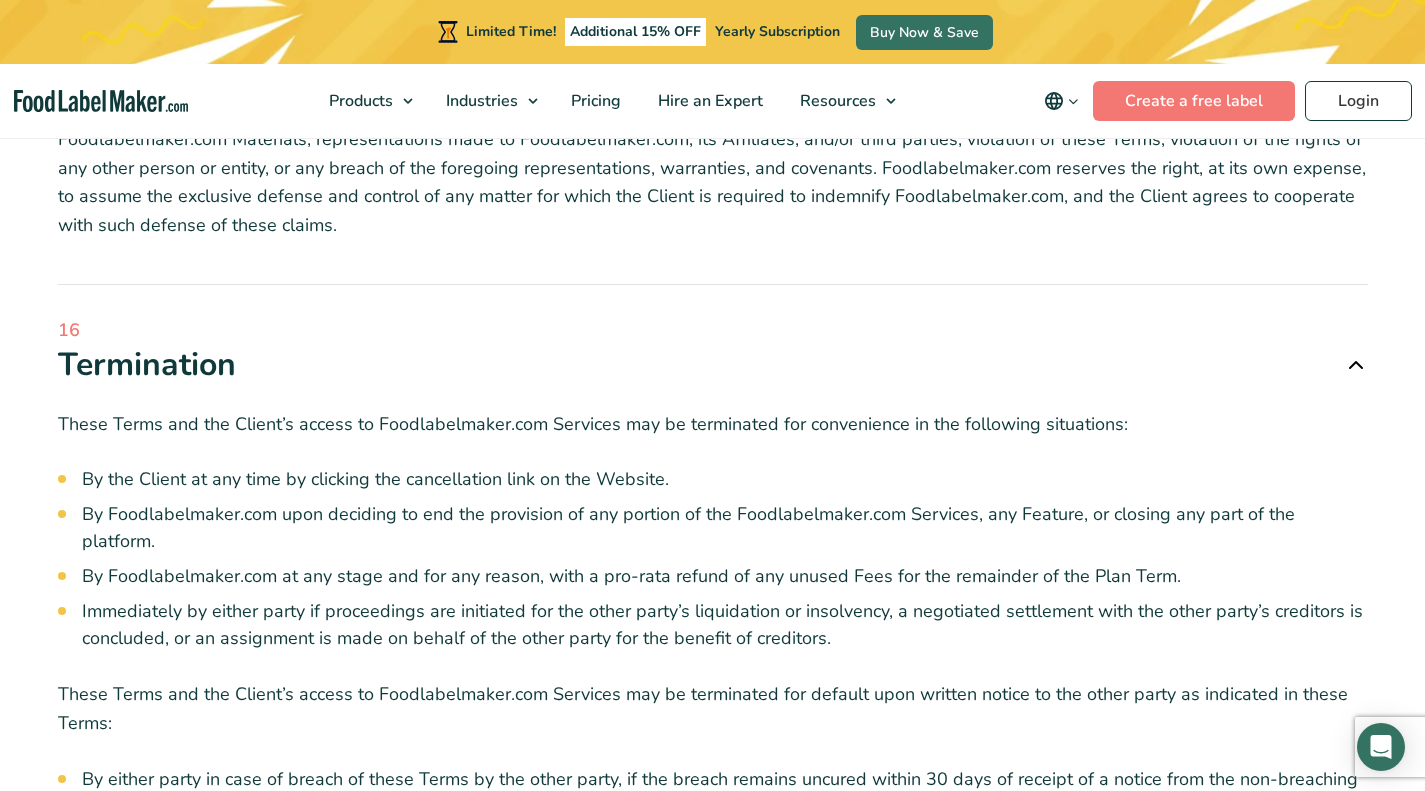 copy on "Termination
These Terms and the Client’s access to Foodlabelmaker.com Services may be terminated for convenience in the following situations:
By the Client at any time by clicking the cancellation link on the Website.
By Foodlabelmaker.com upon deciding to end the provision of any portion of the Foodlabelmaker.com Services, any Feature, or closing any part of the platform.
By Foodlabelmaker.com at any stage and for any reason, with a pro-rata refund of any unused Fees for the remainder of the Plan Term.
Immediately by either party if proceedings are initiated for the other party’s liquidation or insolvency, a negotiated settlement with the other party’s creditors is concluded, or an assignment is made on behalf of the other party for the benefit of creditors.
These Terms and the Client’s access to Foodlabelmaker.com Services may be terminated for default upon written notice to the other party as indicated in these Terms..." 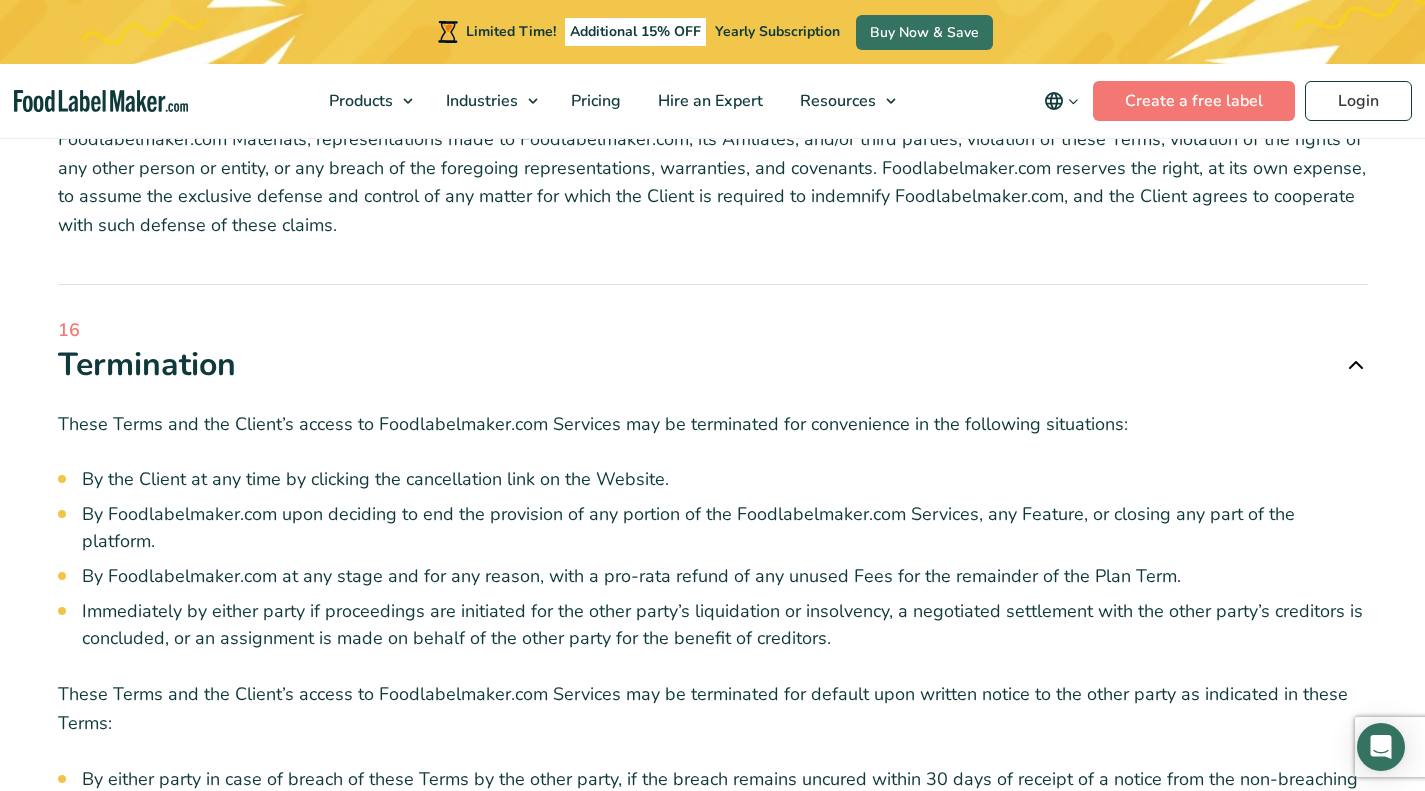 click at bounding box center (1356, 365) 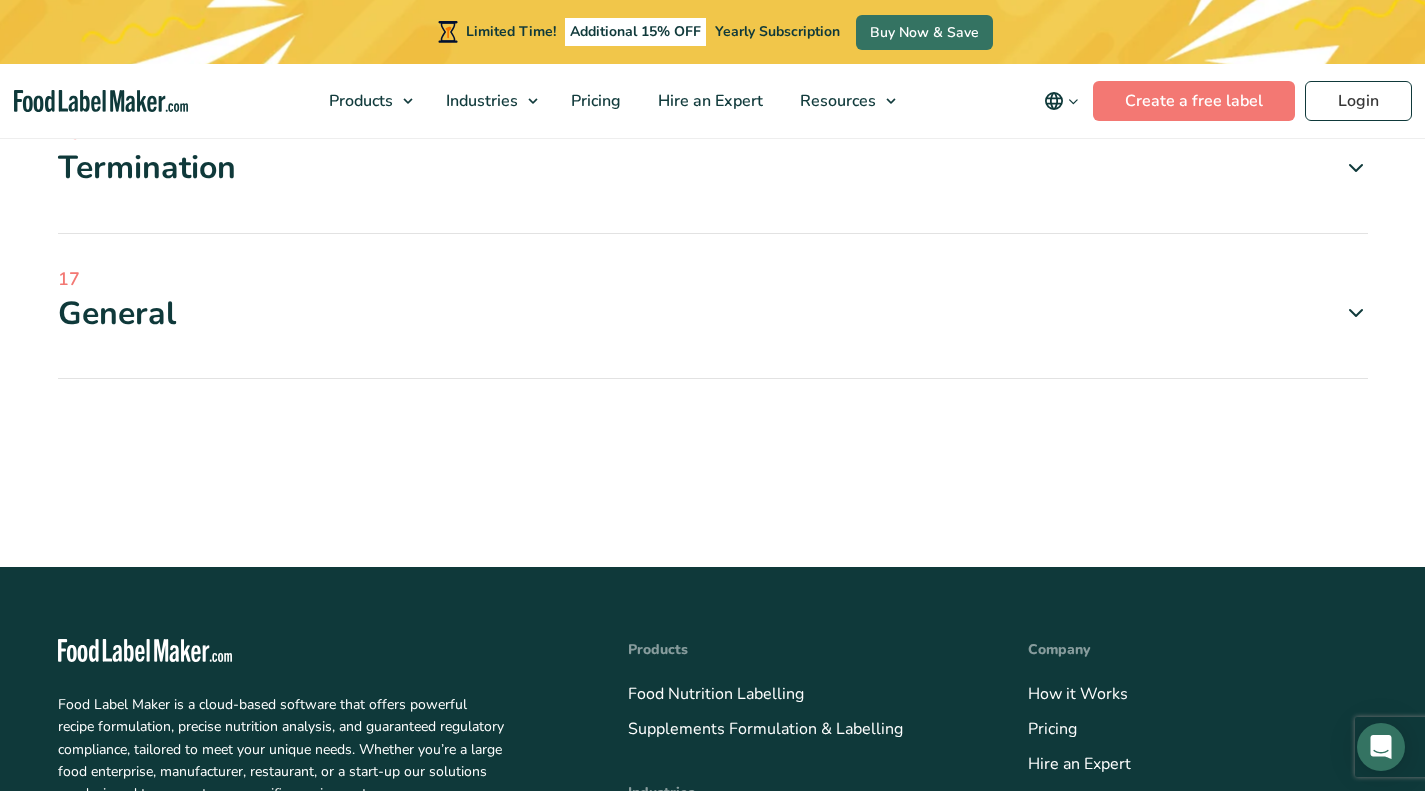 scroll, scrollTop: 3175, scrollLeft: 0, axis: vertical 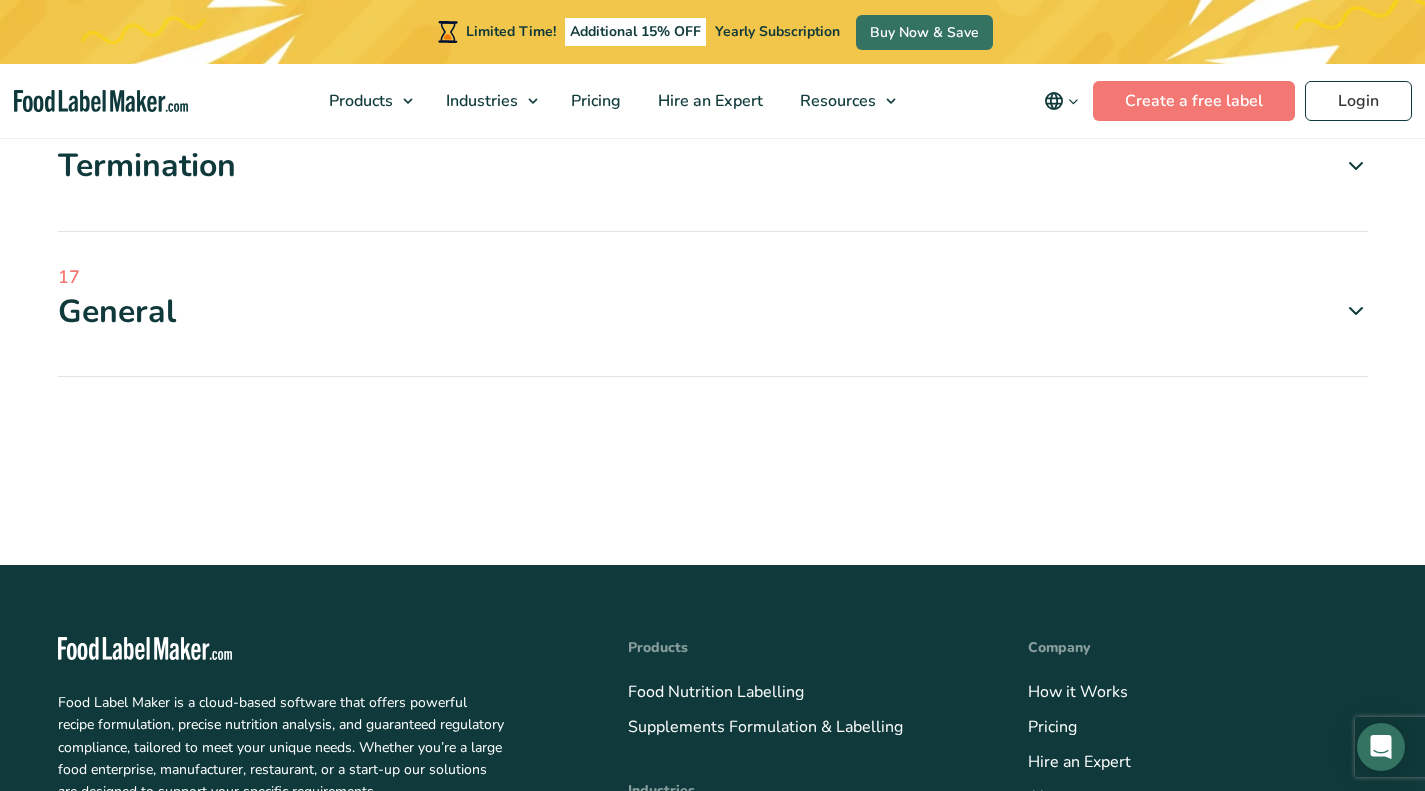 click at bounding box center [1356, 311] 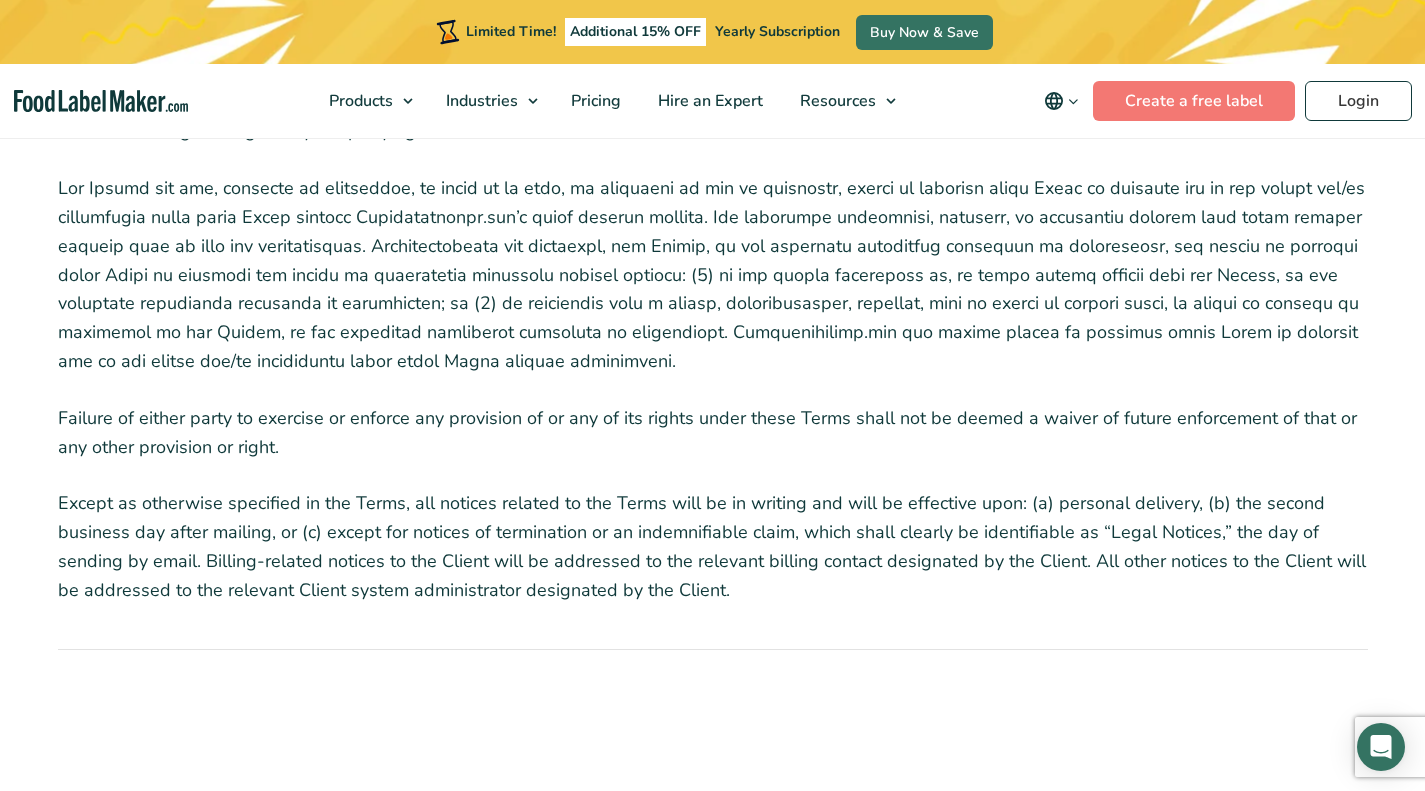 scroll, scrollTop: 3730, scrollLeft: 0, axis: vertical 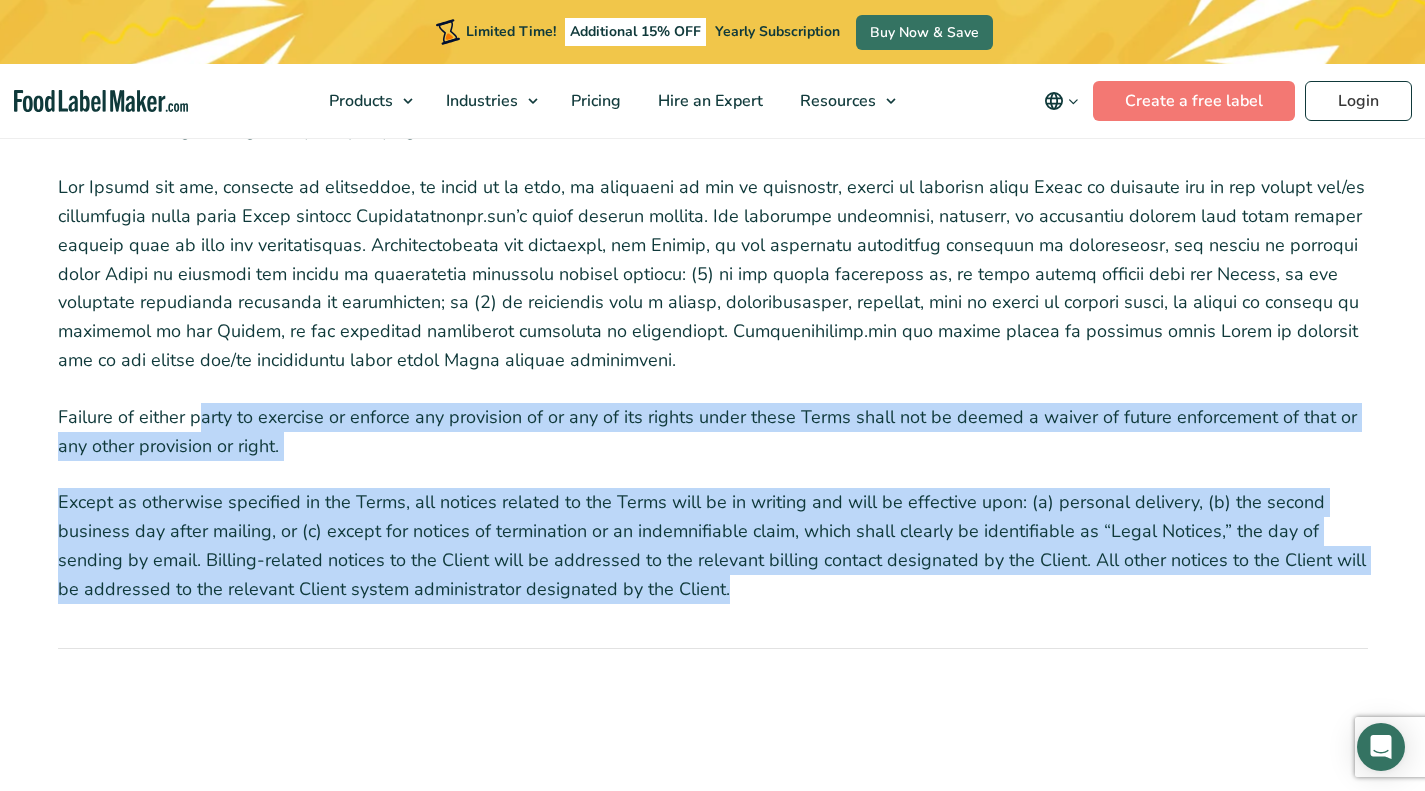 drag, startPoint x: 751, startPoint y: 594, endPoint x: 199, endPoint y: 426, distance: 576.99915 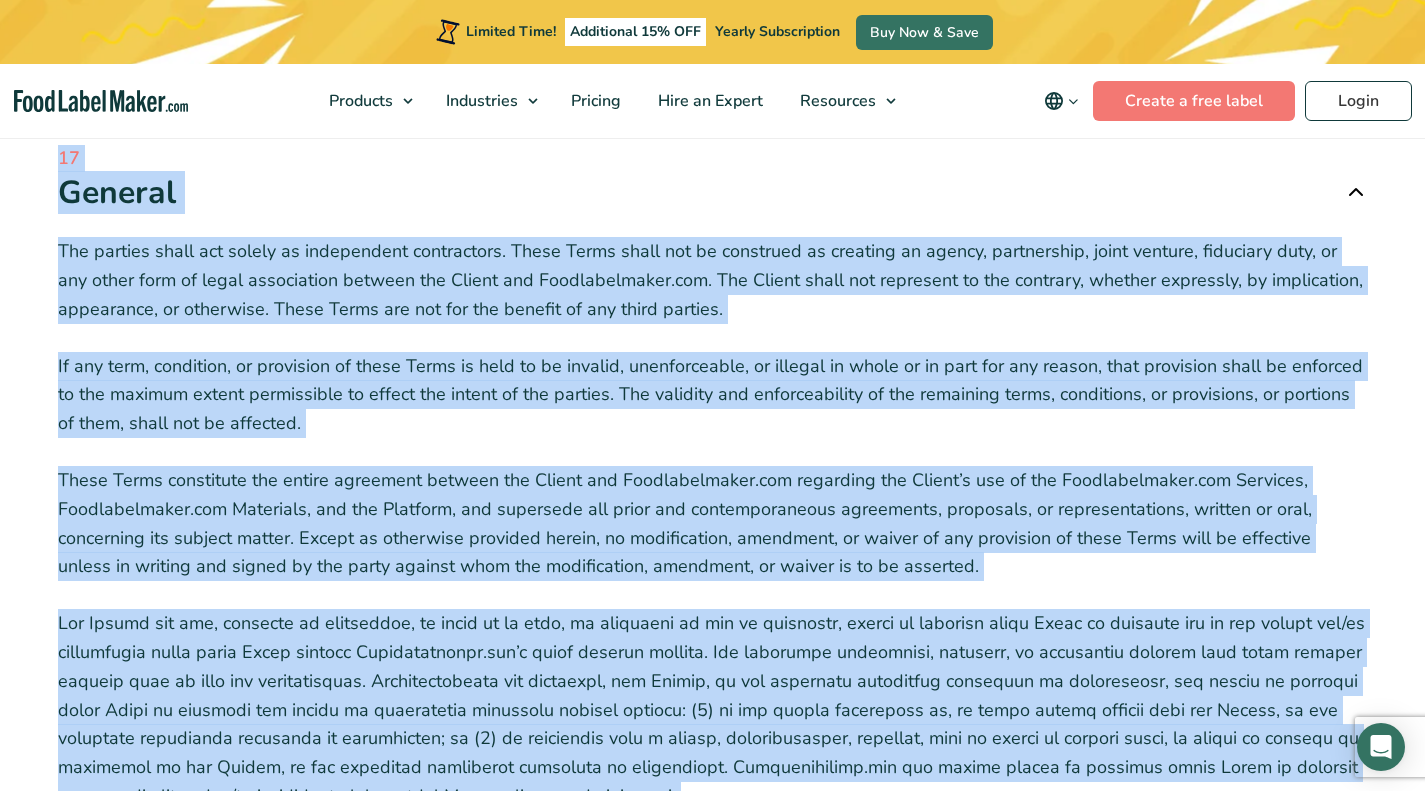 scroll, scrollTop: 3189, scrollLeft: 0, axis: vertical 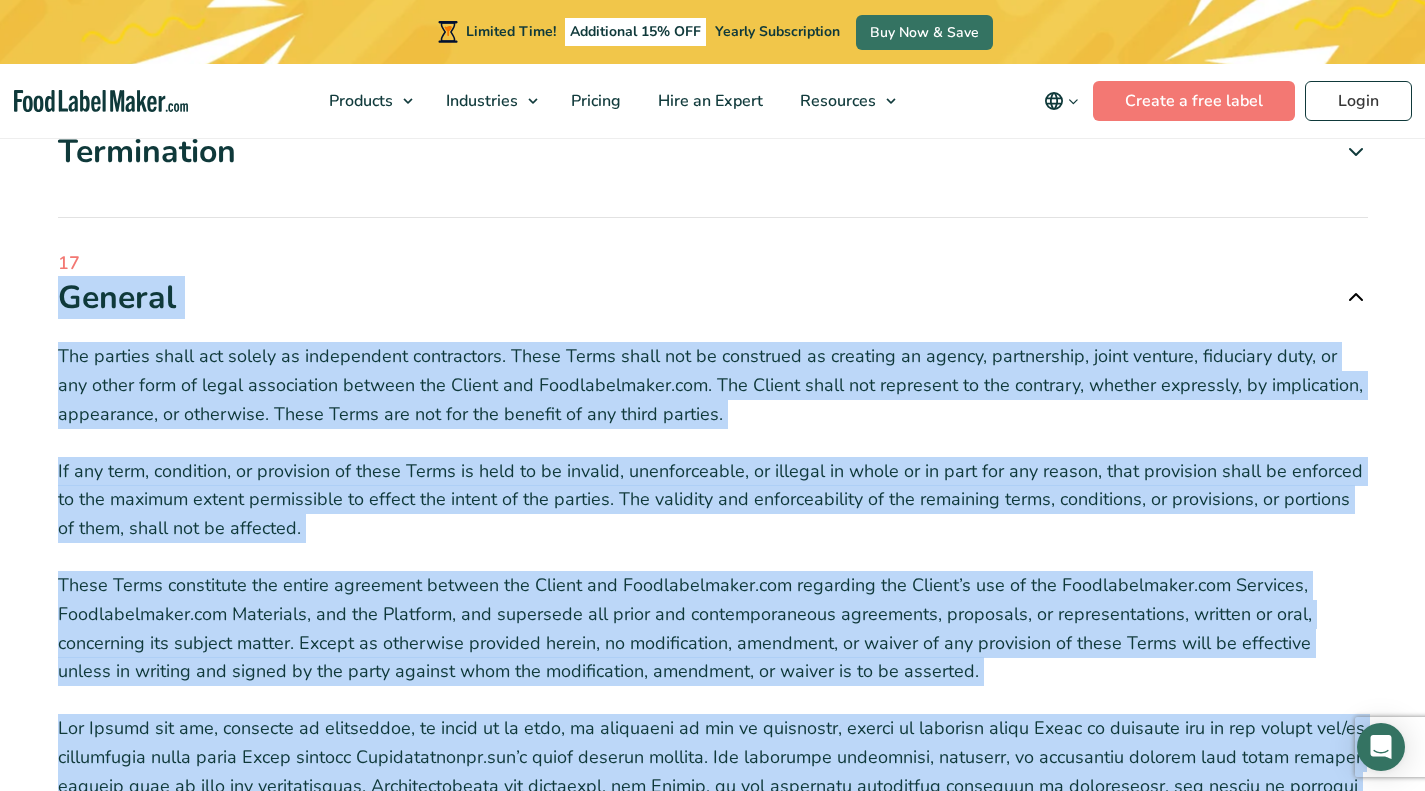 copy on "General
The parties shall act solely as independent contractors. These Terms shall not be construed as creating an agency, partnership, joint venture, fiduciary duty, or any other form of legal association between the Client and Foodlabelmaker.com. The Client shall not represent to the contrary, whether expressly, by implication, appearance, or otherwise. These Terms are not for the benefit of any third parties.
If any term, condition, or provision of these Terms is held to be invalid, unenforceable, or illegal in whole or in part for any reason, that provision shall be enforced to the maximum extent permissible to effect the intent of the parties. The validity and enforceability of the remaining terms, conditions, or provisions, or portions of them, shall not be affected.
These Terms constitute the entire agreement between the Client and Foodlabelmaker.com regarding the Client’s use of..." 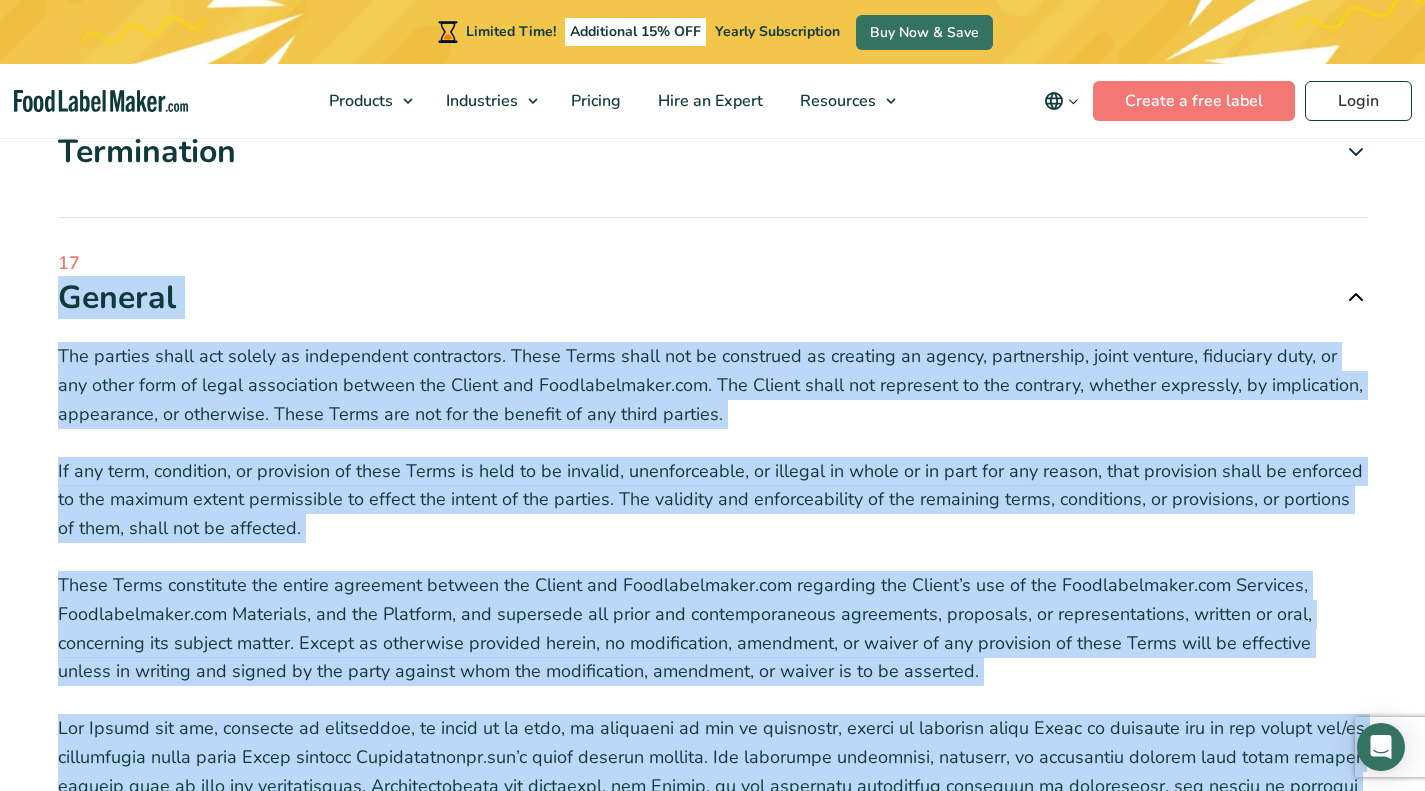 click at bounding box center [1356, 297] 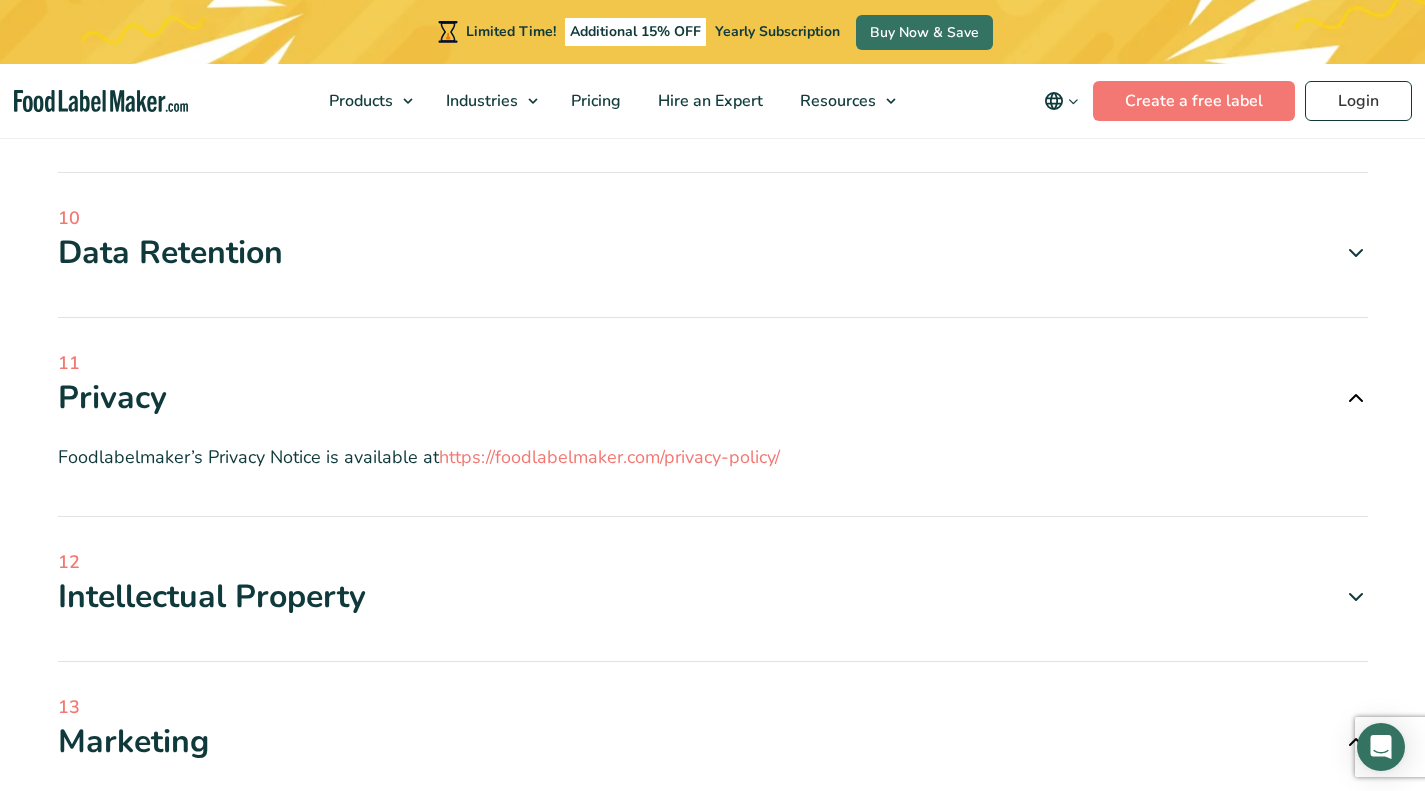 scroll, scrollTop: 1839, scrollLeft: 0, axis: vertical 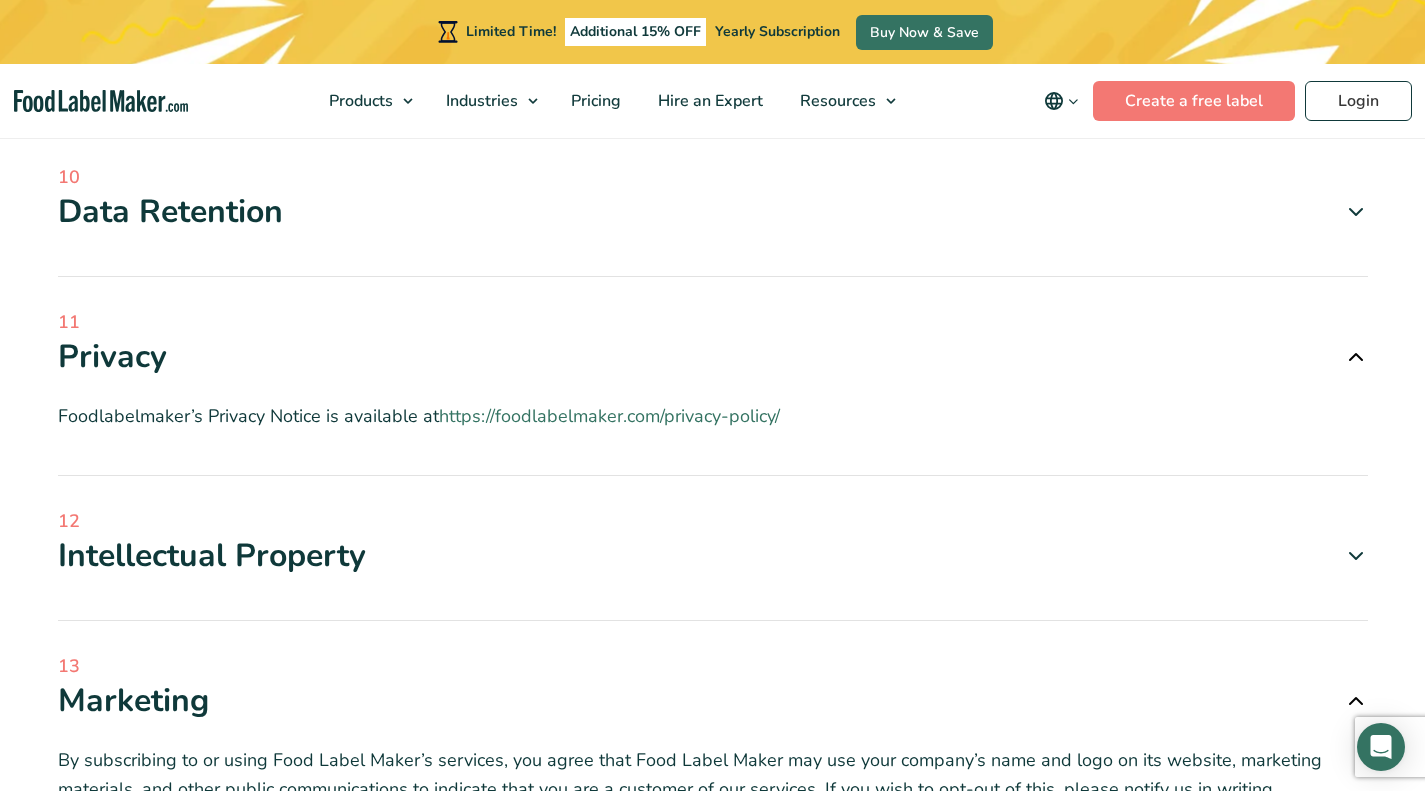 click on "https://foodlabelmaker.com/privacy-policy/" at bounding box center [609, 416] 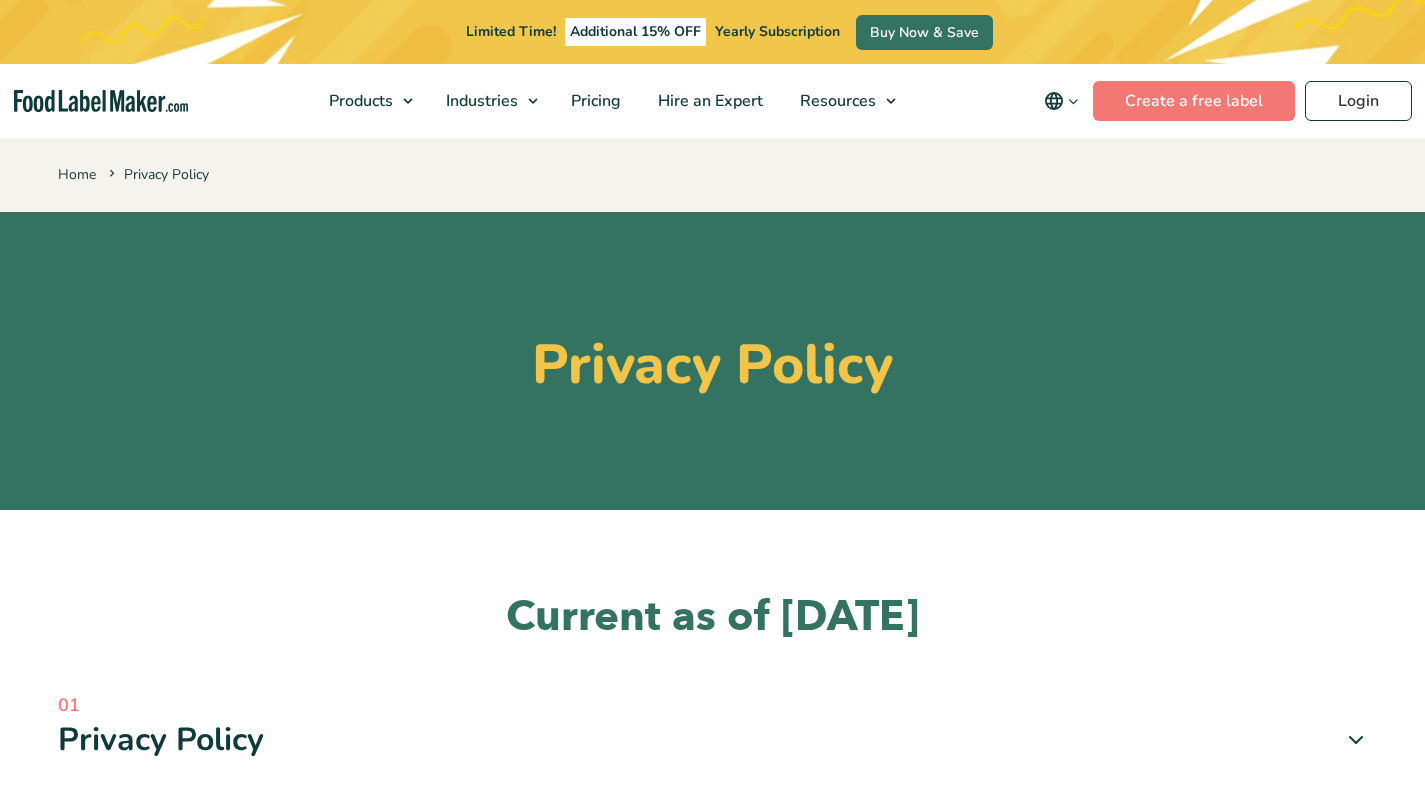 scroll, scrollTop: 0, scrollLeft: 0, axis: both 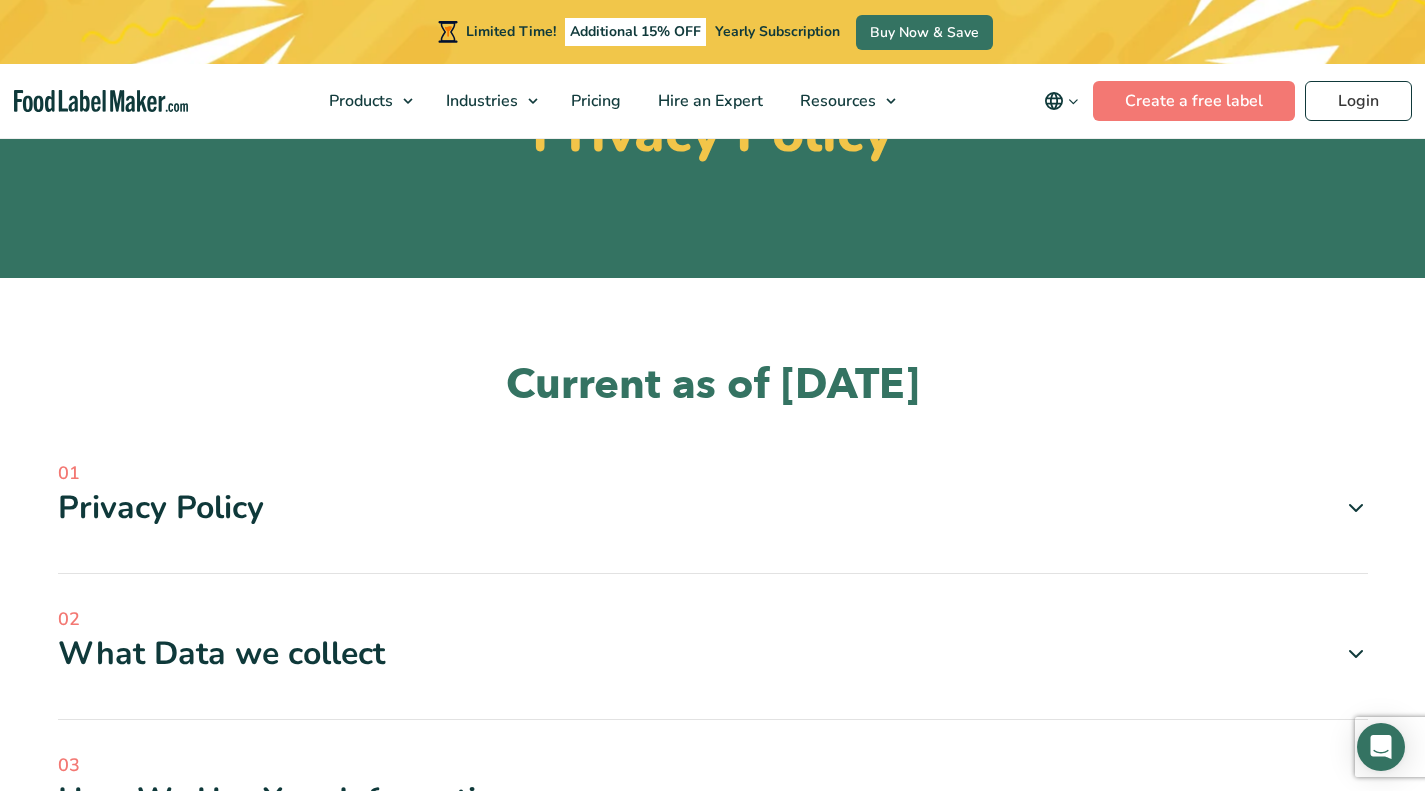 click at bounding box center (1356, 508) 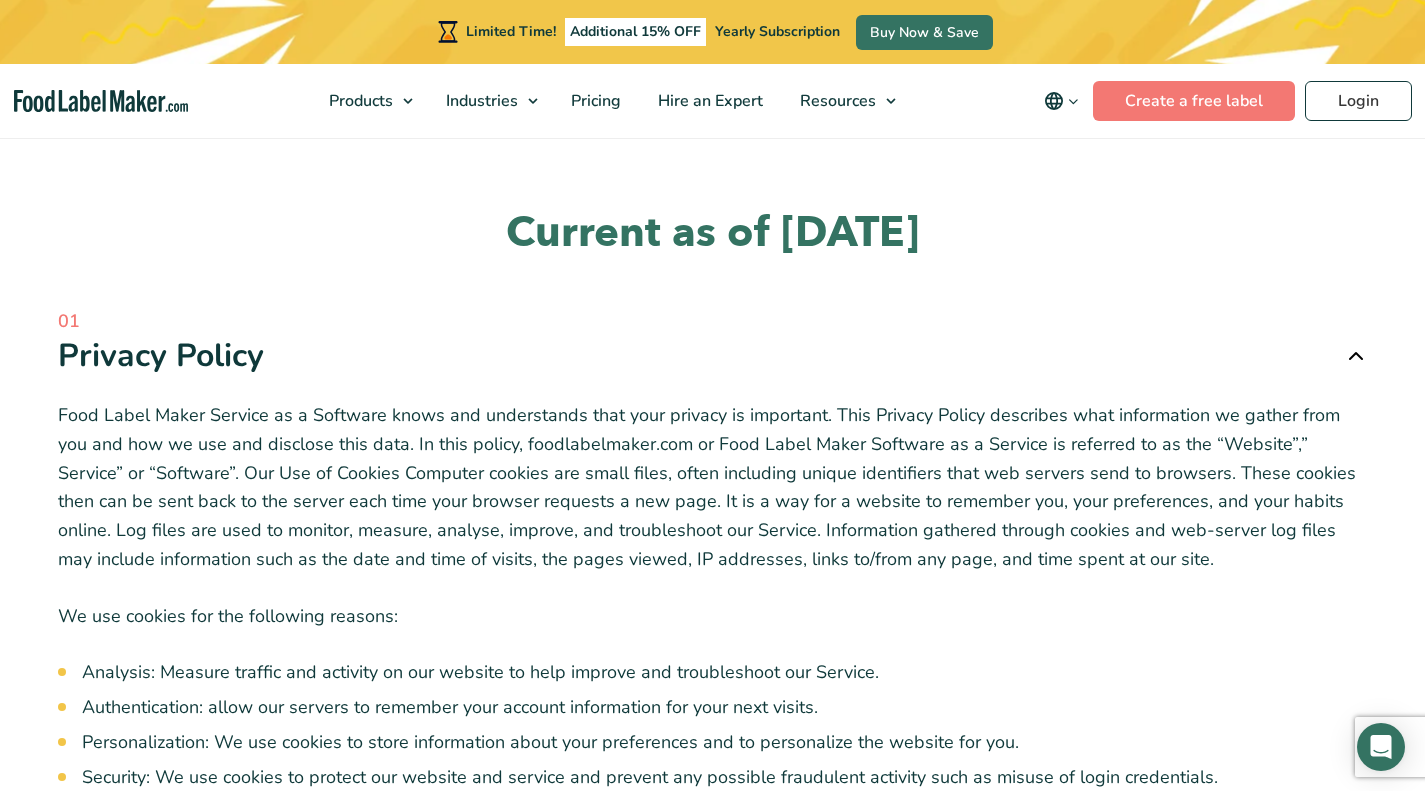 scroll, scrollTop: 385, scrollLeft: 0, axis: vertical 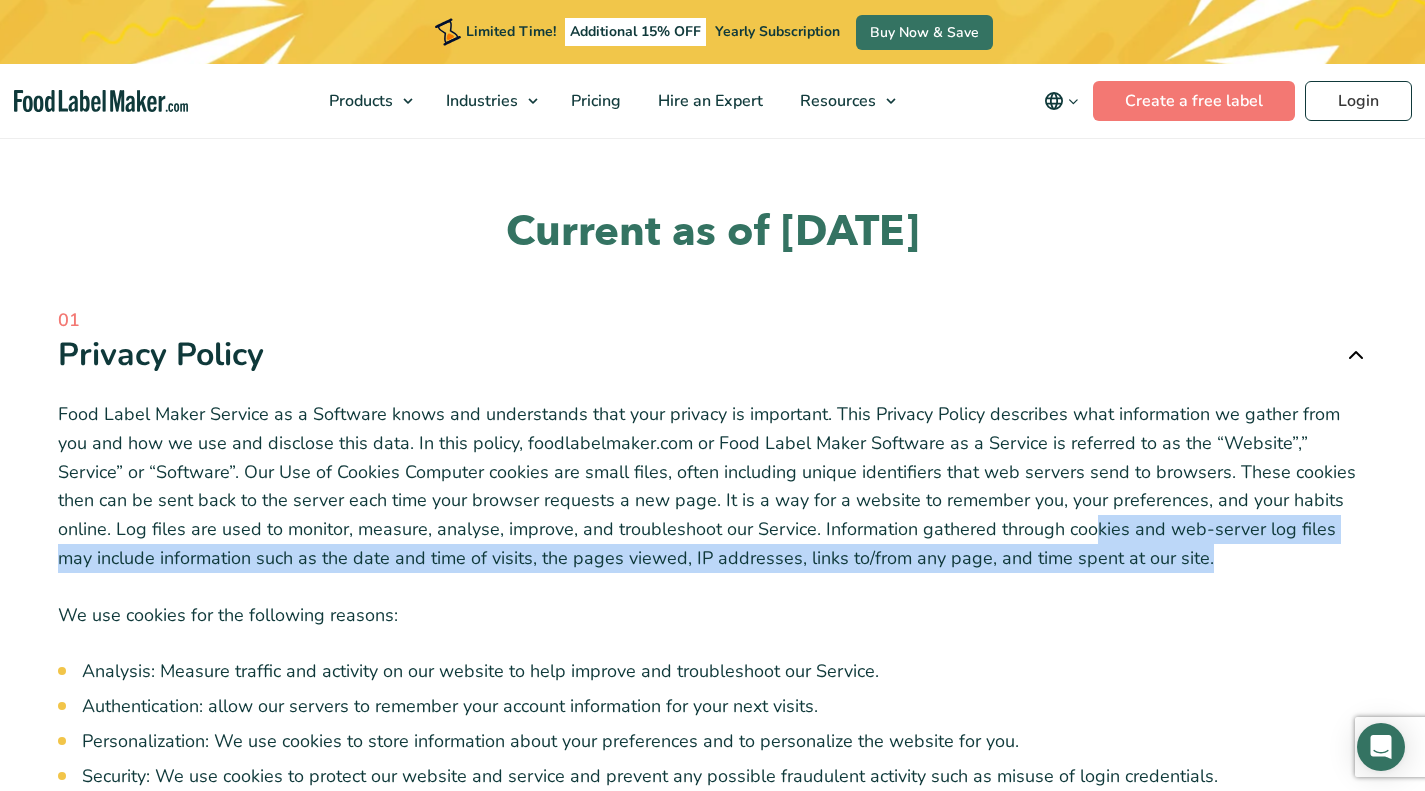 drag, startPoint x: 1119, startPoint y: 555, endPoint x: 956, endPoint y: 519, distance: 166.92813 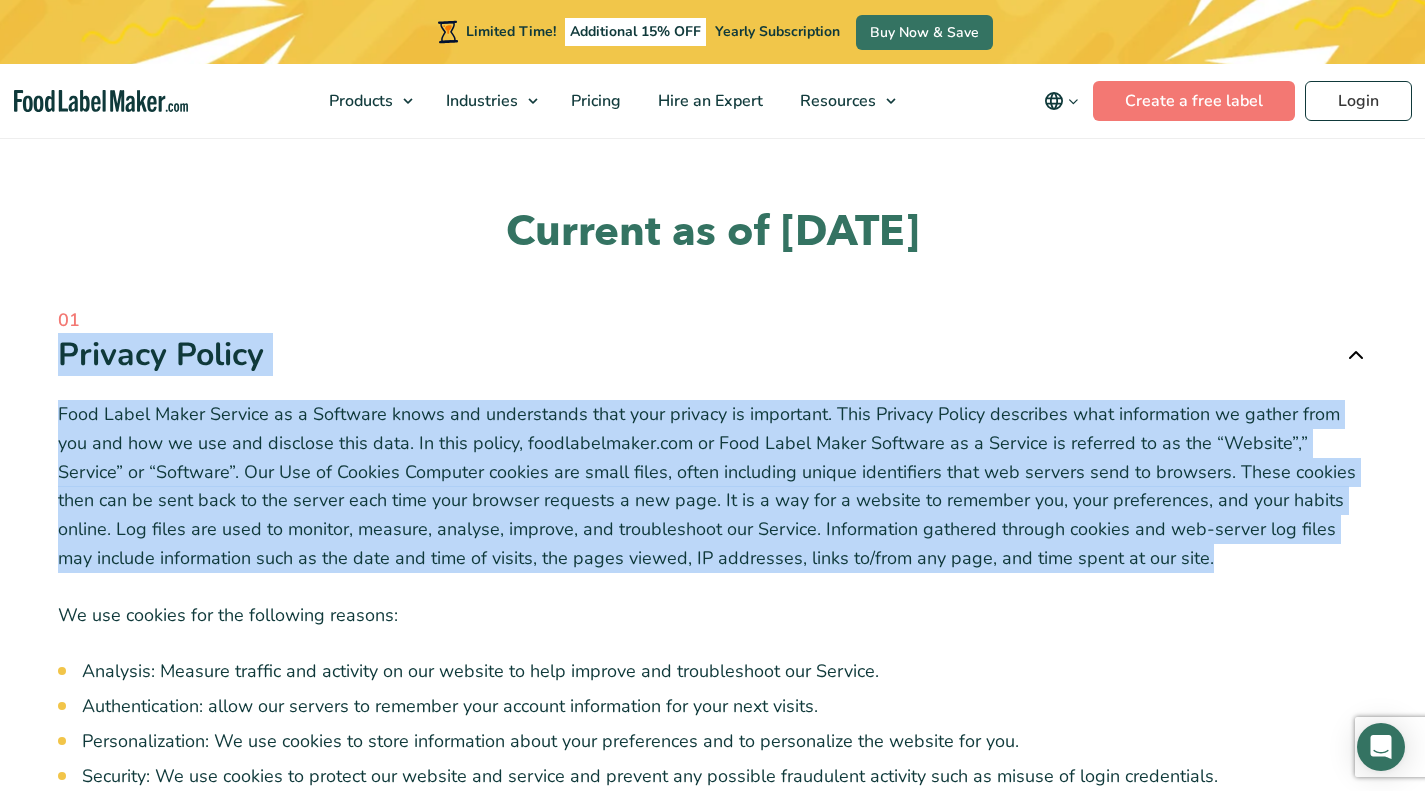 copy on "Privacy Policy
Food Label Maker Service as a Software knows and understands that your privacy is important. This Privacy Policy describes what information we gather from you and how we use and disclose this data. In this policy, foodlabelmaker.com or Food Label Maker Software as a Service is referred to as the “Website”,” Service” or “Software”. Our Use of Cookies Computer cookies are small files, often including unique identifiers that web servers send to browsers. These cookies then can be sent back to the server each time your browser requests a new page. It is a way for a website to remember you, your preferences, and your habits online. Log files are used to monitor, measure, analyse, improve, and troubleshoot our Service. Information gathered through cookies and web-server log files may include information such as the date and time of visits, the pages viewed, IP addresses, links to/f..." 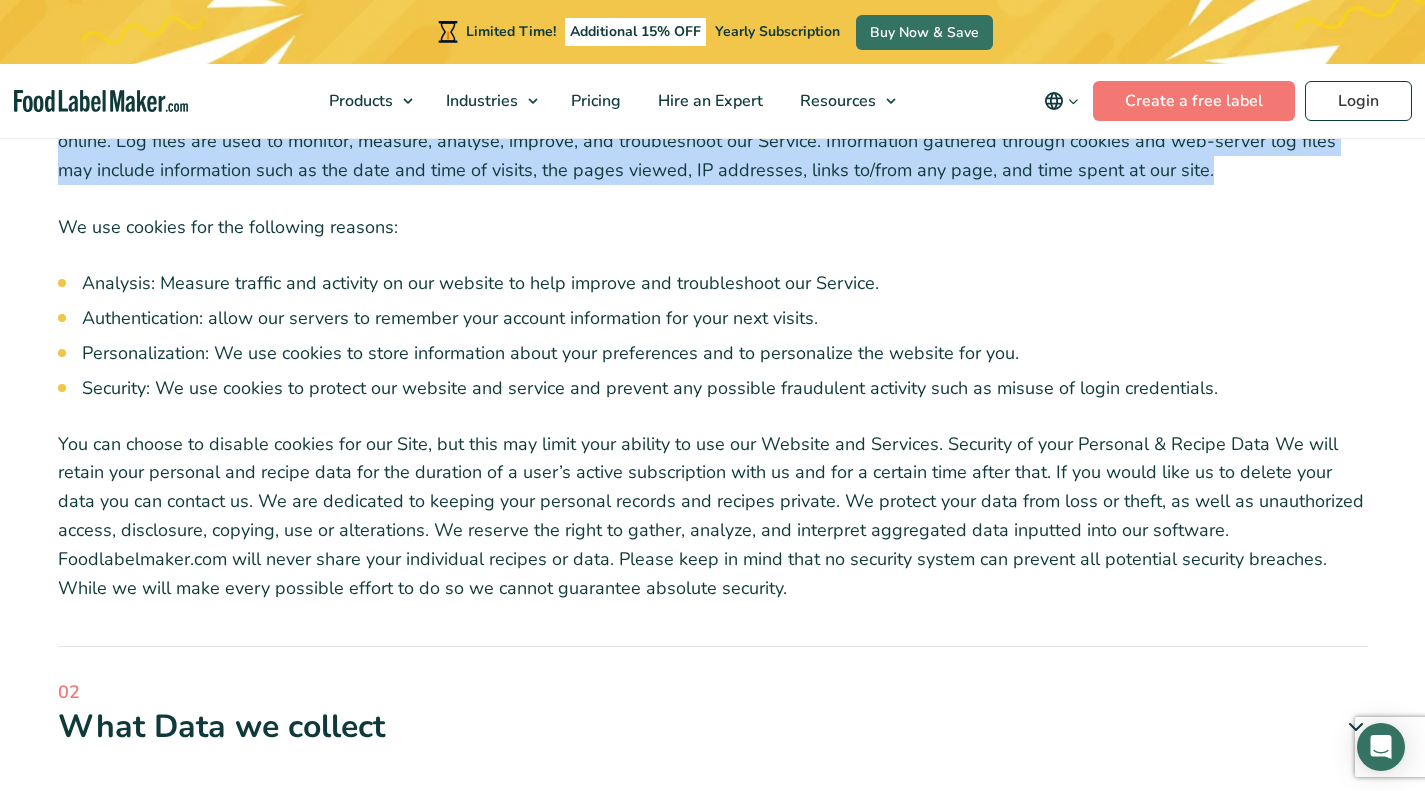 scroll, scrollTop: 823, scrollLeft: 0, axis: vertical 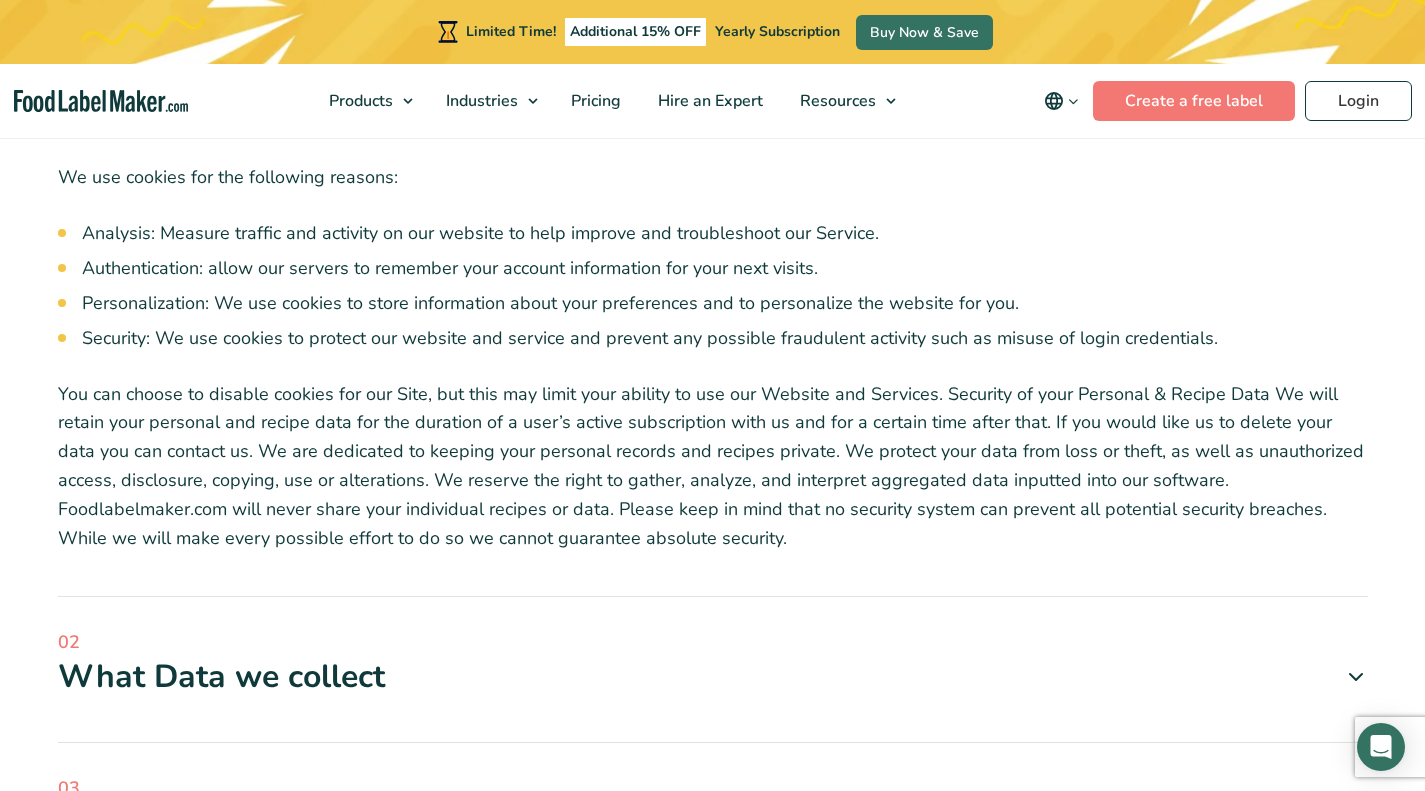 click on "You can choose to disable cookies for our Site, but this may limit your ability to use our Website and Services. Security of your Personal & Recipe Data We will retain your personal and recipe data for the duration of a user’s active subscription with us and for a certain time after that. If you would like us to delete your data you can contact us. We are dedicated to keeping your personal records and recipes private. We protect your data from loss or theft, as well as unauthorized access, disclosure, copying, use or alterations. We reserve the right to gather, analyze, and interpret aggregated data inputted into our software. Foodlabelmaker.com will never share your individual recipes or data. Please keep in mind that no security system can prevent all potential security breaches. While we will make every possible effort to do so we cannot guarantee absolute security." at bounding box center [713, 466] 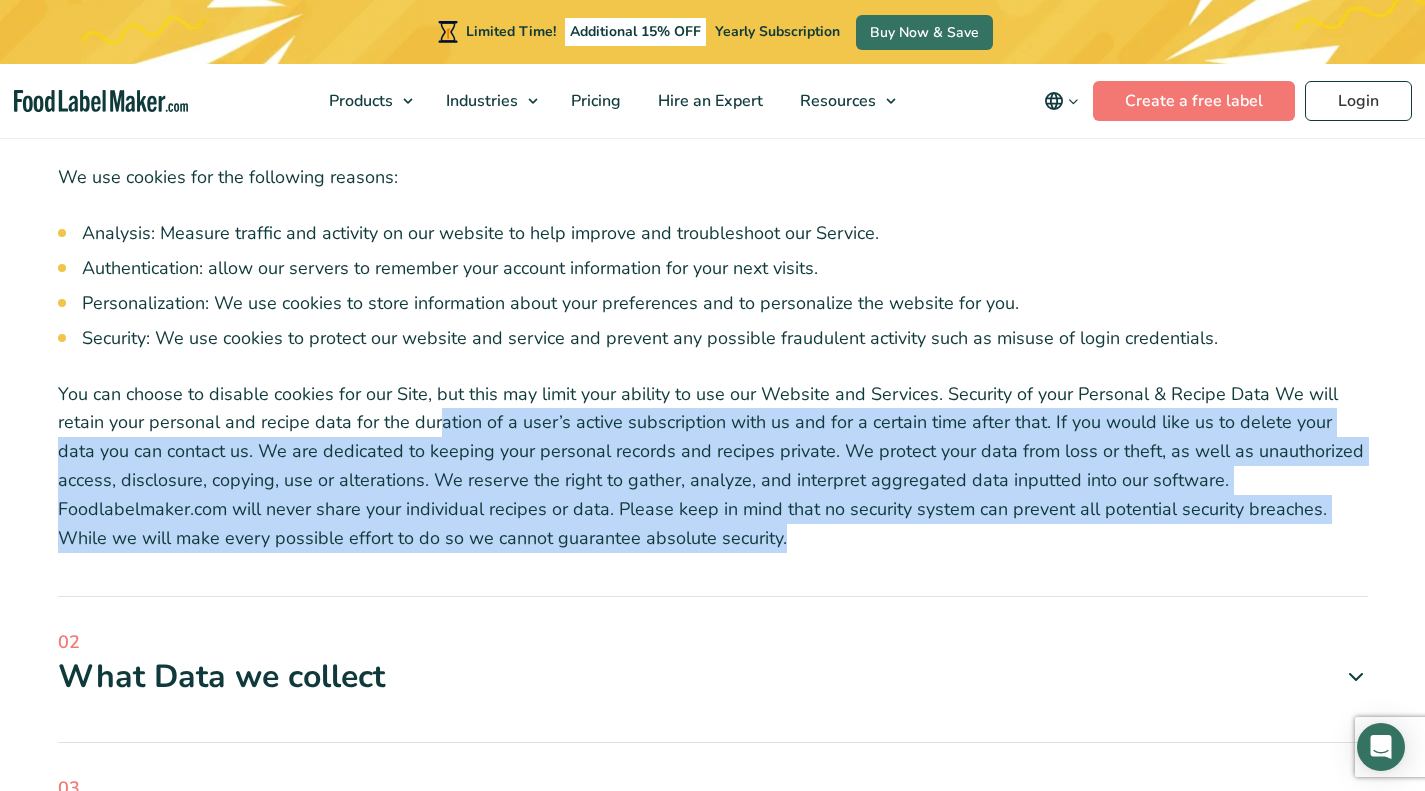 drag, startPoint x: 641, startPoint y: 549, endPoint x: 435, endPoint y: 436, distance: 234.95744 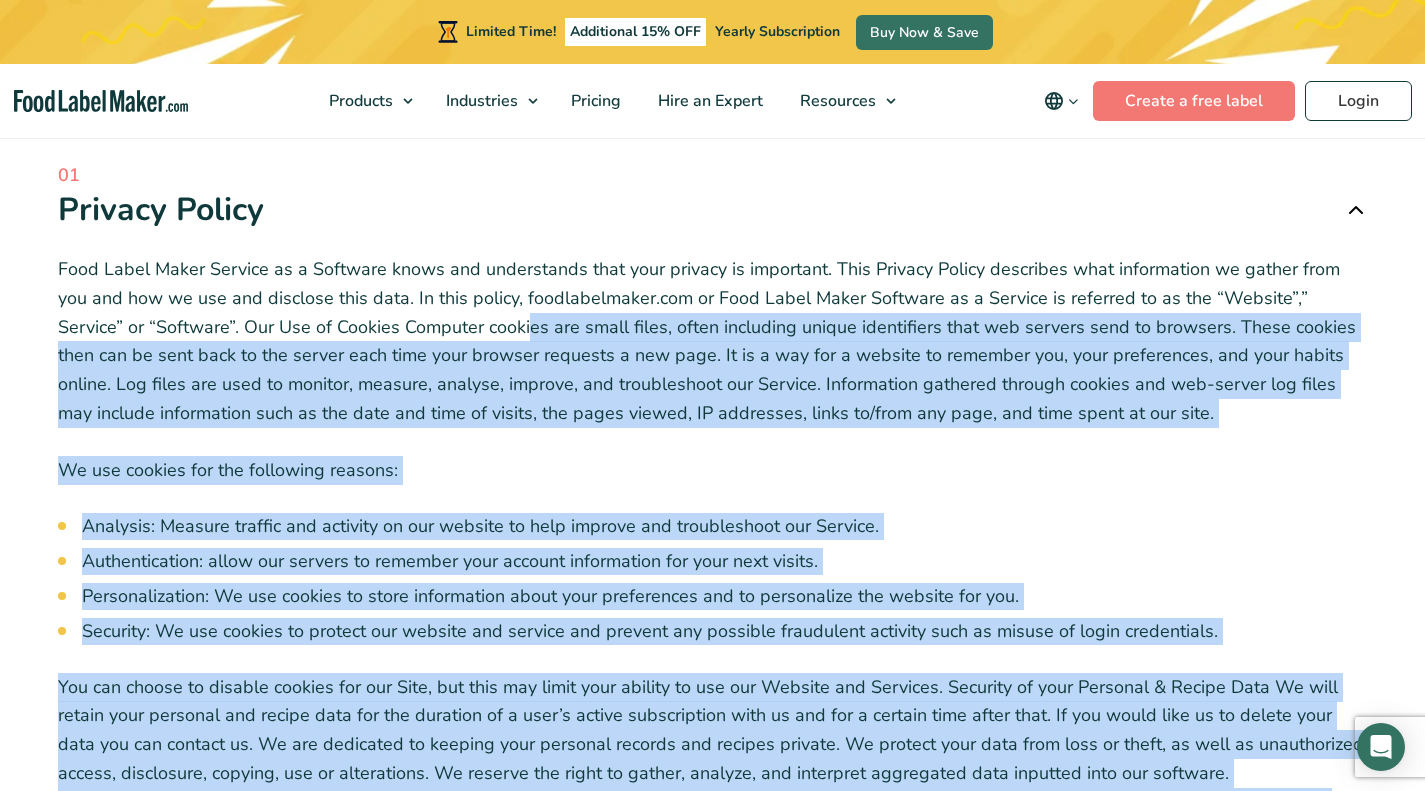 scroll, scrollTop: 515, scrollLeft: 0, axis: vertical 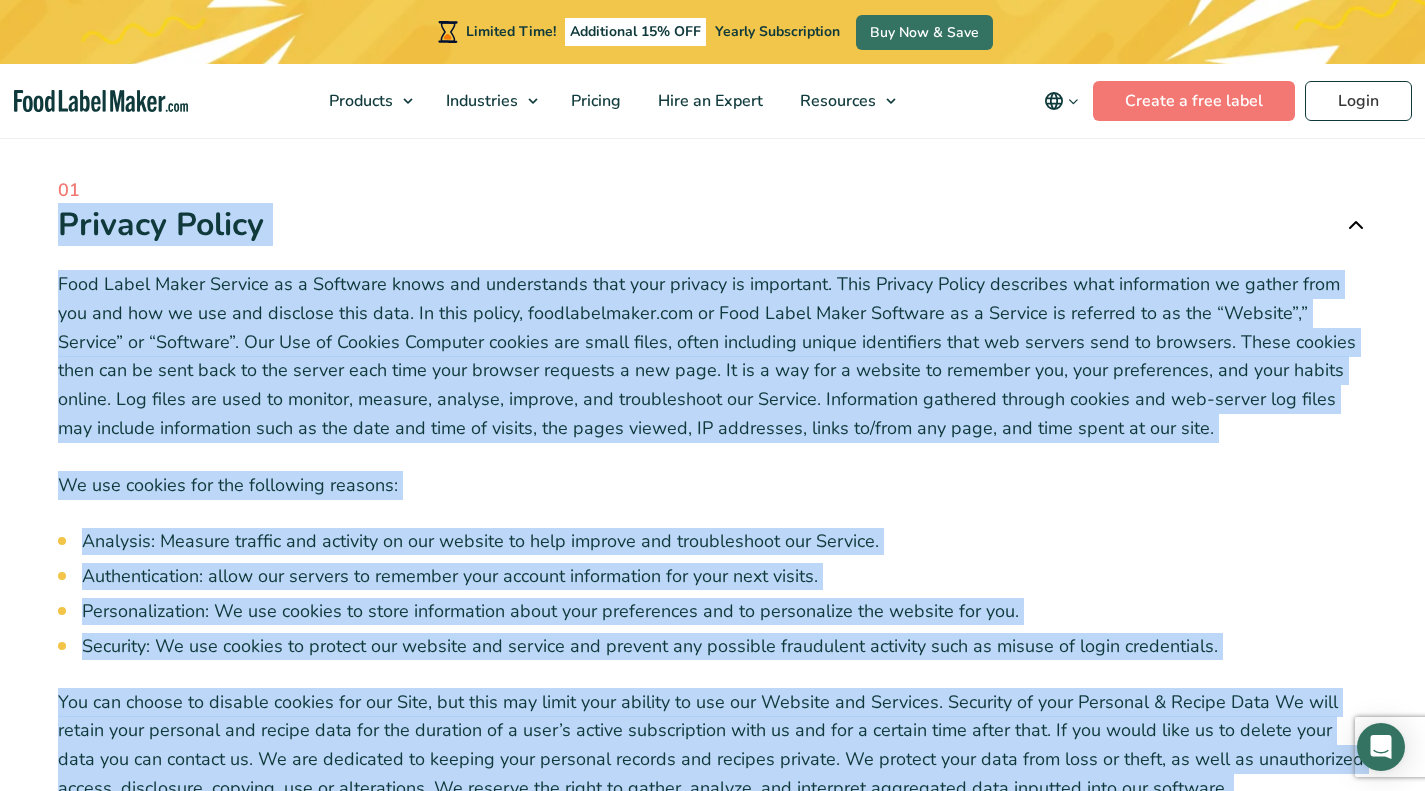 copy on "Privacy Policy
Food Label Maker Service as a Software knows and understands that your privacy is important. This Privacy Policy describes what information we gather from you and how we use and disclose this data. In this policy, foodlabelmaker.com or Food Label Maker Software as a Service is referred to as the “Website”,” Service” or “Software”. Our Use of Cookies Computer cookies are small files, often including unique identifiers that web servers send to browsers. These cookies then can be sent back to the server each time your browser requests a new page. It is a way for a website to remember you, your preferences, and your habits online. Log files are used to monitor, measure, analyse, improve, and troubleshoot our Service. Information gathered through cookies and web-server log files may include information such as the date and time of visits, the pages viewed, IP addresses, links to/f..." 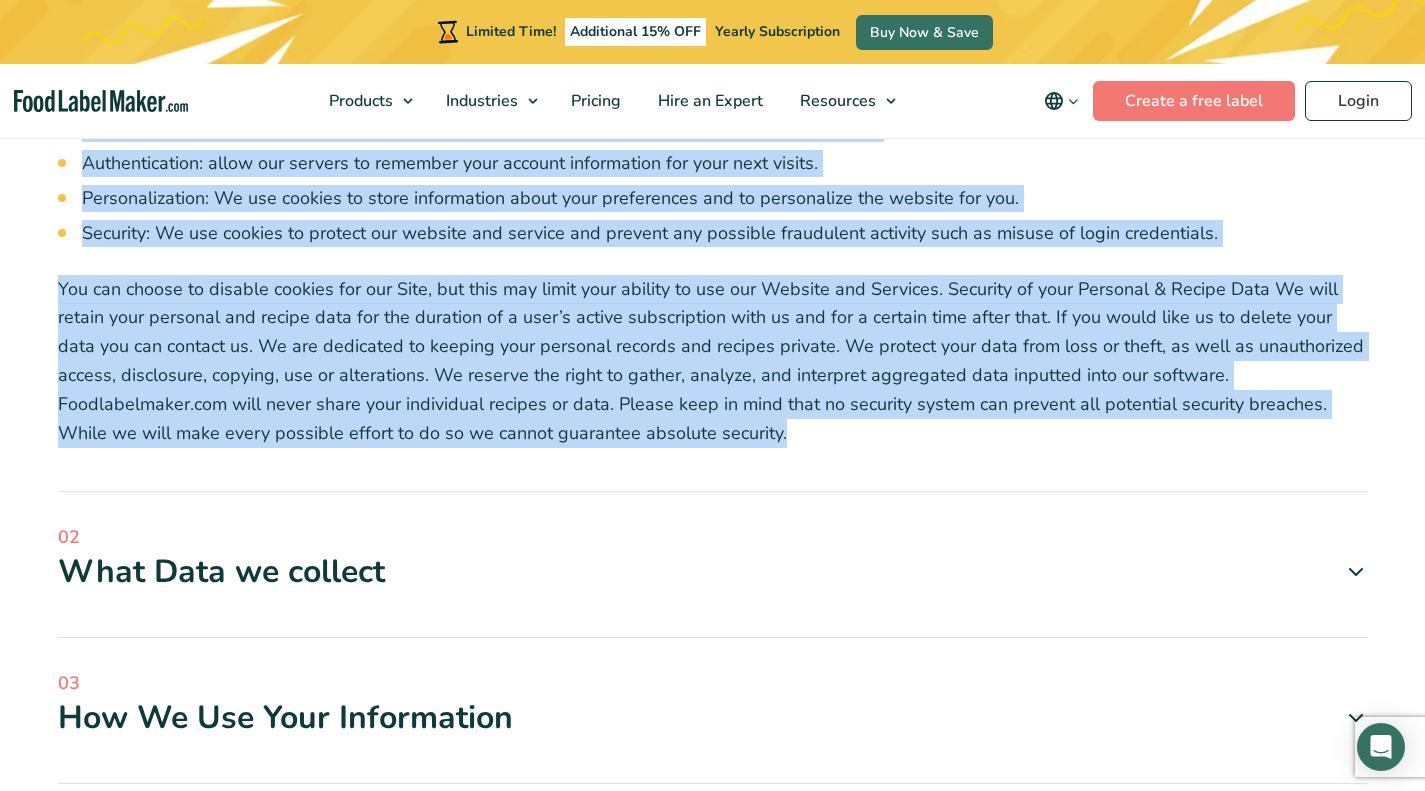 scroll, scrollTop: 952, scrollLeft: 0, axis: vertical 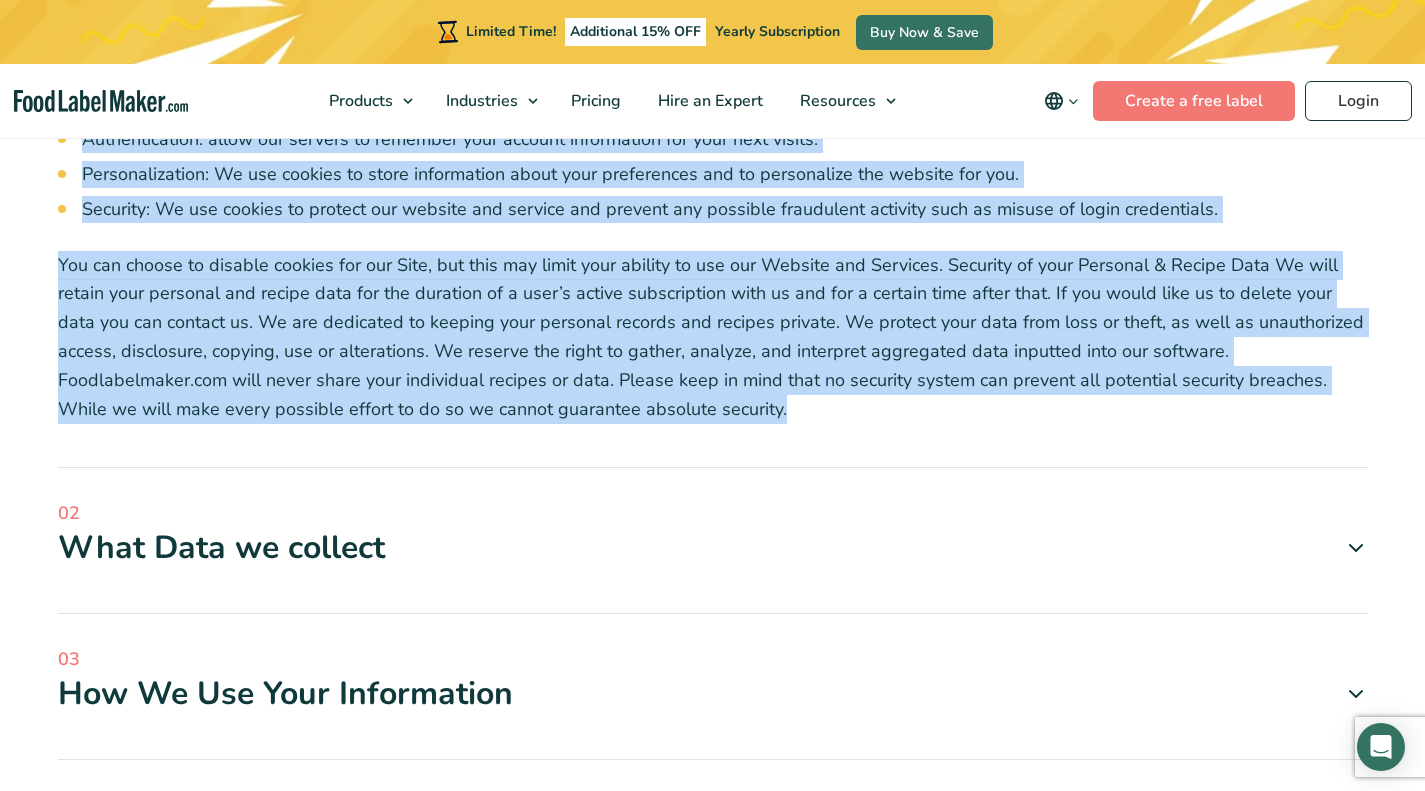 click at bounding box center [1356, 548] 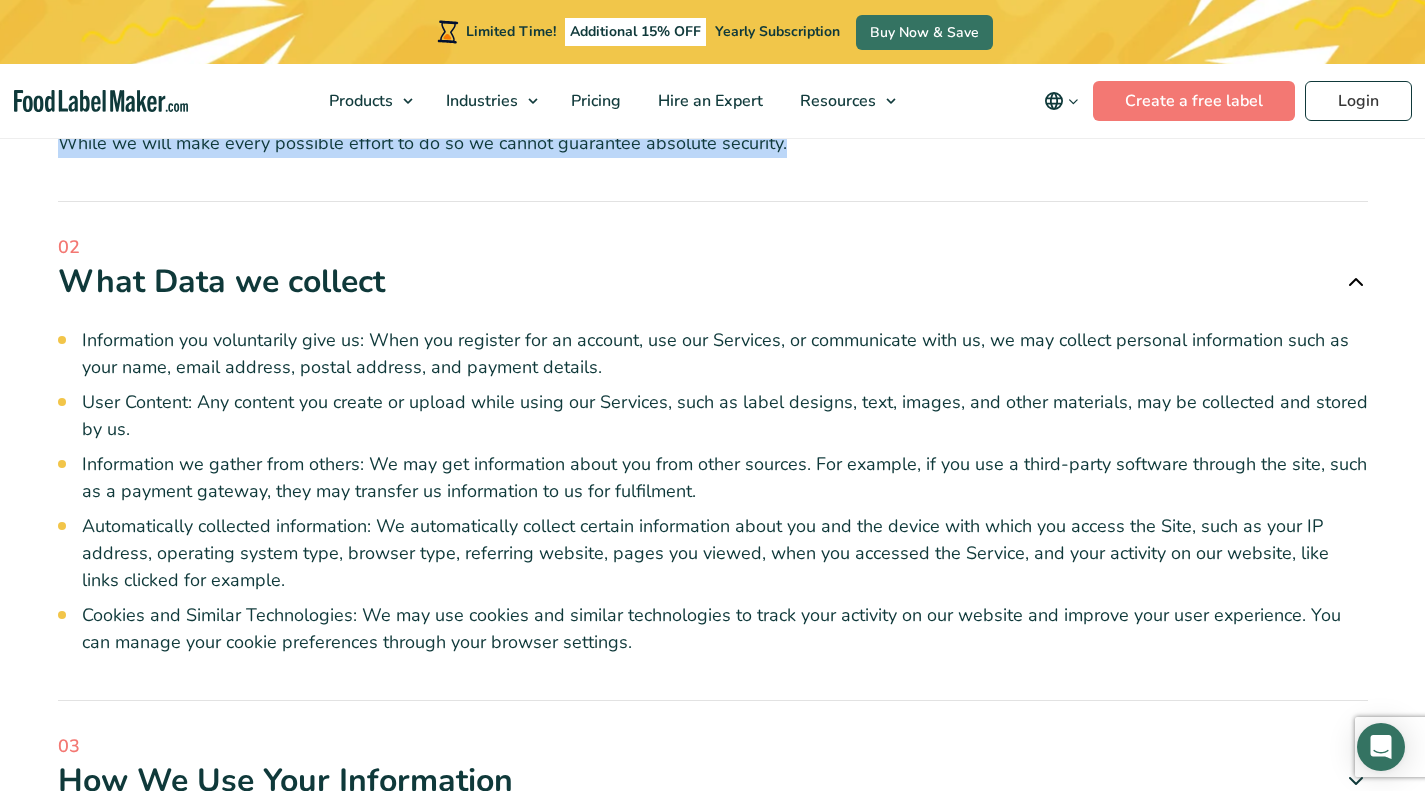 scroll, scrollTop: 1219, scrollLeft: 0, axis: vertical 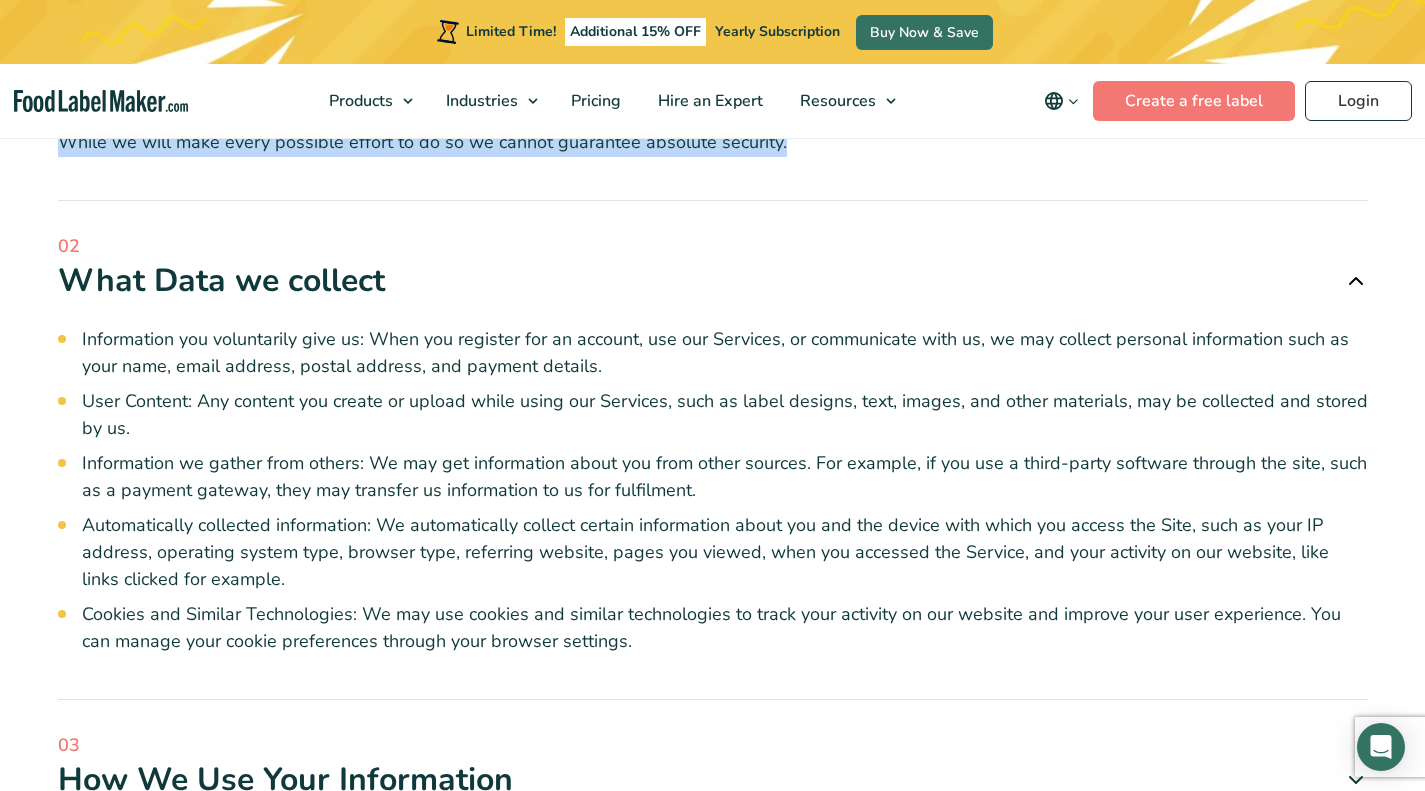 drag, startPoint x: 613, startPoint y: 650, endPoint x: 138, endPoint y: 296, distance: 592.4027 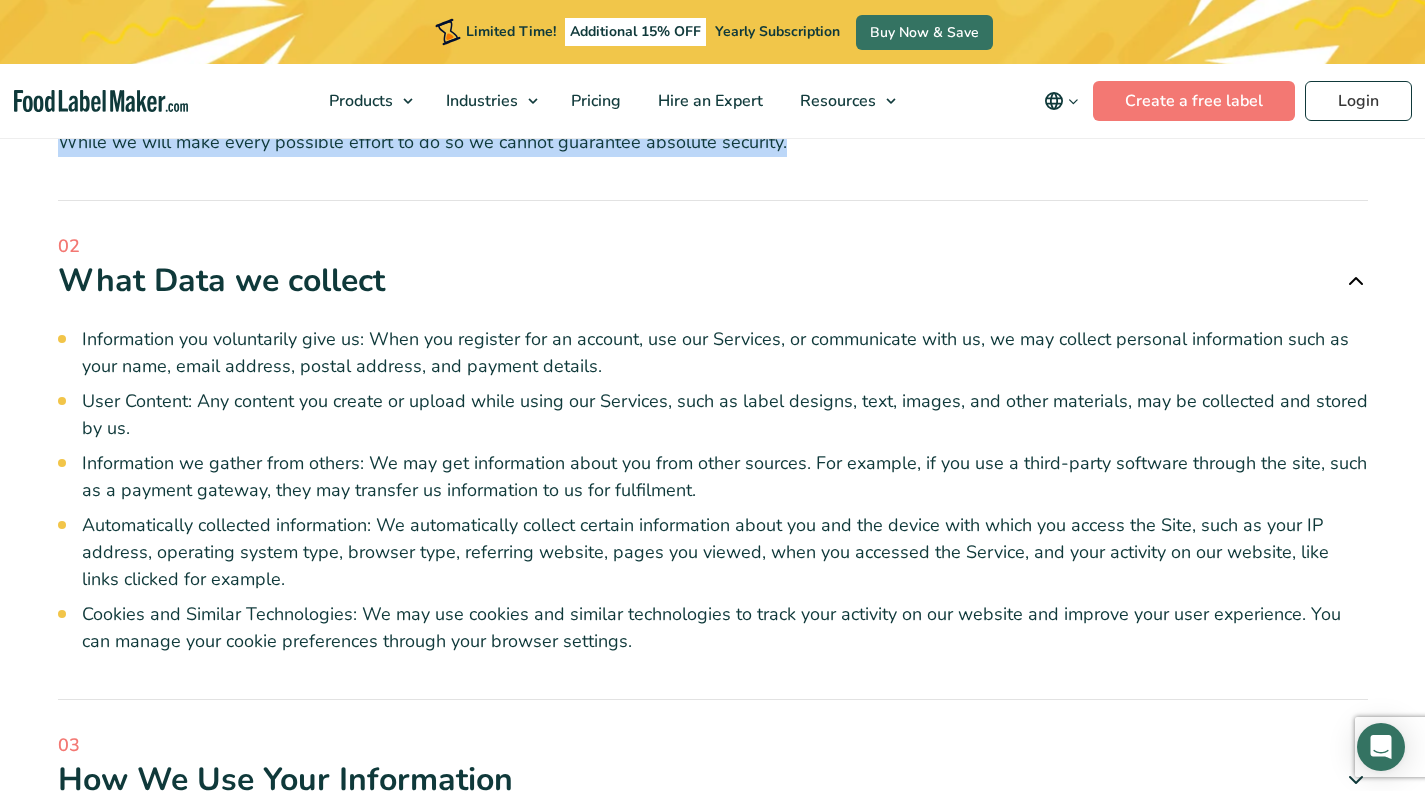 copy on "What Data we collect
Information you voluntarily give us: When you register for an account, use our Services, or communicate with us, we may collect personal information such as your name, email address, postal address, and payment details.
User Content: Any content you create or upload while using our Services, such as label designs, text, images, and other materials, may be collected and stored by us.
Information we gather from others: We may get information about you from other sources. For example, if you use a third-party software through the site, such as a payment gateway, they may transfer us information to us for fulfilment.
Automatically collected information: We automatically collect certain information about you and the device with which you access the Site, such as your IP address, operating system type, browser type, referring website, pages you viewed, when you accessed the Service, and your activity on our website, like links clicked for examp..." 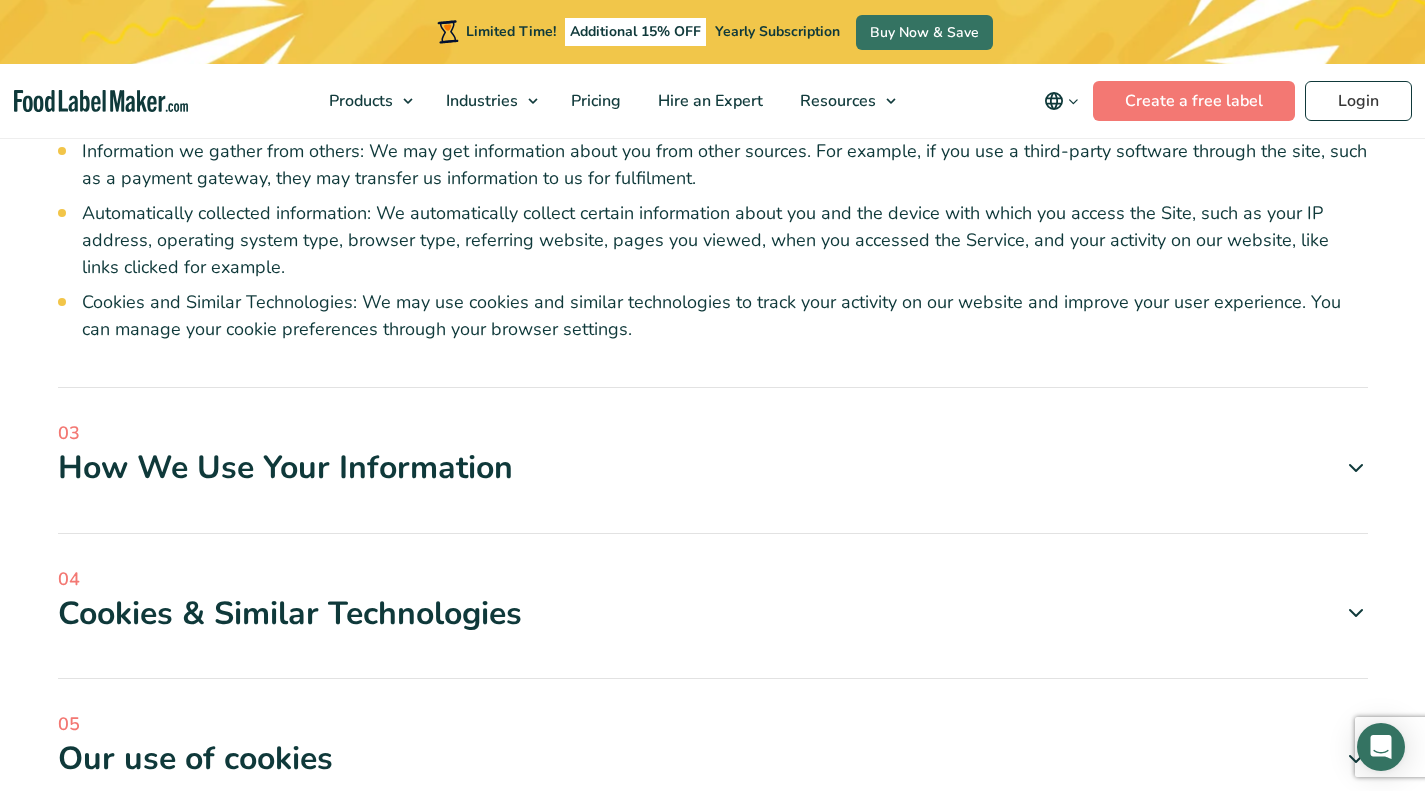 scroll, scrollTop: 1532, scrollLeft: 0, axis: vertical 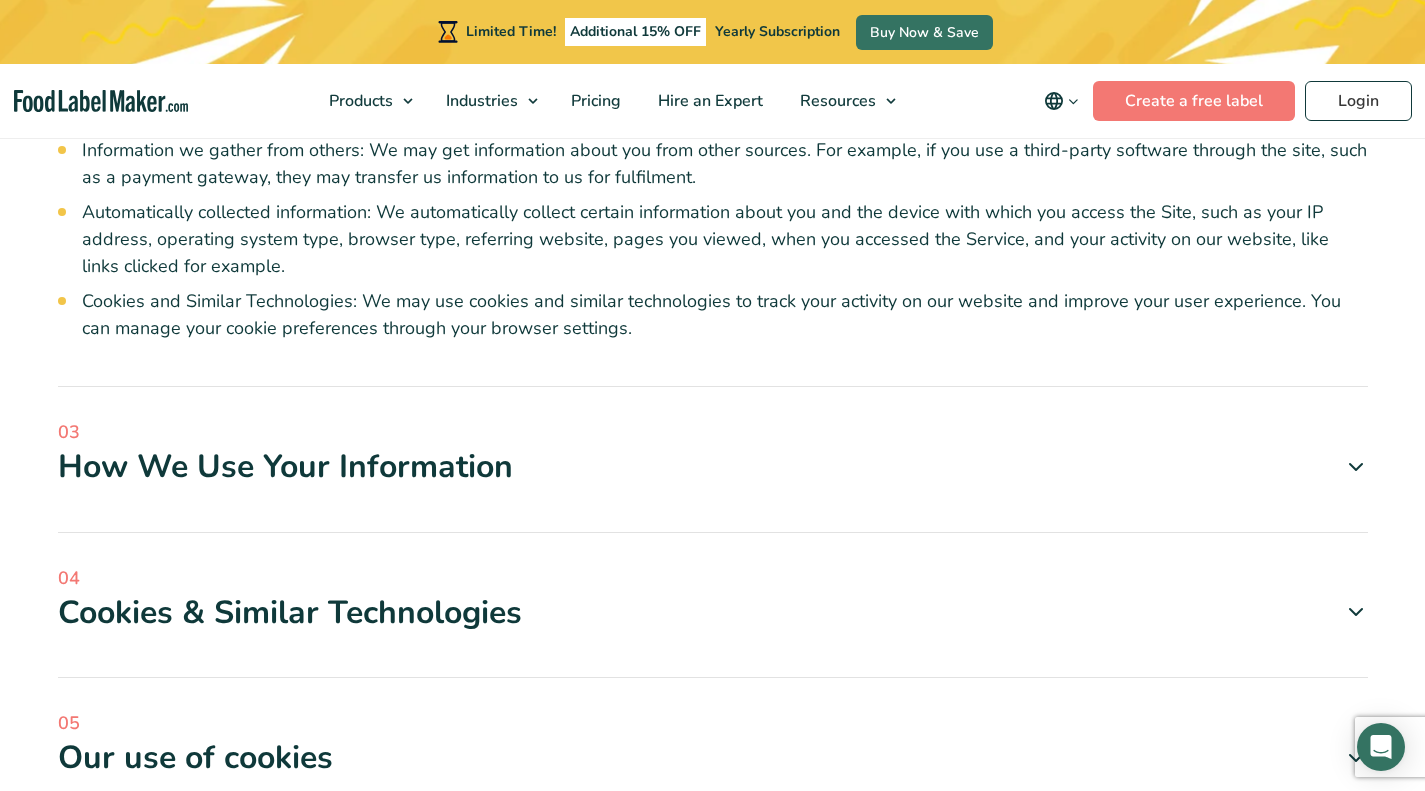 click on "How We Use Your Information" at bounding box center (713, 467) 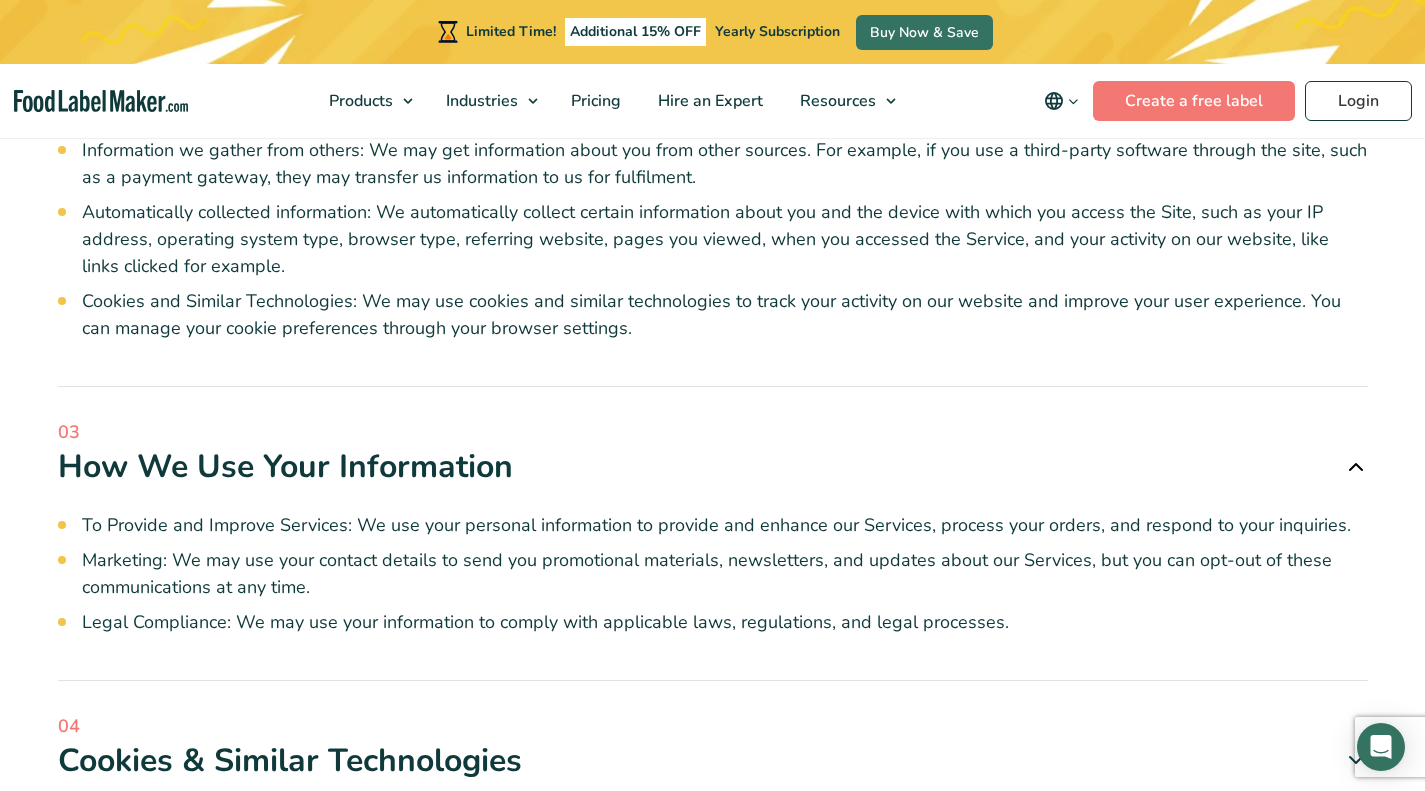 drag, startPoint x: 1007, startPoint y: 640, endPoint x: 64, endPoint y: 468, distance: 958.5578 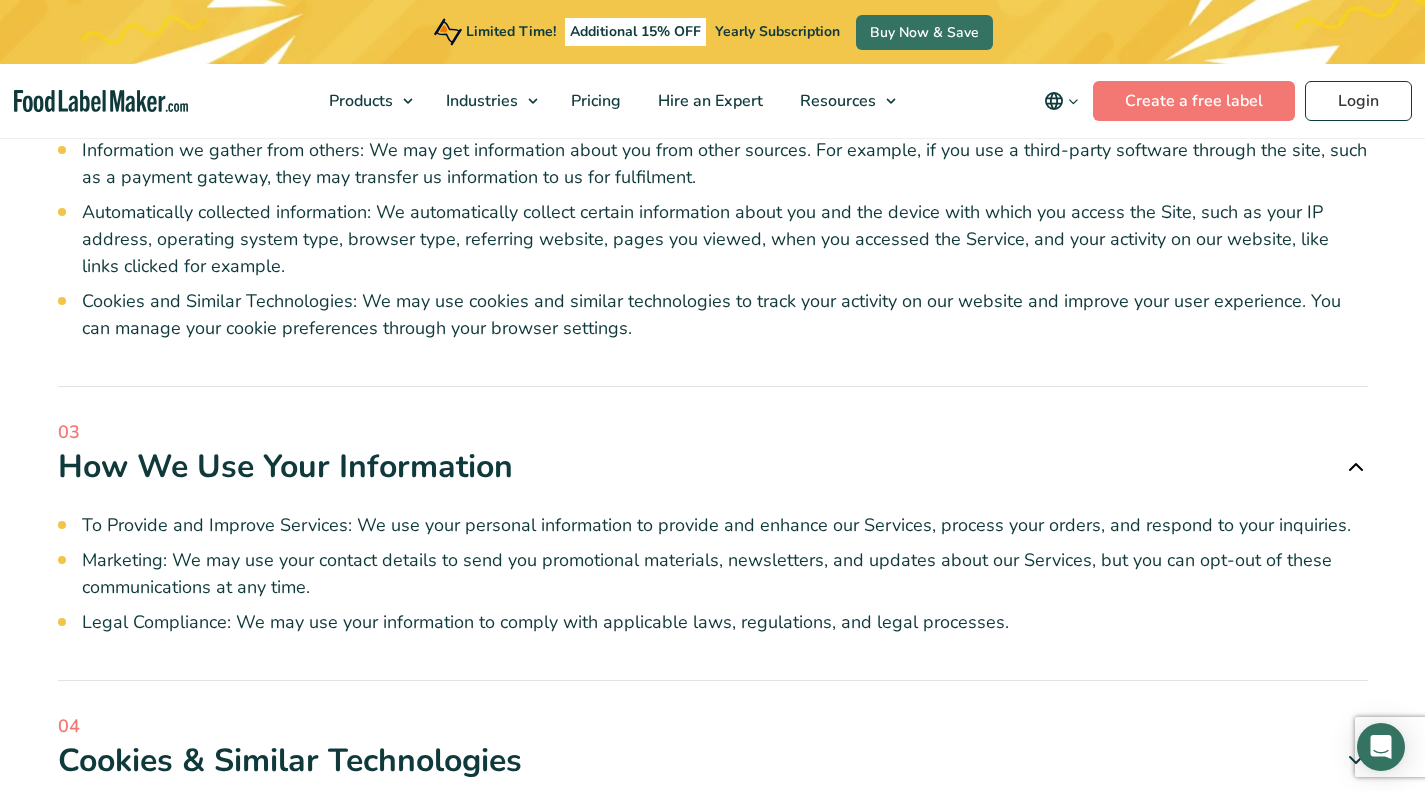 copy on "How We Use Your Information
To Provide and Improve Services: We use your personal information to provide and enhance our Services, process your orders, and respond to your inquiries.
Marketing: We may use your contact details to send you promotional materials, newsletters, and updates about our Services, but you can opt-out of these communications at any time.
Legal Compliance: We may use your information to comply with applicable laws, regulations, and legal processes." 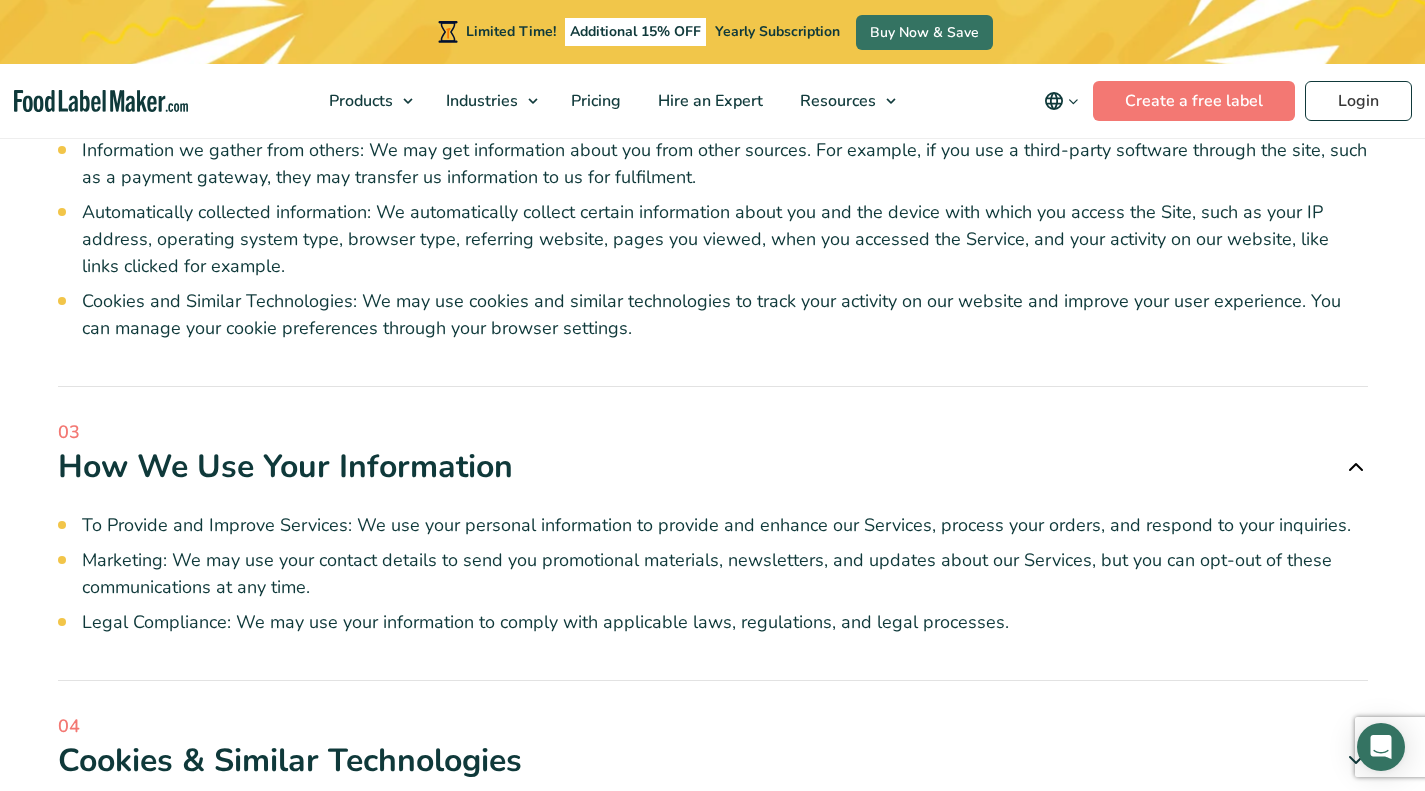 click on "01
Privacy Policy
We use cookies for the following reasons:
Analysis: Measure traffic and activity on our website to help improve and troubleshoot our Service.
Authentication: allow our servers to remember your account information for your next visits.
Personalization: We use cookies to store information about your preferences and to personalize the website for you." at bounding box center (713, 429) 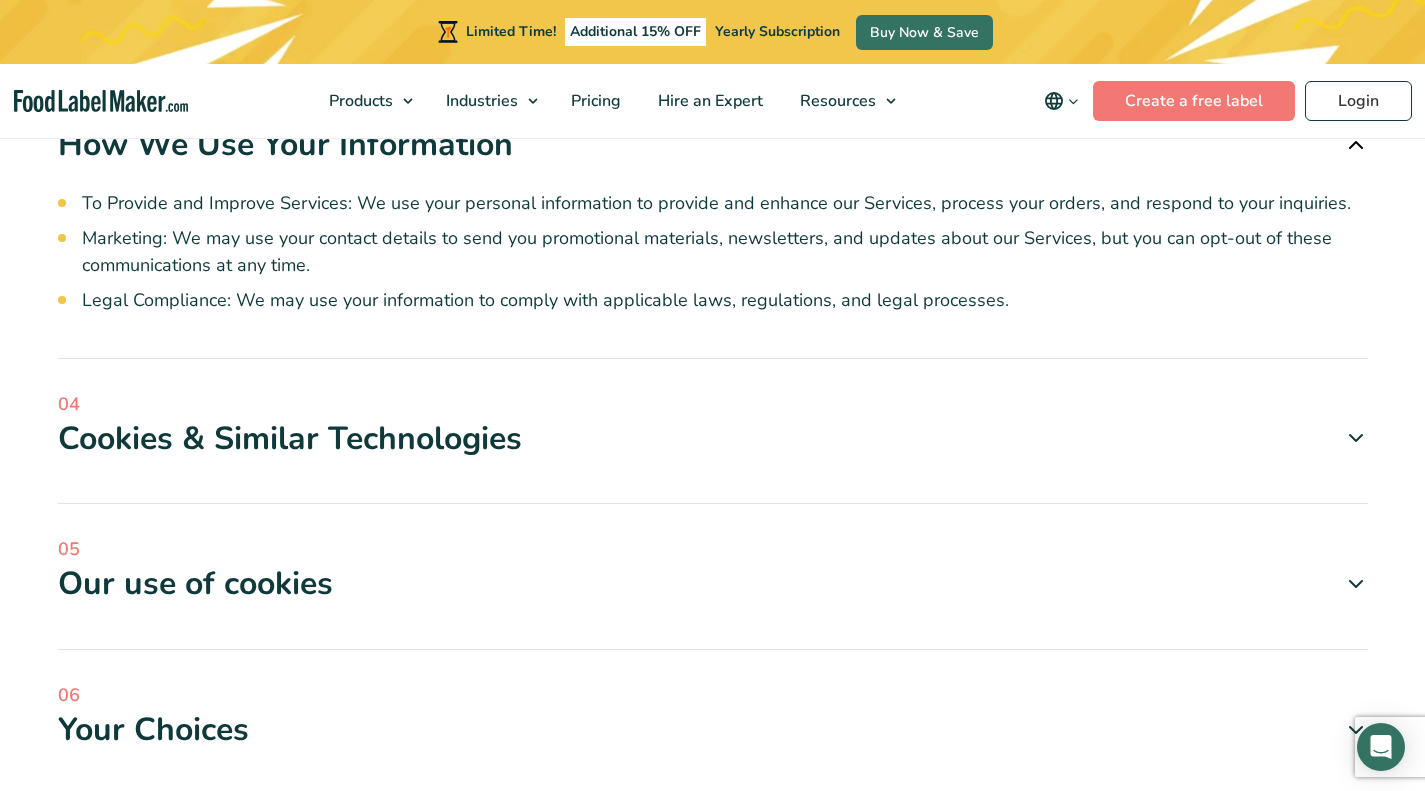 scroll, scrollTop: 1897, scrollLeft: 0, axis: vertical 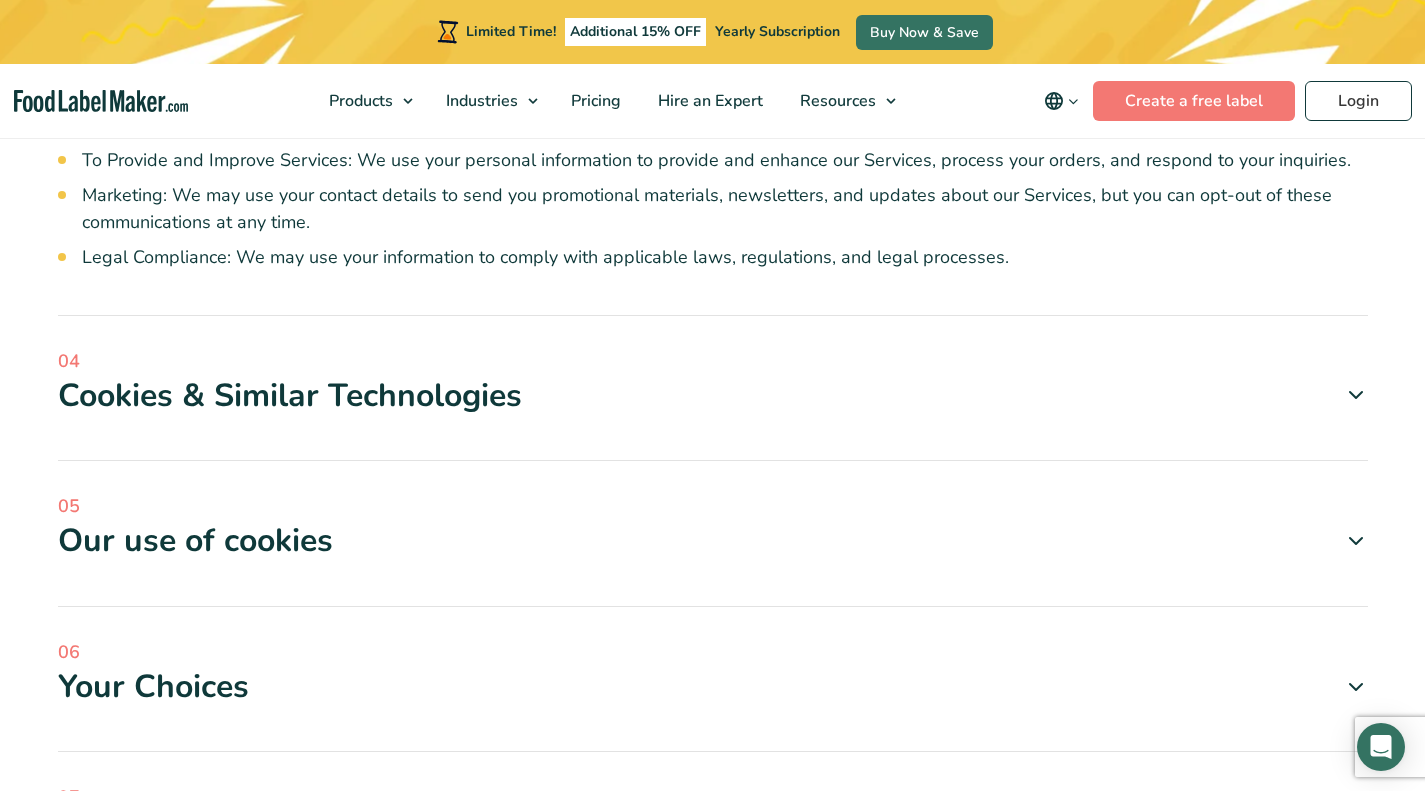 click at bounding box center (1356, 395) 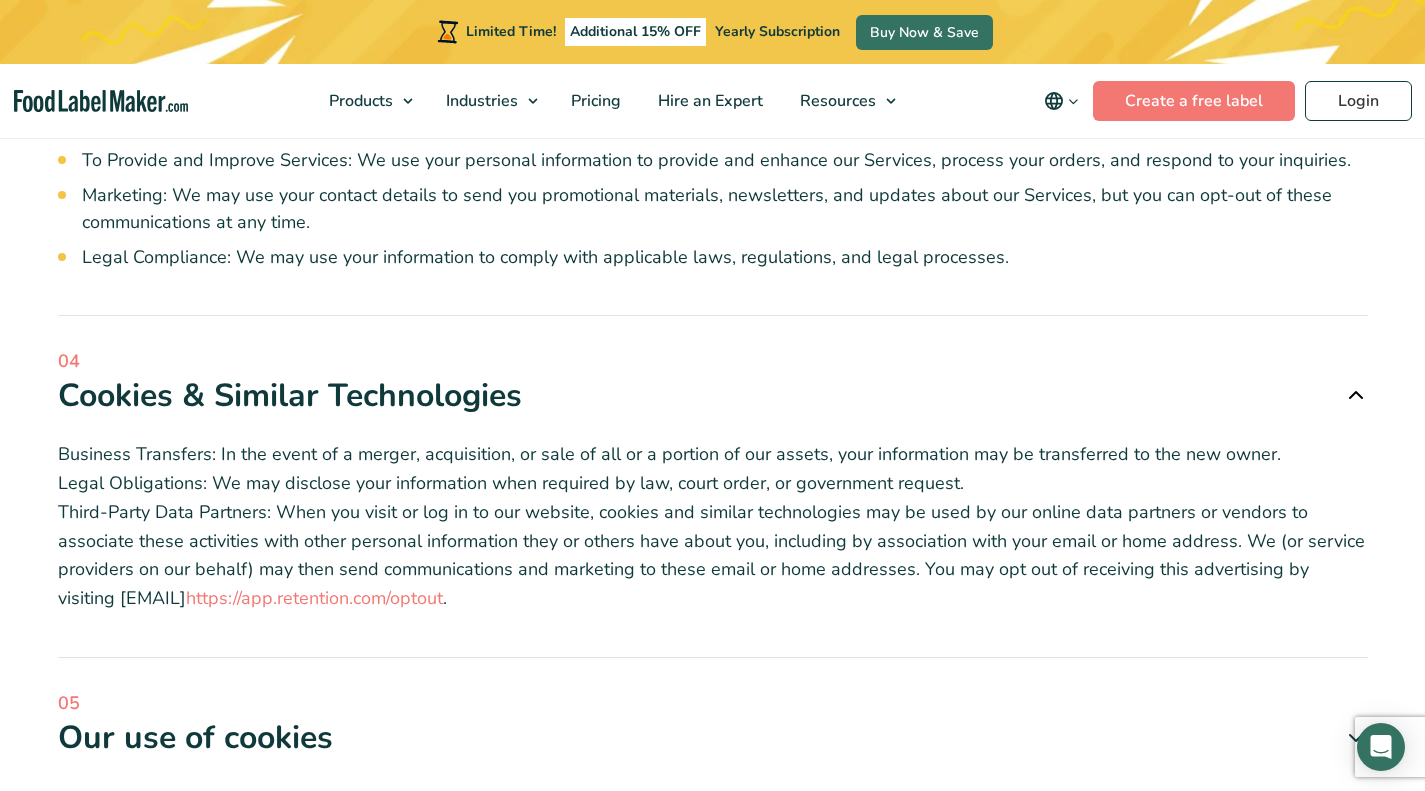 drag, startPoint x: 363, startPoint y: 600, endPoint x: 61, endPoint y: 403, distance: 360.57315 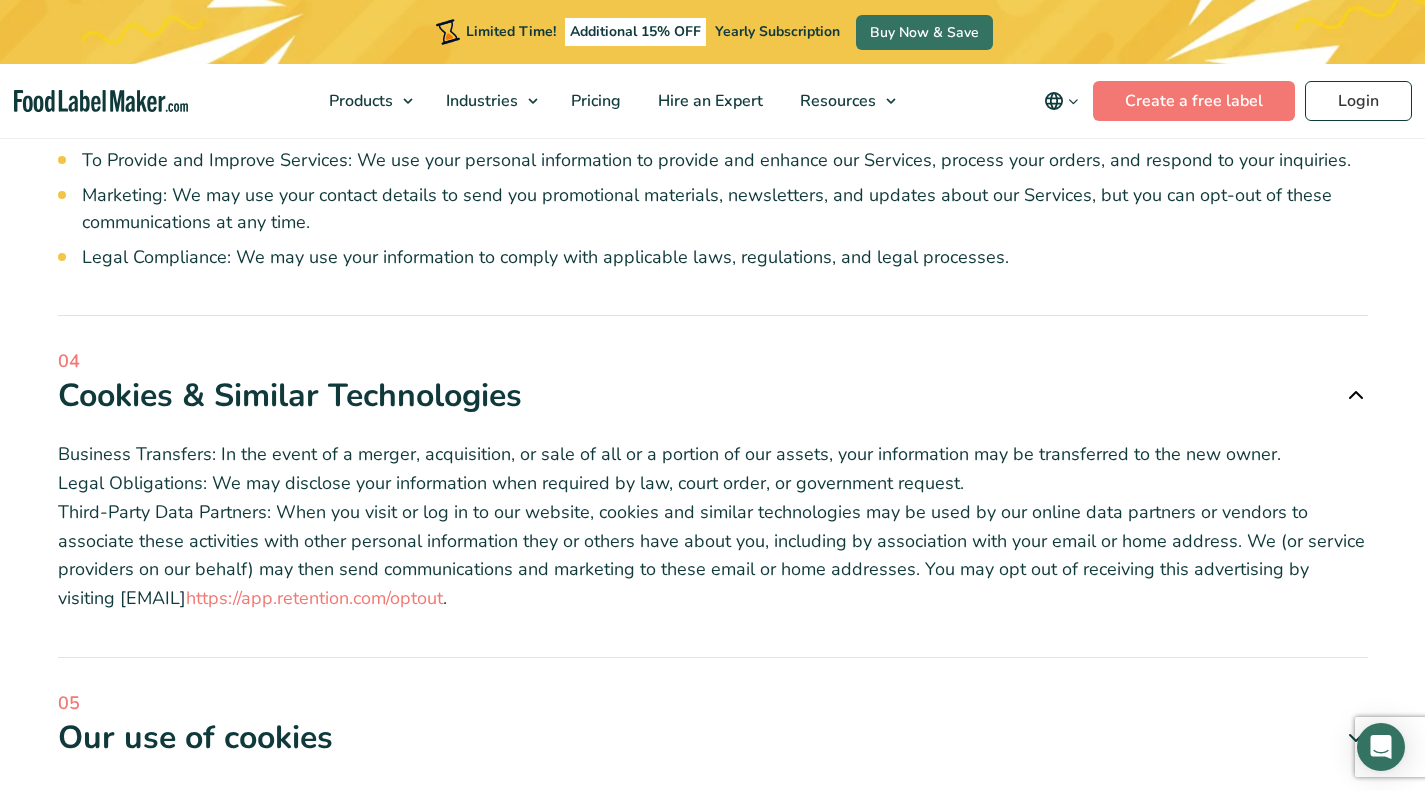 copy on "Cookies & Similar Technologies
Business Transfers: In the event of a merger, acquisition, or sale of all or a portion of our assets, your information may be transferred to the new owner. Legal Obligations: We may disclose your information when required by law, court order, or government request. Third-Party Data Partners: When you visit or log in to our website, cookies and similar technologies may be used by our online data partners or vendors to associate these activities with other personal information they or others have about you, including by association with your email or home address. We (or service providers on our behalf) may then send communications and marketing to these email or home addresses. You may opt out of receiving this advertising by visiting  https://app.retention.com/optout ." 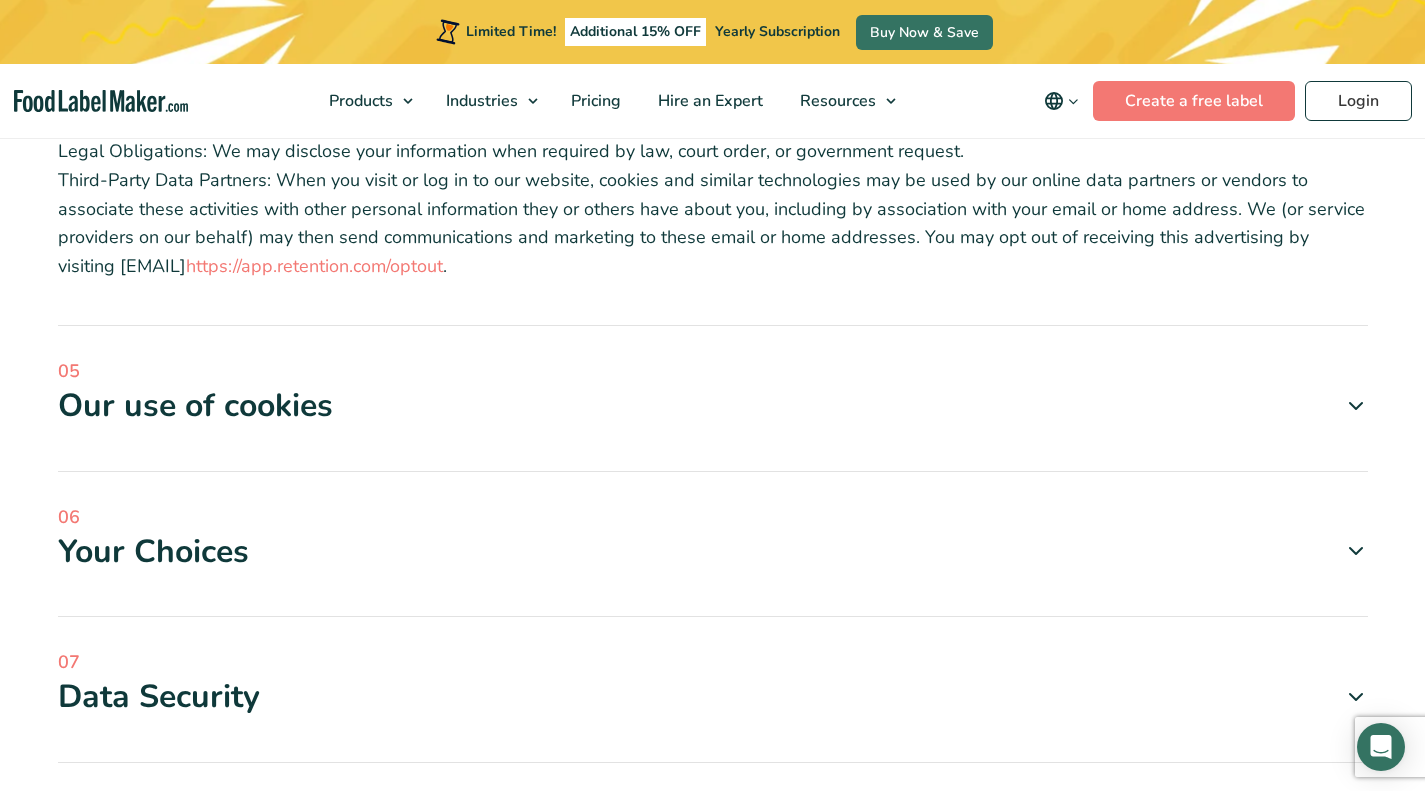 scroll, scrollTop: 2235, scrollLeft: 0, axis: vertical 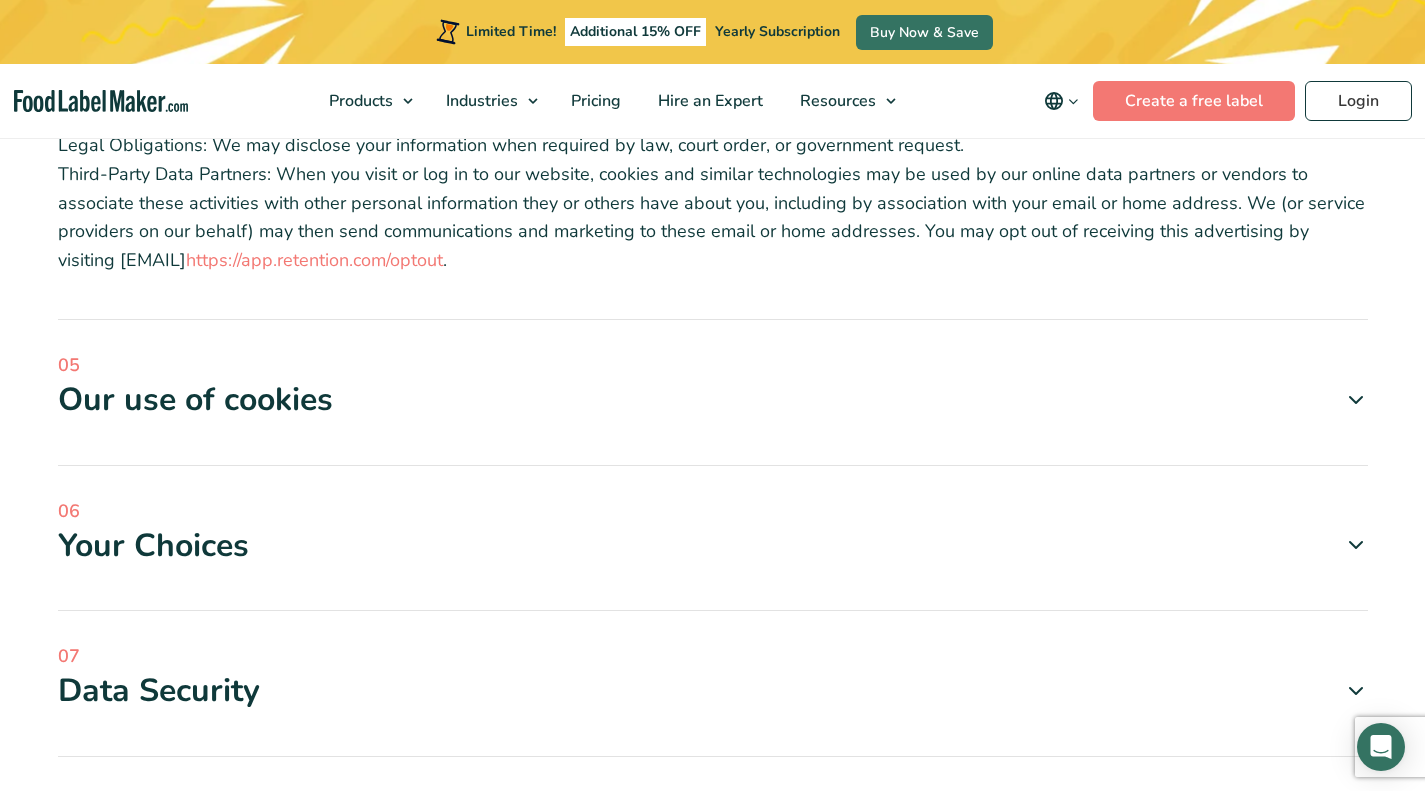 click at bounding box center [1356, 400] 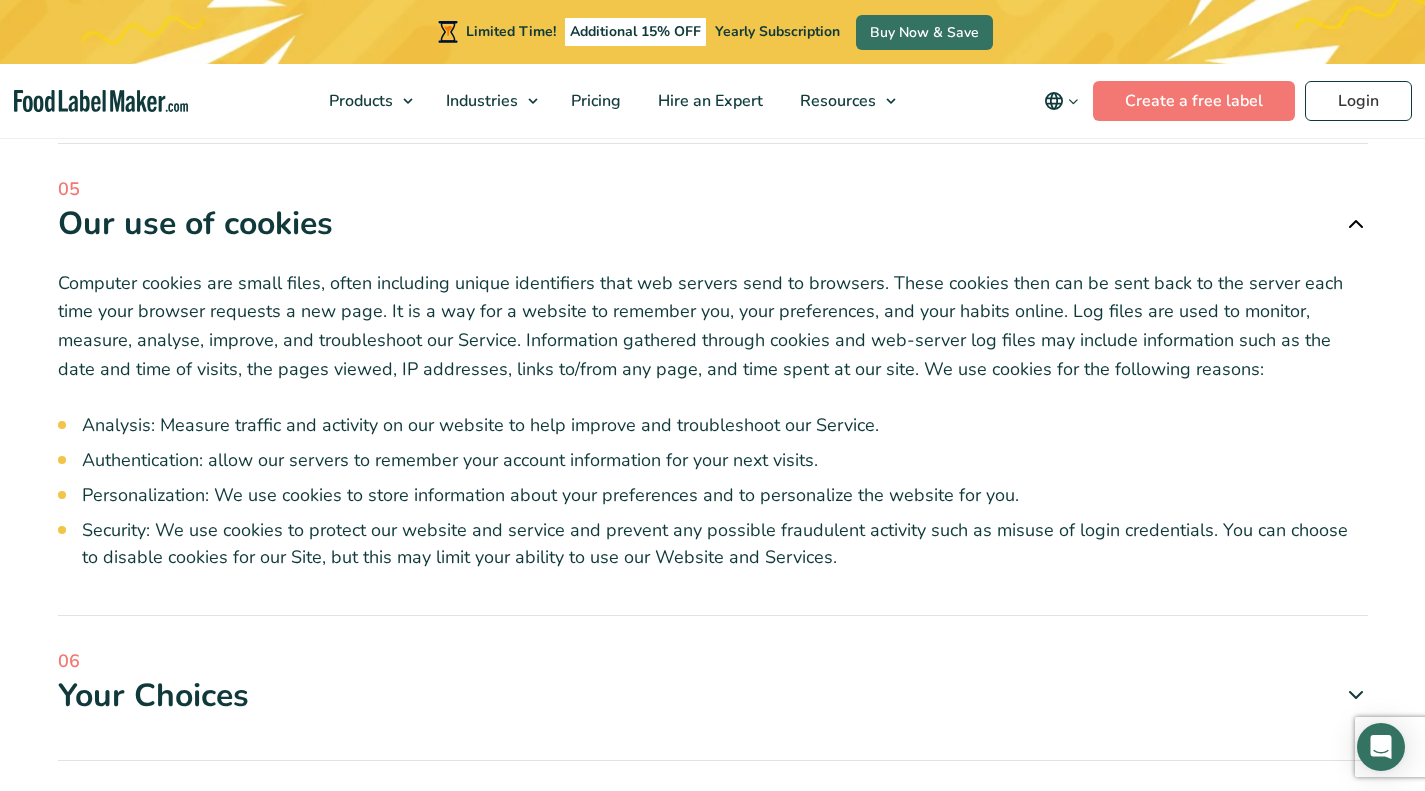 scroll, scrollTop: 2412, scrollLeft: 0, axis: vertical 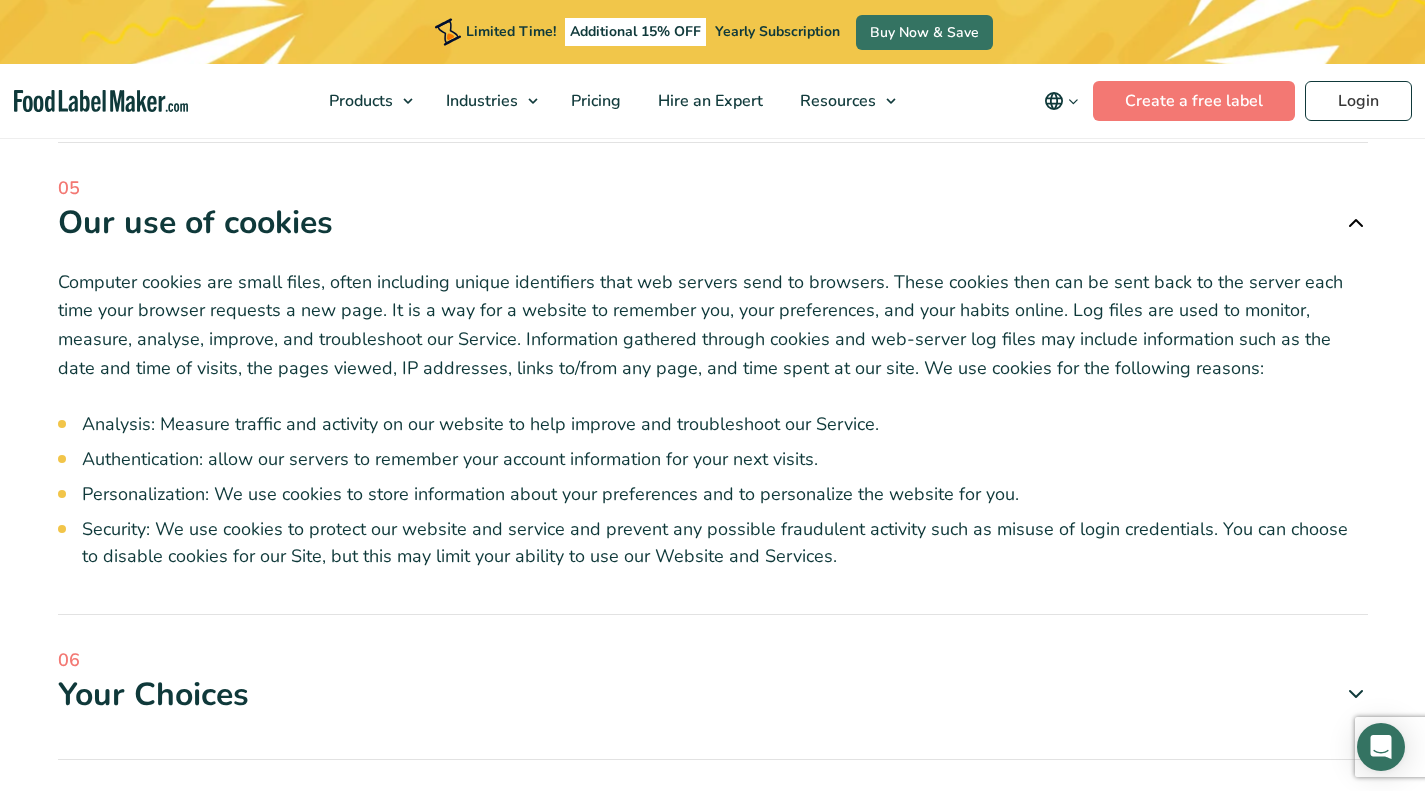 drag, startPoint x: 877, startPoint y: 568, endPoint x: 33, endPoint y: 234, distance: 907.685 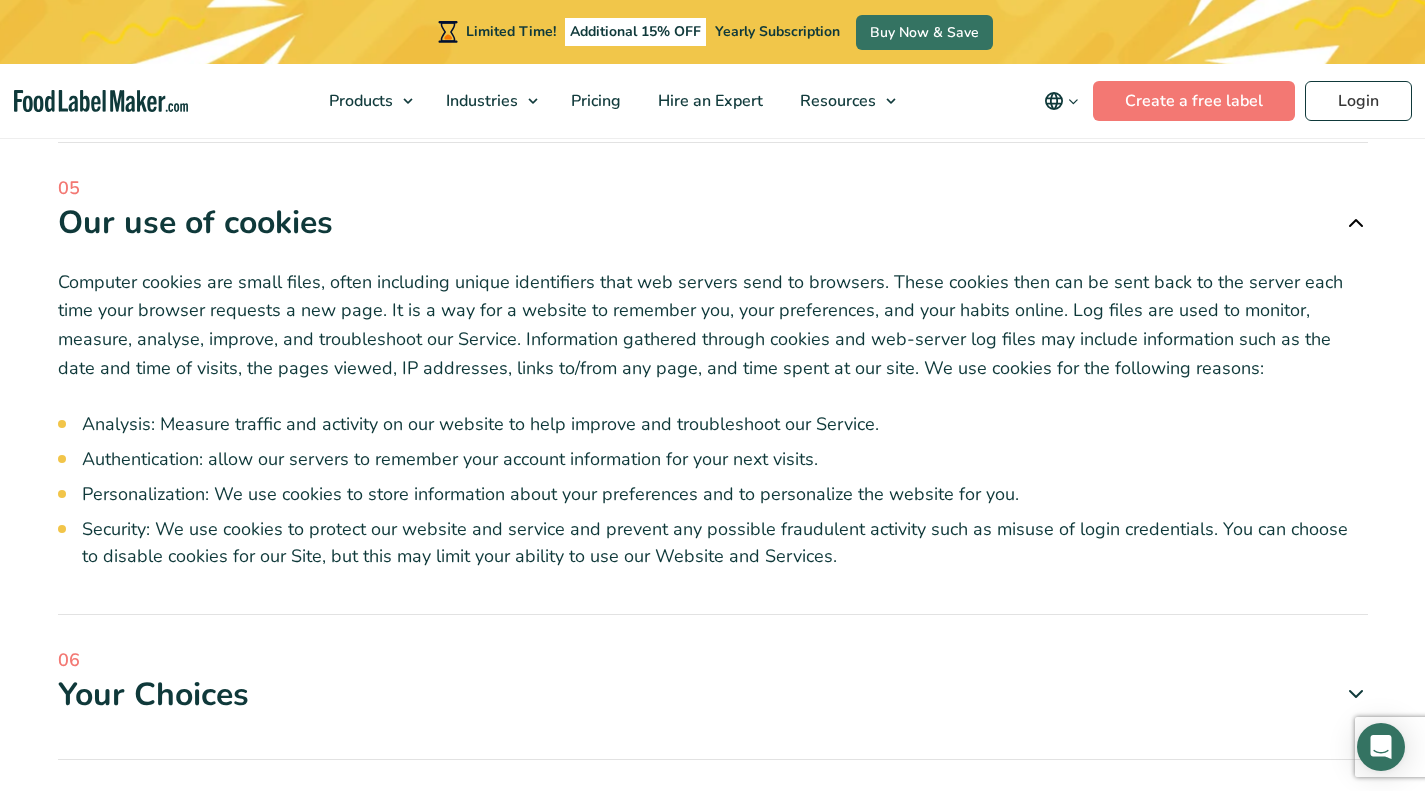 copy on "Our use of cookies
Computer cookies are small files, often including unique identifiers that web servers send to browsers. These cookies then can be sent back to the server each time your browser requests a new page. It is a way for a website to remember you, your preferences, and your habits online. Log files are used to monitor, measure, analyse, improve, and troubleshoot our Service. Information gathered through cookies and web-server log files may include information such as the date and time of visits, the pages viewed, IP addresses, links to/from any page, and time spent at our site. We use cookies for the following reasons:
Analysis: Measure traffic and activity on our website to help improve and troubleshoot our Service.
Authentication: allow our servers to remember your account information for your next visits.
Personalization: We use cookies to store information about your preferences and to personalize the websit..." 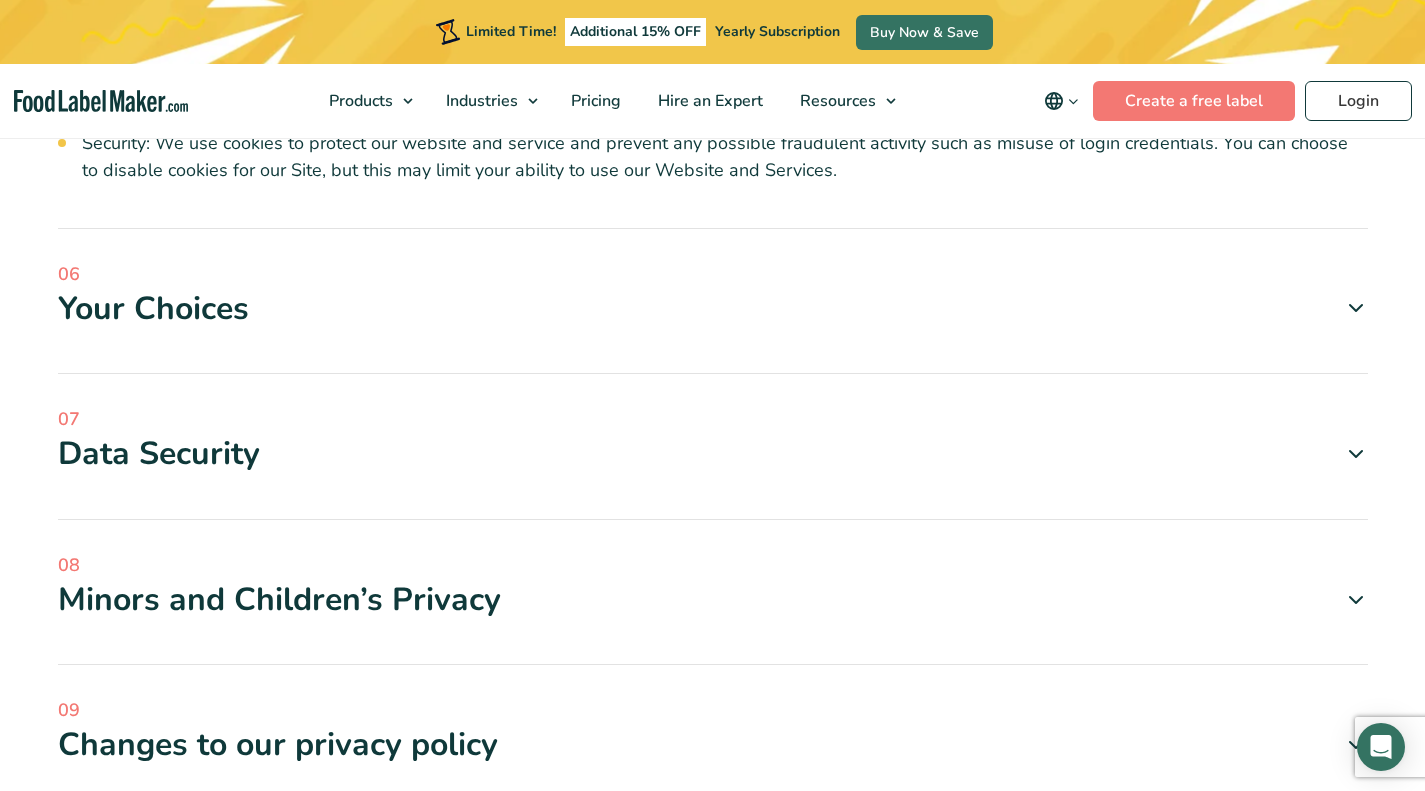 scroll, scrollTop: 2799, scrollLeft: 0, axis: vertical 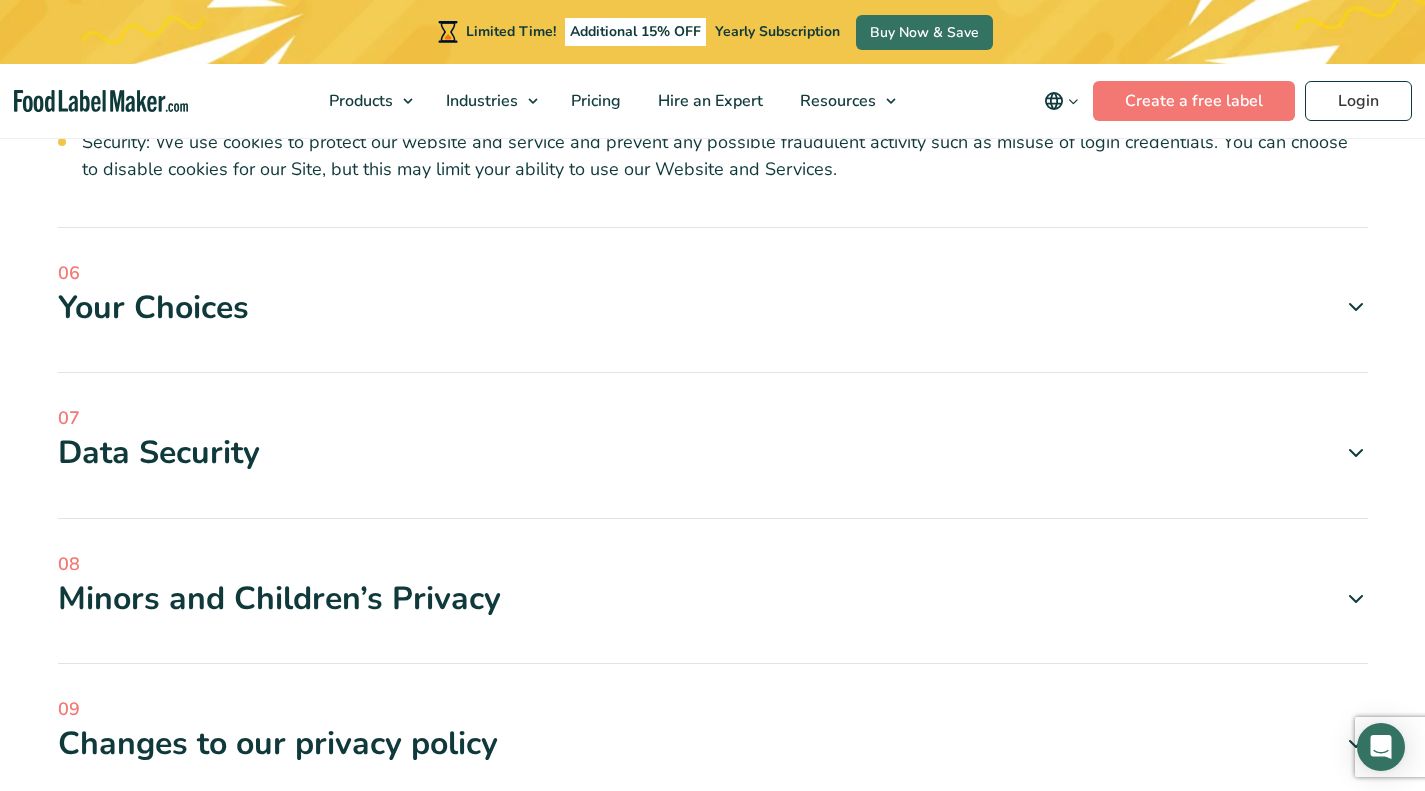 click at bounding box center (1356, 307) 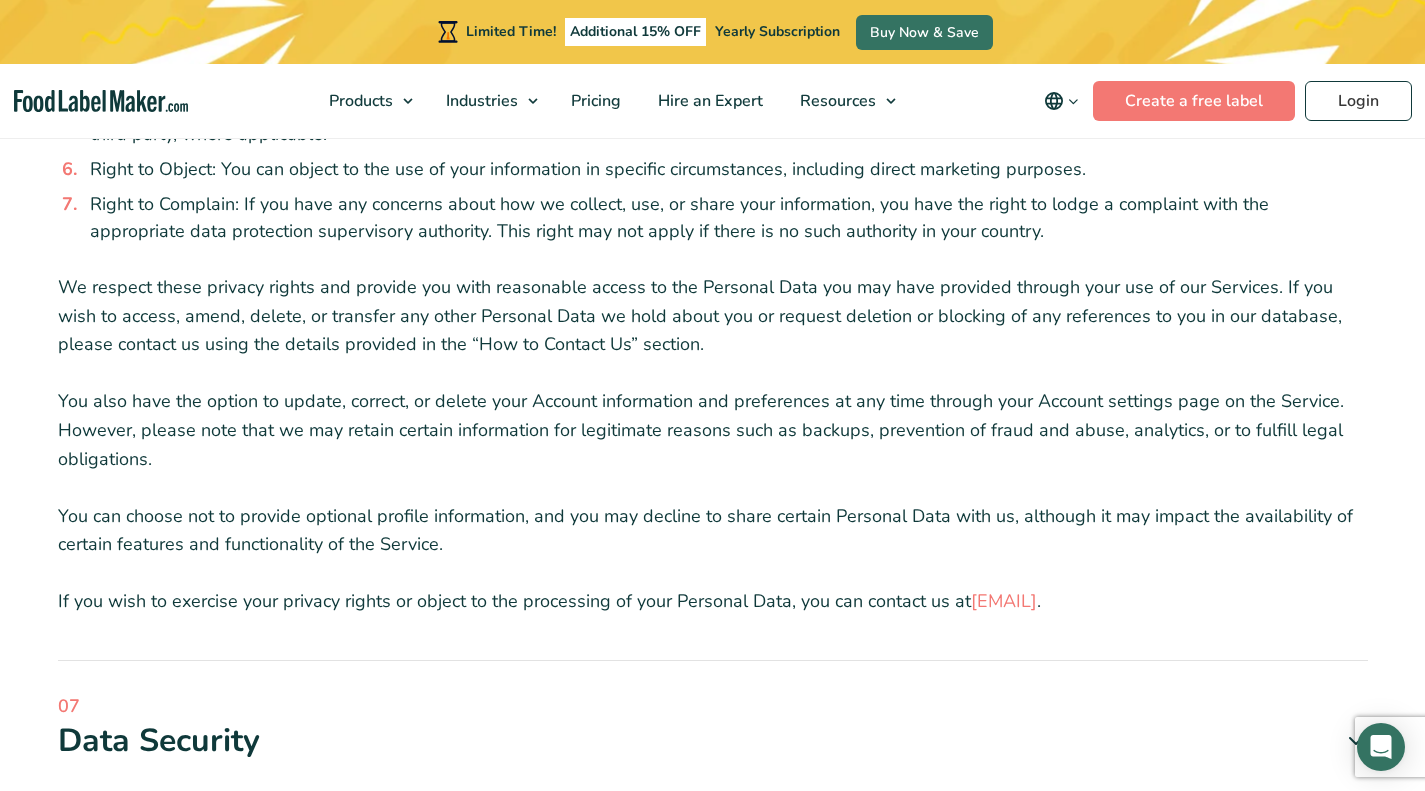 scroll, scrollTop: 3338, scrollLeft: 0, axis: vertical 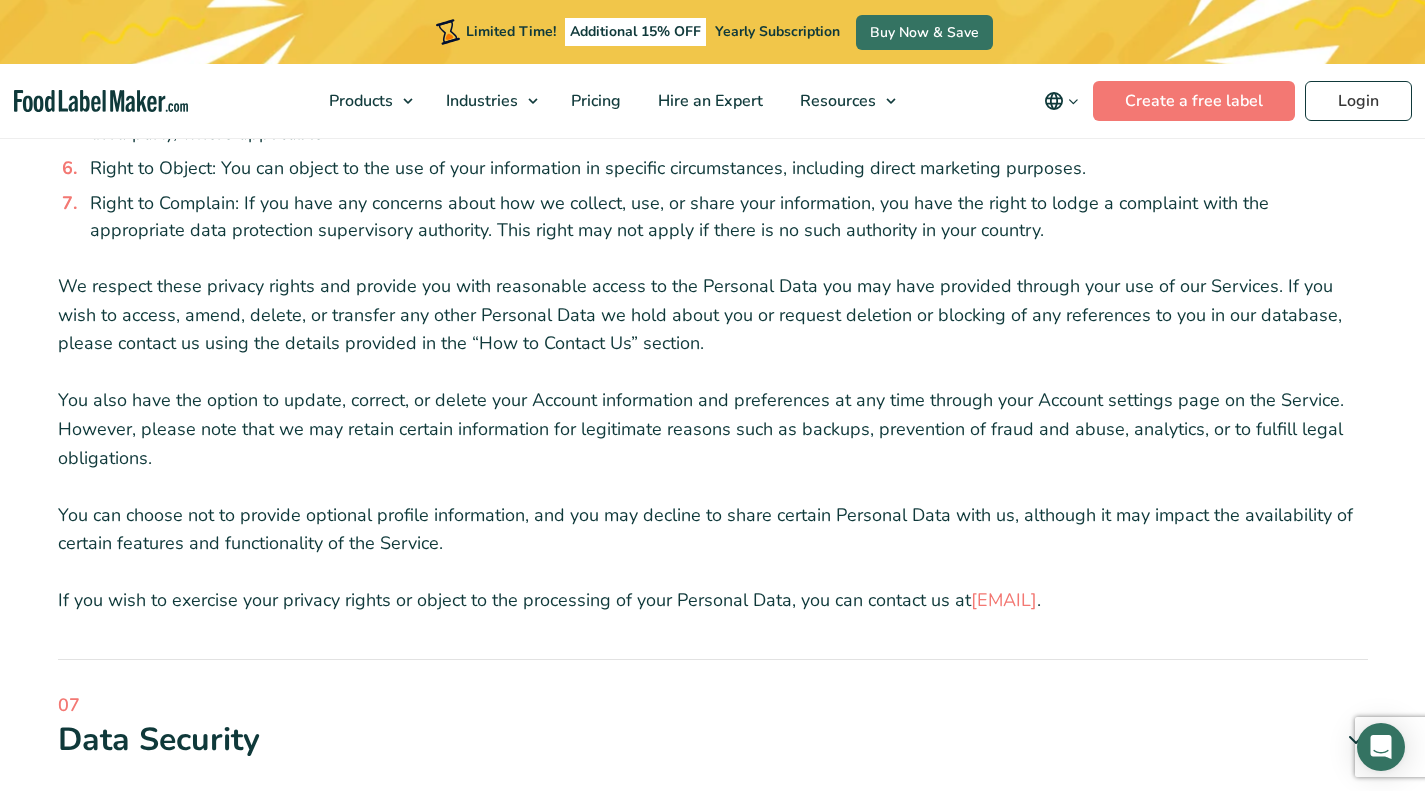 drag, startPoint x: 707, startPoint y: 457, endPoint x: 1217, endPoint y: 593, distance: 527.82196 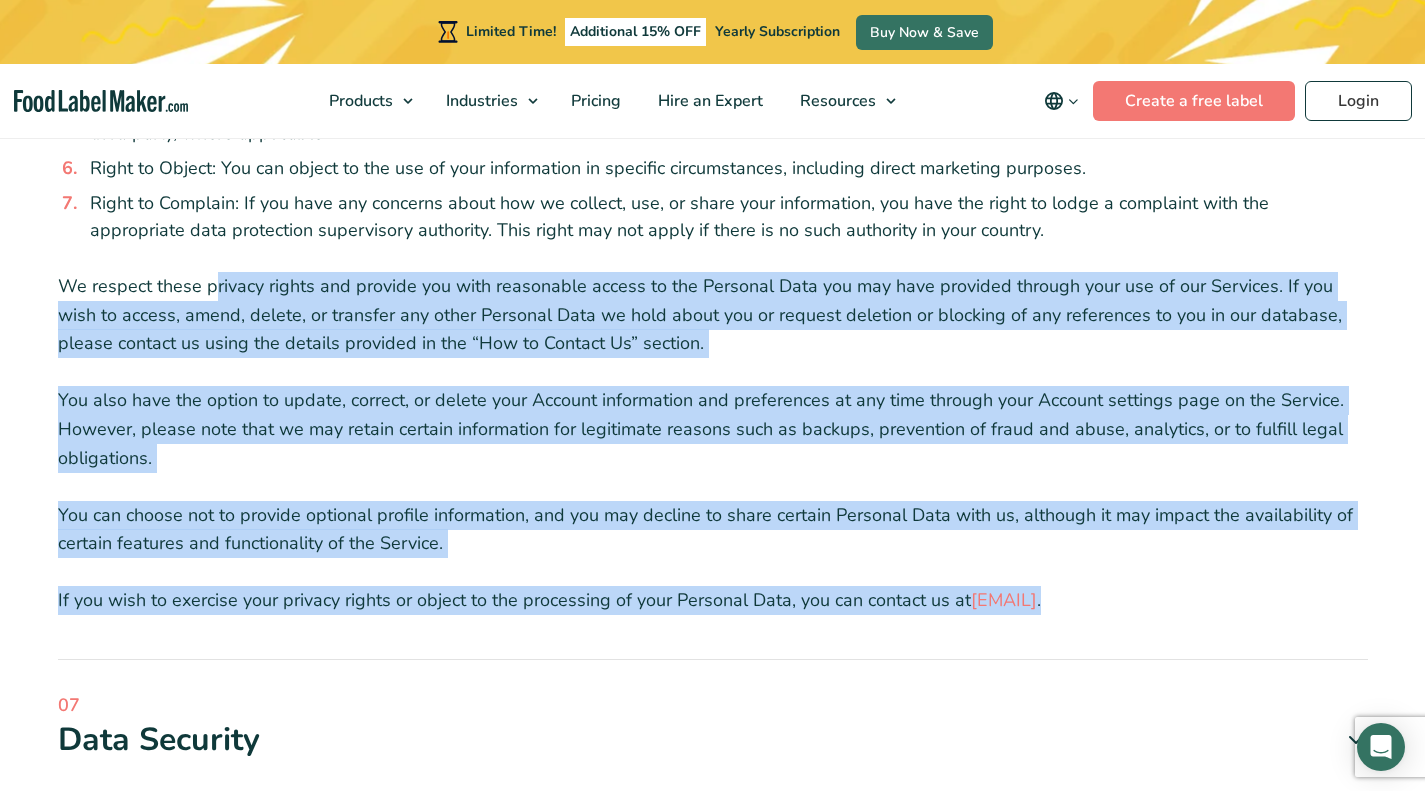 drag, startPoint x: 1250, startPoint y: 611, endPoint x: 211, endPoint y: 269, distance: 1093.8396 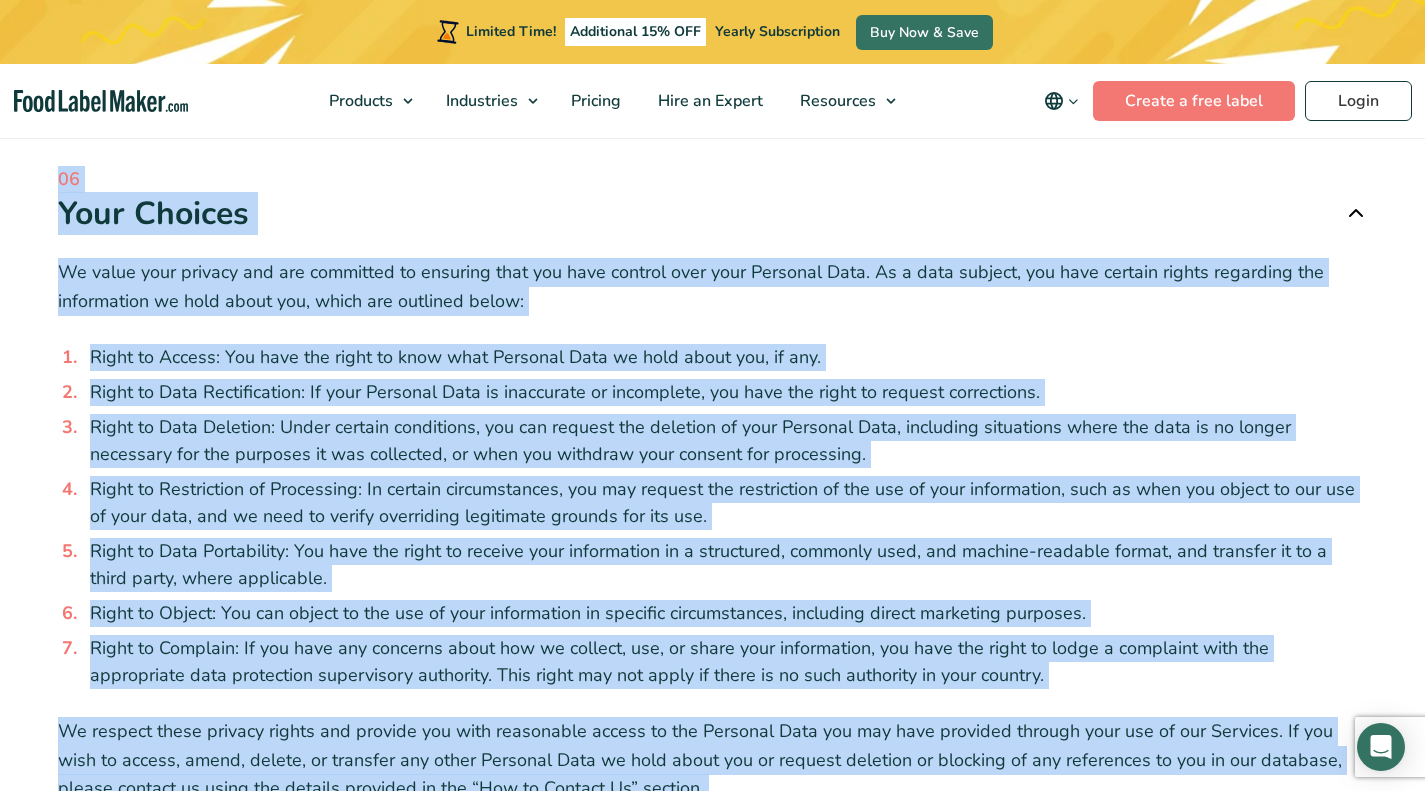 scroll, scrollTop: 2858, scrollLeft: 0, axis: vertical 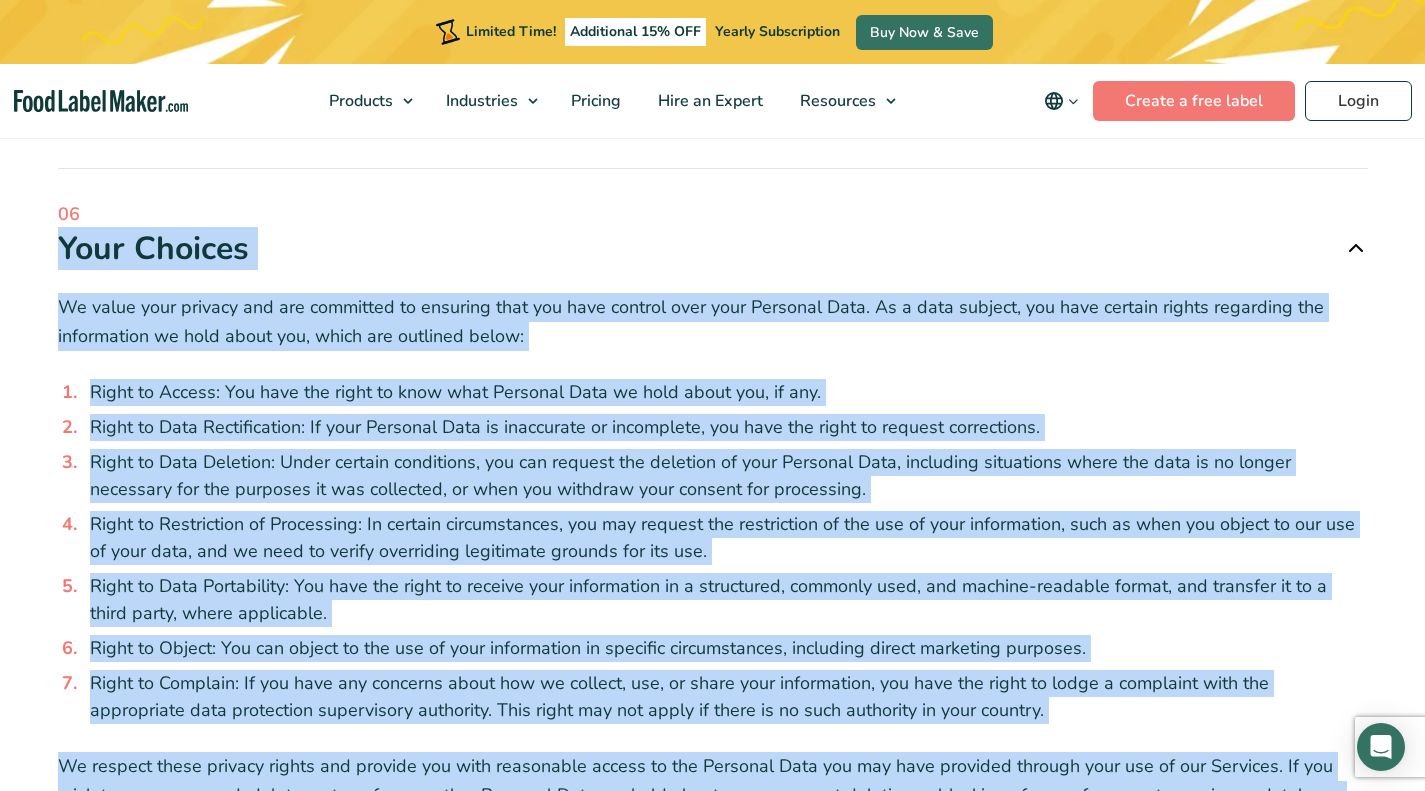 copy on "Your Choices
We value your privacy and are committed to ensuring that you have control over your Personal Data. As a data subject, you have certain rights regarding the information we hold about you, which are outlined below:
Right to Access: You have the right to know what Personal Data we hold about you, if any.
Right to Data Rectification: If your Personal Data is inaccurate or incomplete, you have the right to request corrections.
Right to Data Deletion: Under certain conditions, you can request the deletion of your Personal Data, including situations where the data is no longer necessary for the purposes it was collected, or when you withdraw your consent for processing.
Right to Restriction of Processing: In certain circumstances, you may request the restriction of the use of your information, such as when you object to our use of your data, and we need to verify overriding l..." 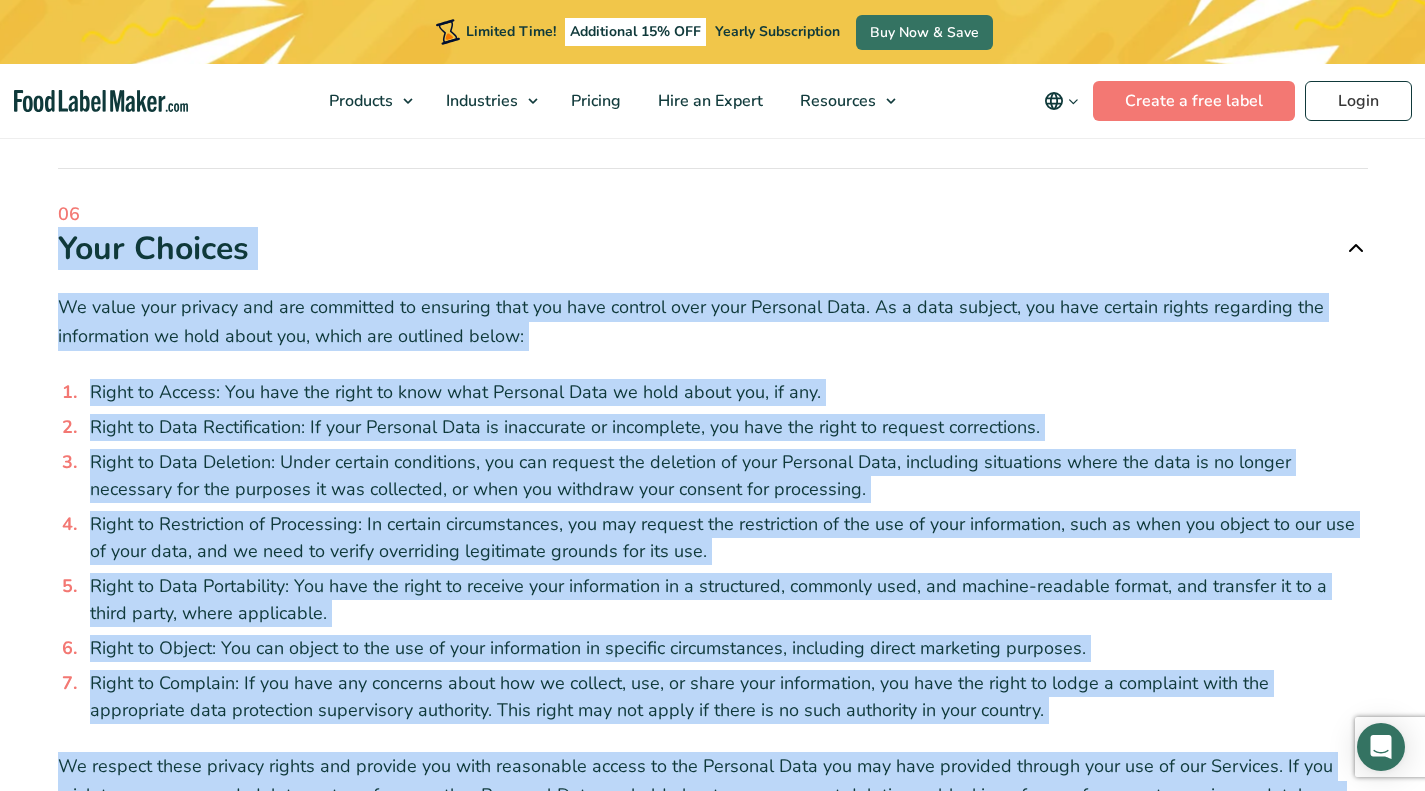 click at bounding box center (1356, 248) 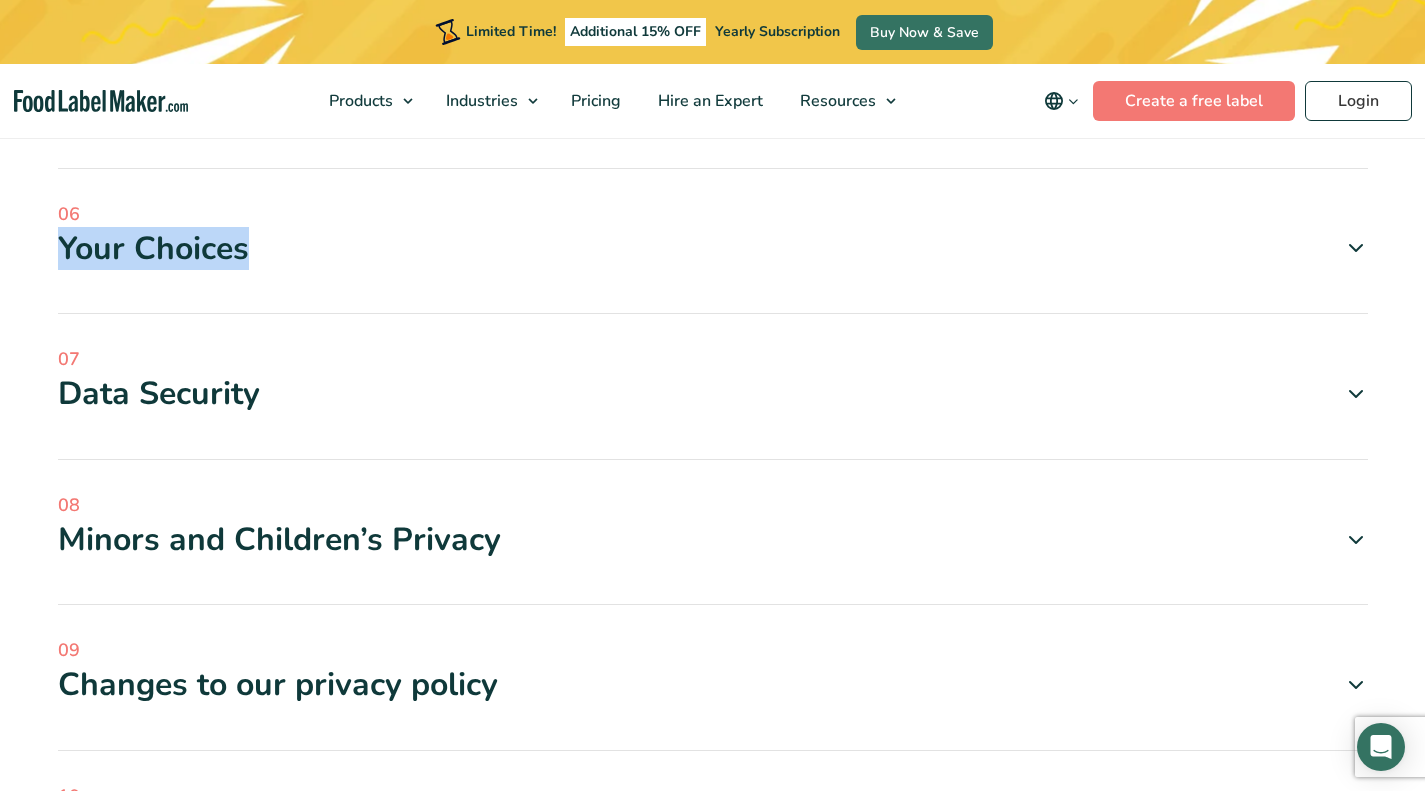 click at bounding box center [1356, 394] 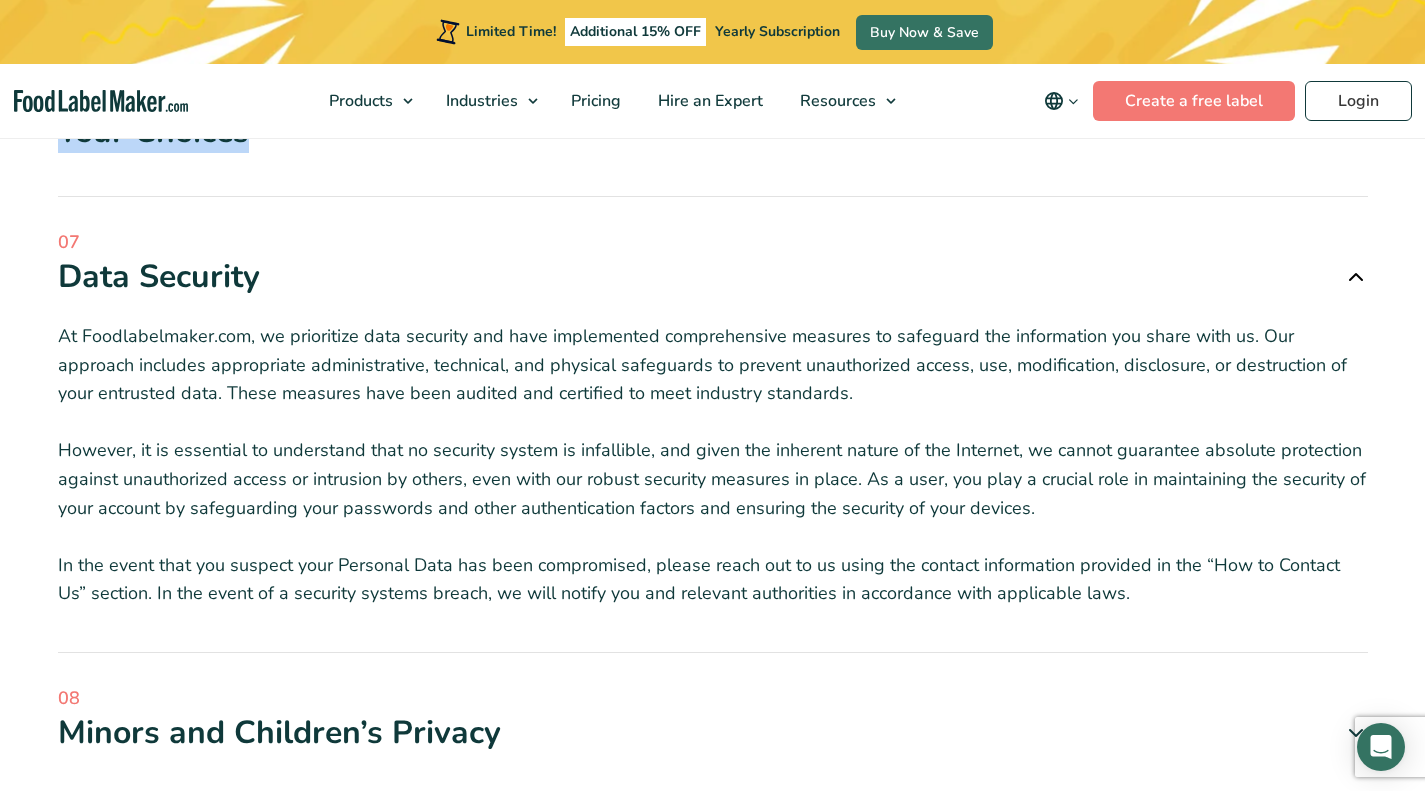 scroll, scrollTop: 2977, scrollLeft: 0, axis: vertical 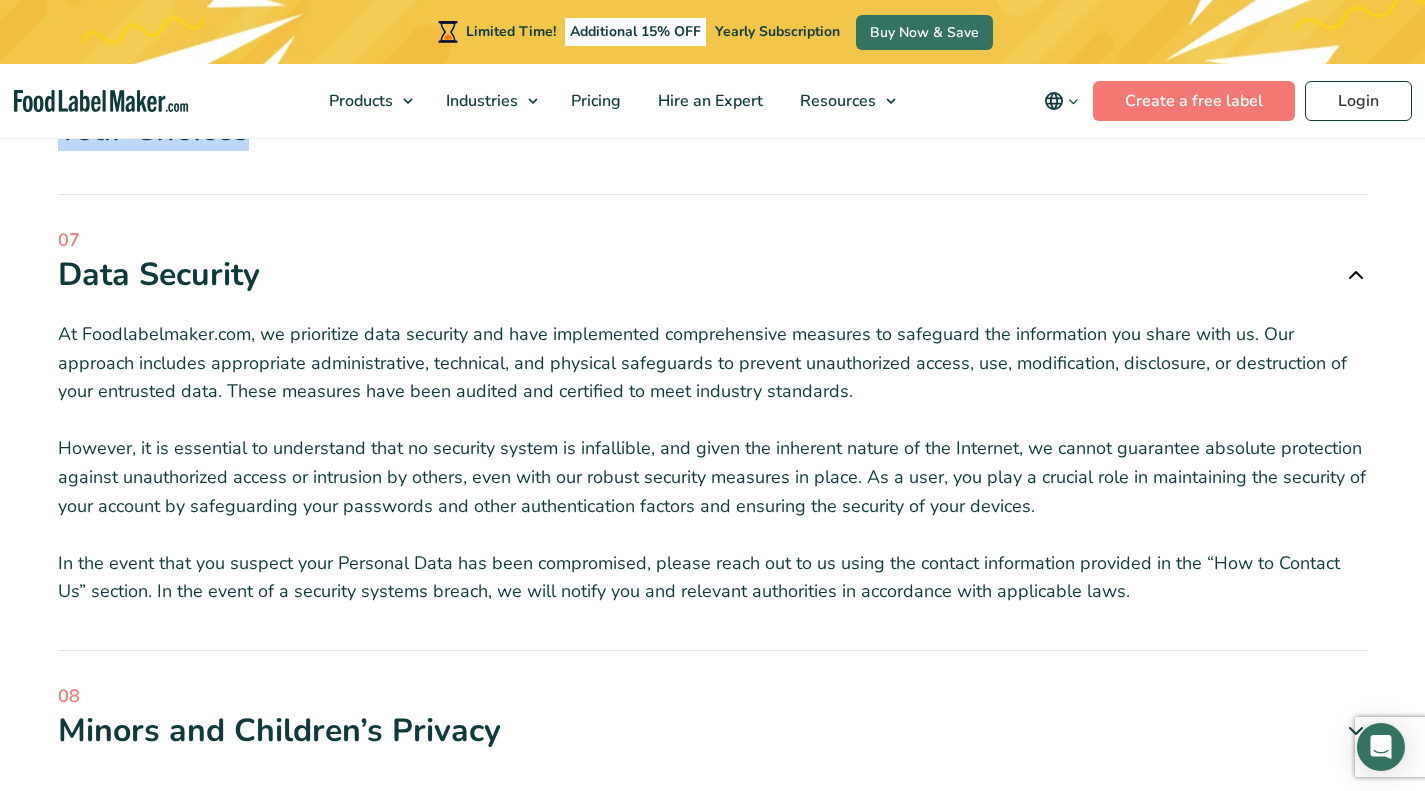 drag, startPoint x: 1106, startPoint y: 605, endPoint x: 50, endPoint y: 288, distance: 1102.5538 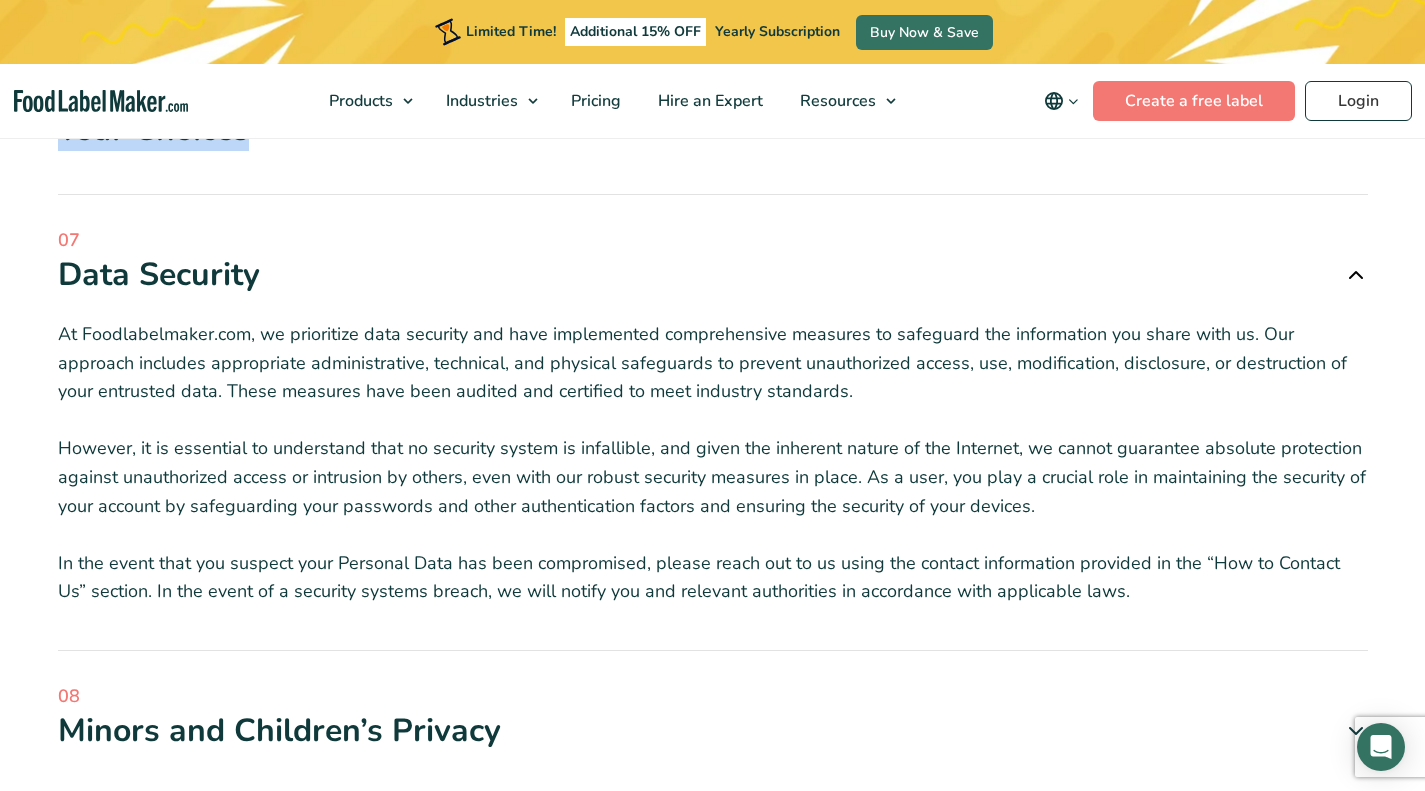 copy on "Data Security
At Foodlabelmaker.com, we prioritize data security and have implemented comprehensive measures to safeguard the information you share with us. Our approach includes appropriate administrative, technical, and physical safeguards to prevent unauthorized access, use, modification, disclosure, or destruction of your entrusted data. These measures have been audited and certified to meet industry standards.
However, it is essential to understand that no security system is infallible, and given the inherent nature of the Internet, we cannot guarantee absolute protection against unauthorized access or intrusion by others, even with our robust security measures in place. As a user, you play a crucial role in maintaining the security of your account by safeguarding your passwords and other authentication factors and ensuring the security of your devices.
In the event that you suspect your Personal Data has been compromise..." 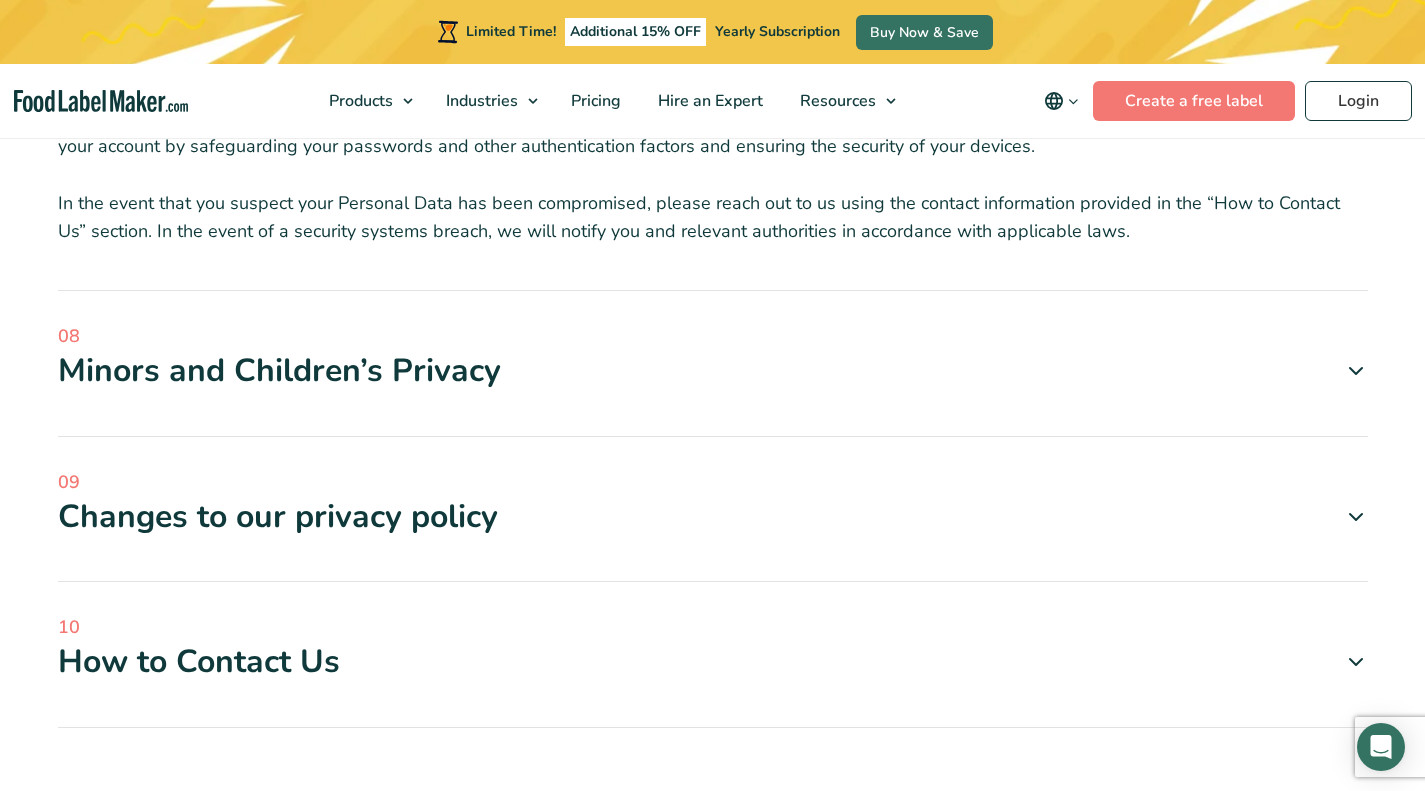 scroll, scrollTop: 3333, scrollLeft: 0, axis: vertical 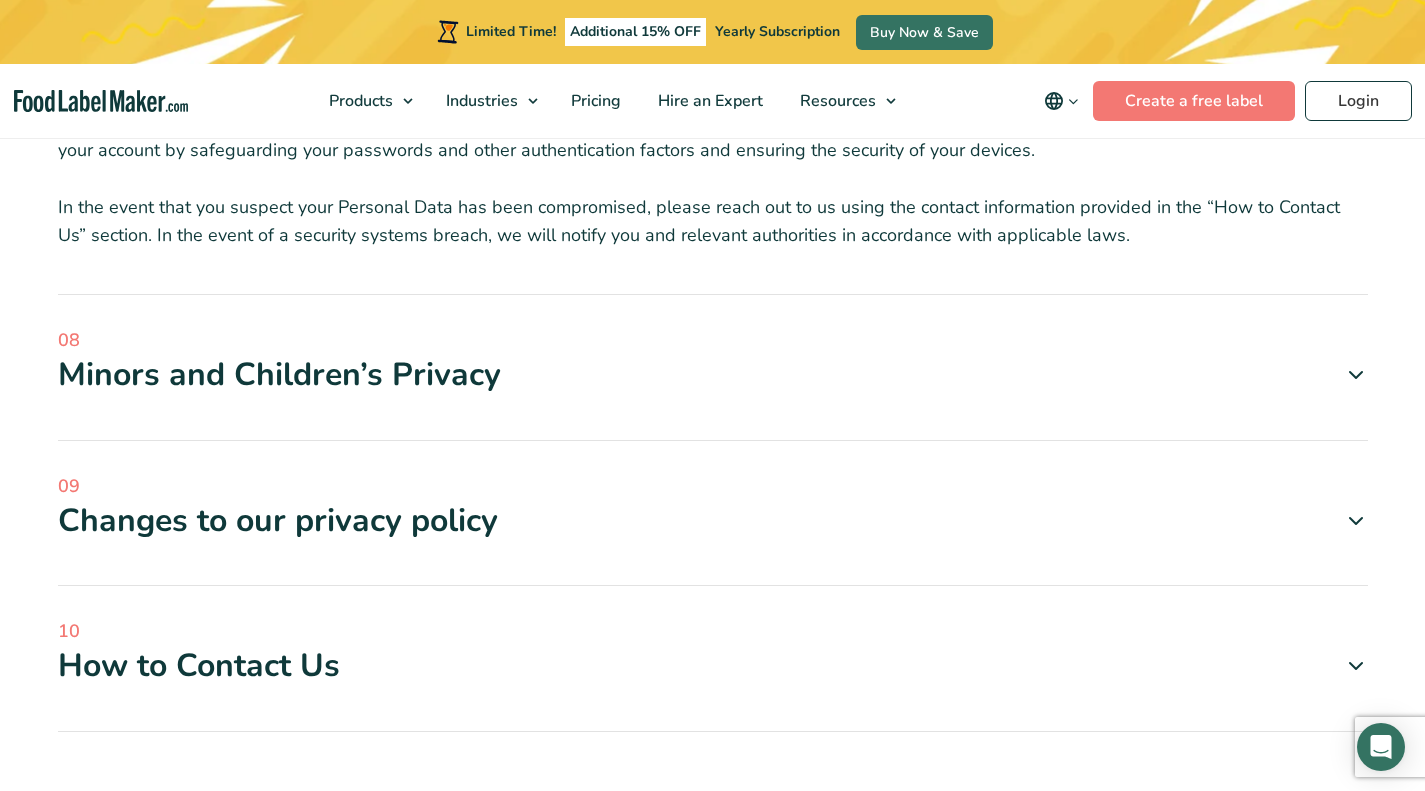 click at bounding box center [1356, 375] 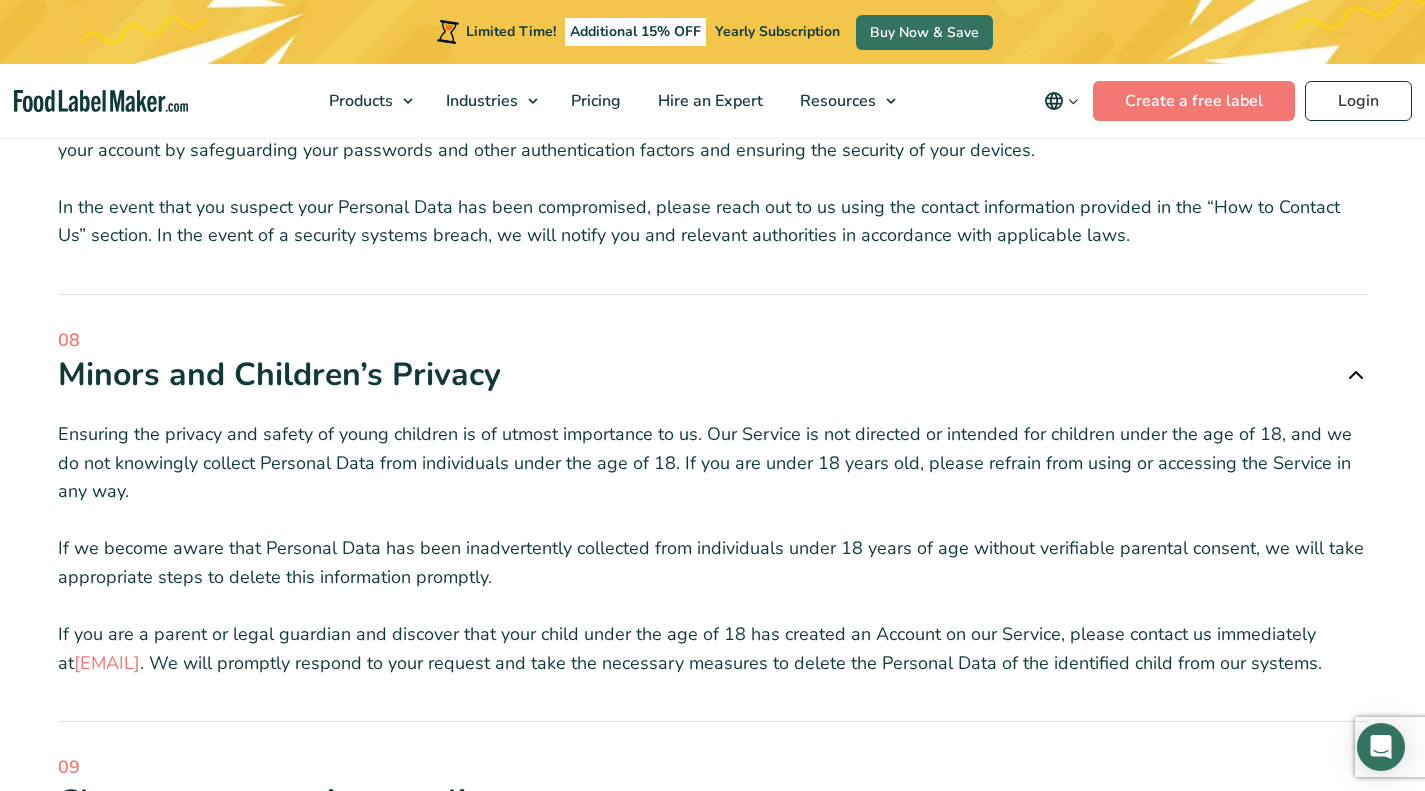 drag, startPoint x: 193, startPoint y: 699, endPoint x: 48, endPoint y: 381, distance: 349.4982 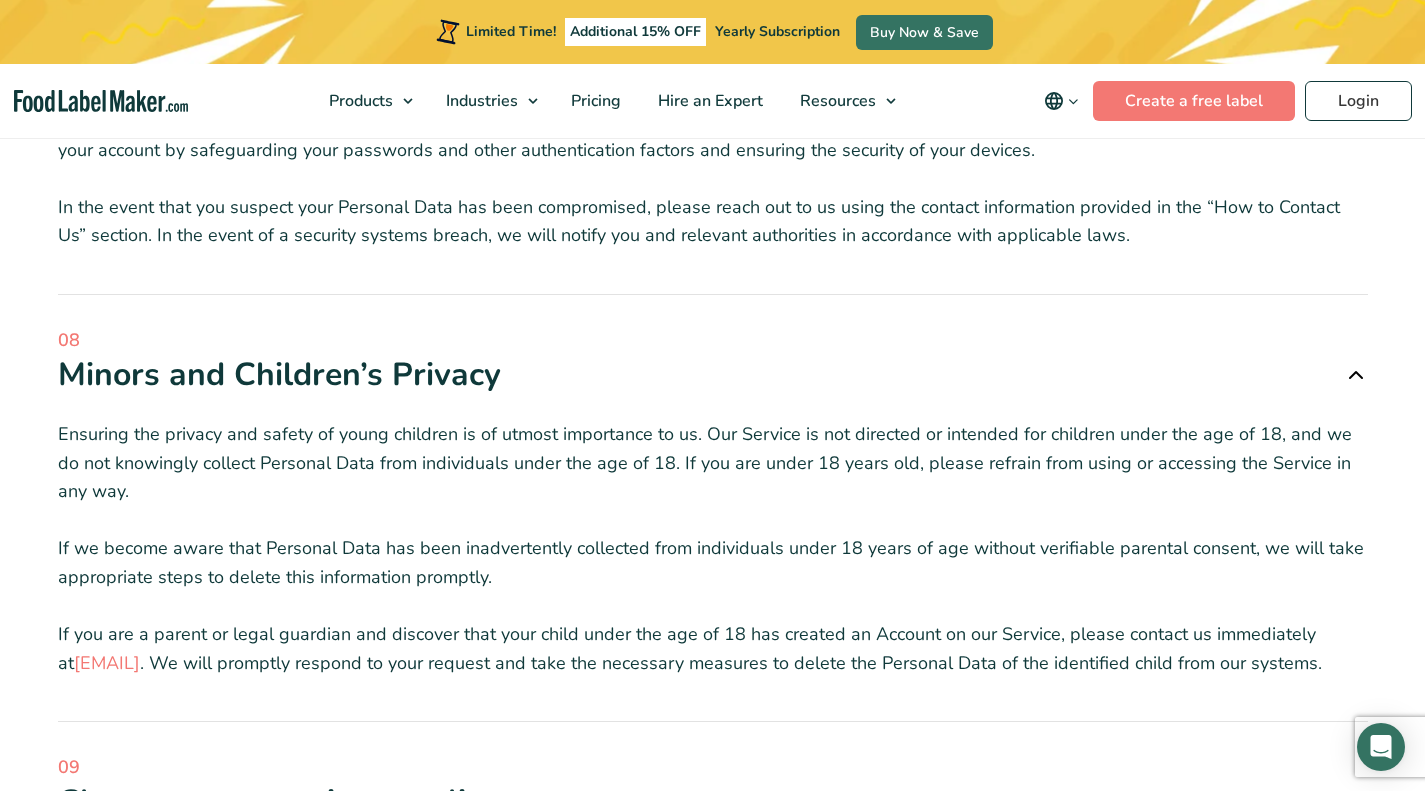 copy on "Minors and Children’s Privacy
Ensuring the privacy and safety of young children is of utmost importance to us. Our Service is not directed or intended for children under the age of 18, and we do not knowingly collect Personal Data from individuals under the age of 18. If you are under 18 years old, please refrain from using or accessing the Service in any way.
If we become aware that Personal Data has been inadvertently collected from individuals under 18 years of age without verifiable parental consent, we will take appropriate steps to delete this information promptly.
If you are a parent or legal guardian and discover that your child under the age of 18 has created an Account on our Service, please contact us immediately at  maria@foodlabelmaker.com . We will promptly respond to your request and take the necessary measures to delete the Personal Data of the identified child from our systems." 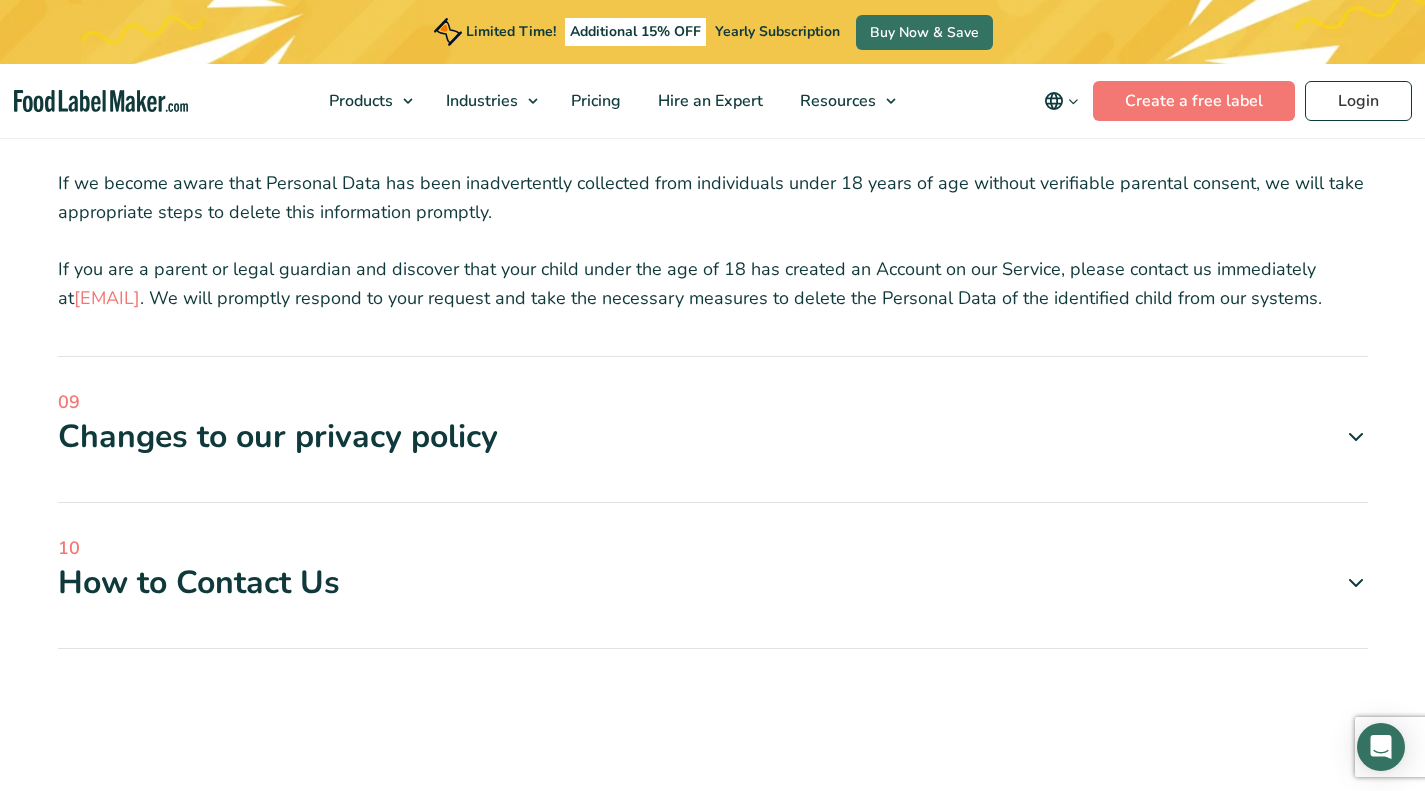 scroll, scrollTop: 3700, scrollLeft: 0, axis: vertical 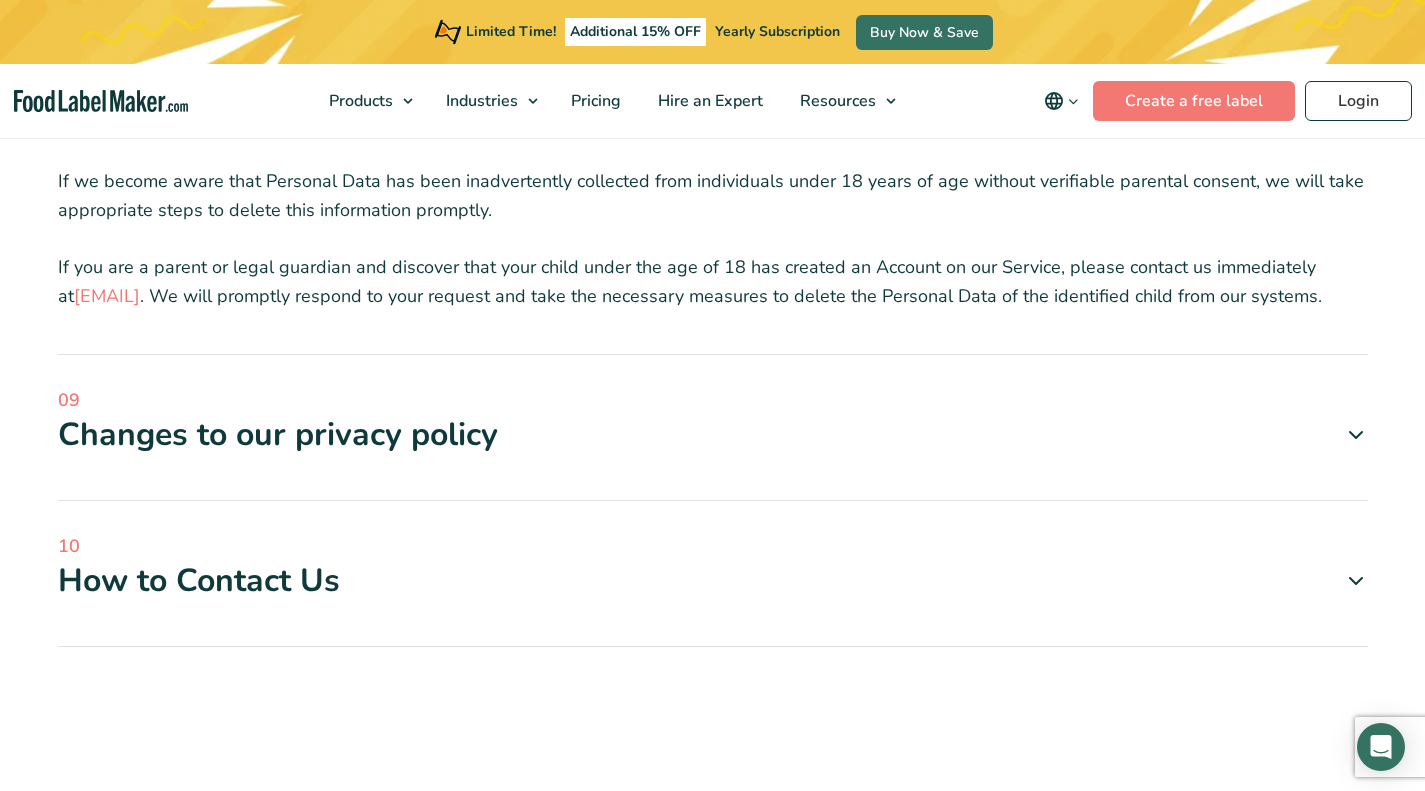 click at bounding box center [1356, 435] 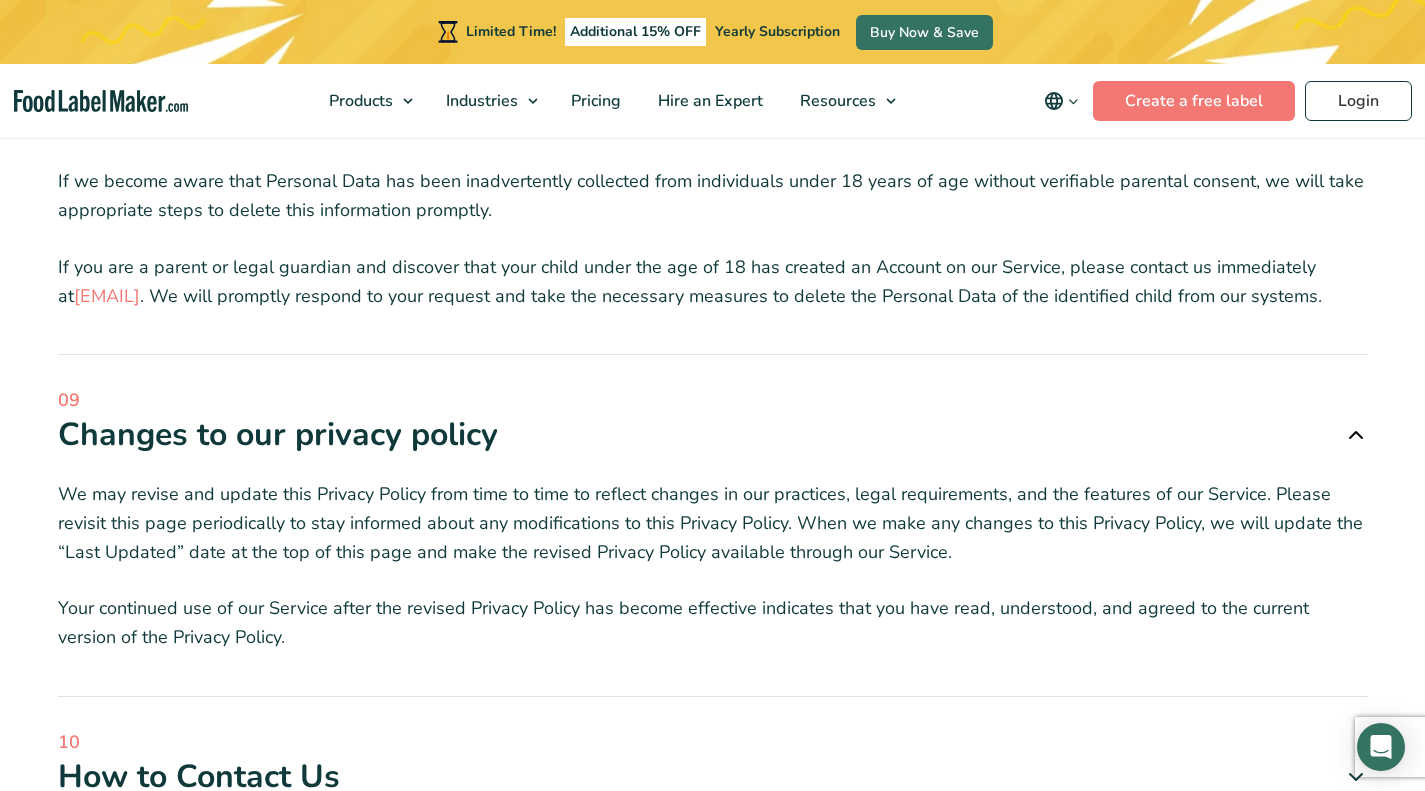 drag, startPoint x: 237, startPoint y: 669, endPoint x: 53, endPoint y: 463, distance: 276.21005 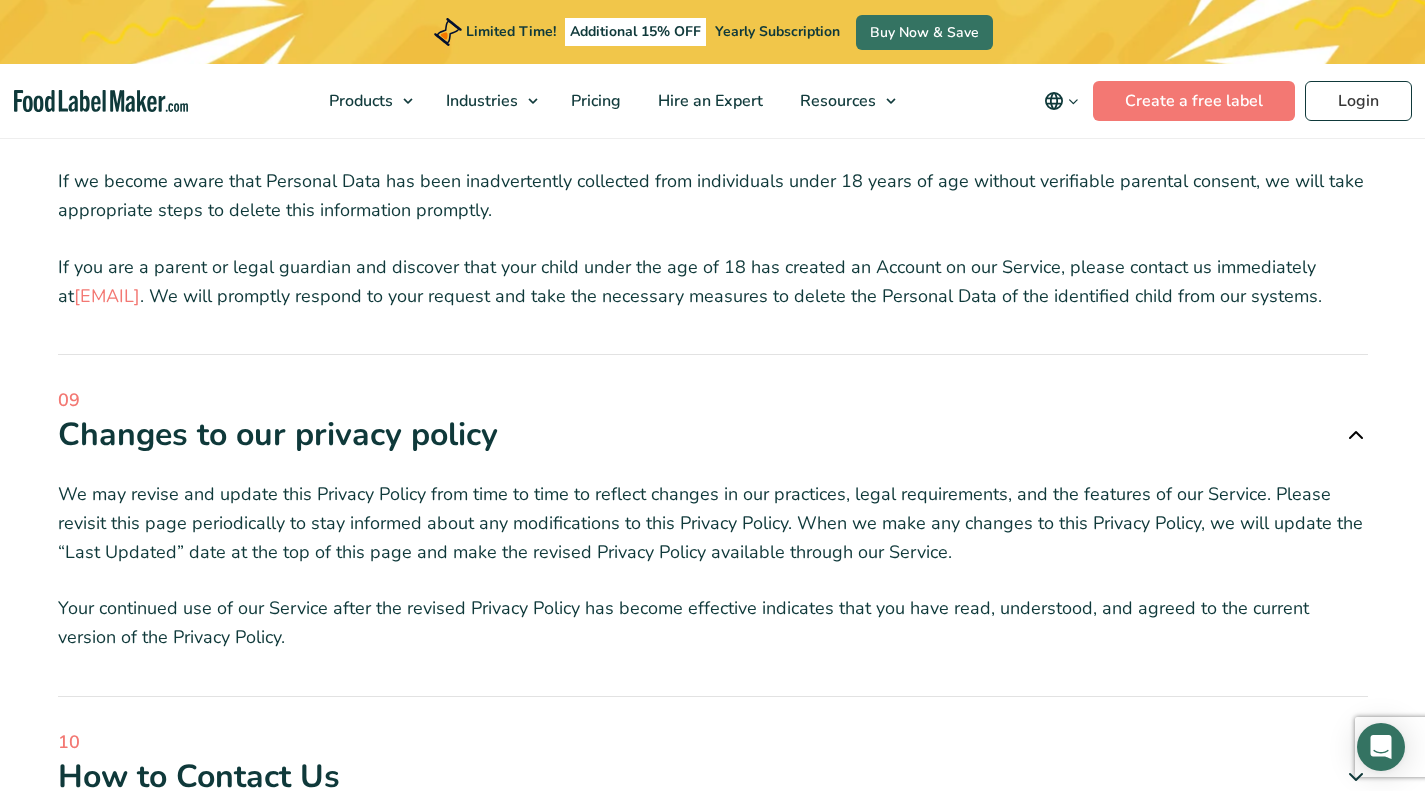 copy on "Changes to our privacy policy
We may revise and update this Privacy Policy from time to time to reflect changes in our practices, legal requirements, and the features of our Service. Please revisit this page periodically to stay informed about any modifications to this Privacy Policy. When we make any changes to this Privacy Policy, we will update the “Last Updated” date at the top of this page and make the revised Privacy Policy available through our Service.
Your continued use of our Service after the revised Privacy Policy has become effective indicates that you have read, understood, and agreed to the current version of the Privacy Policy." 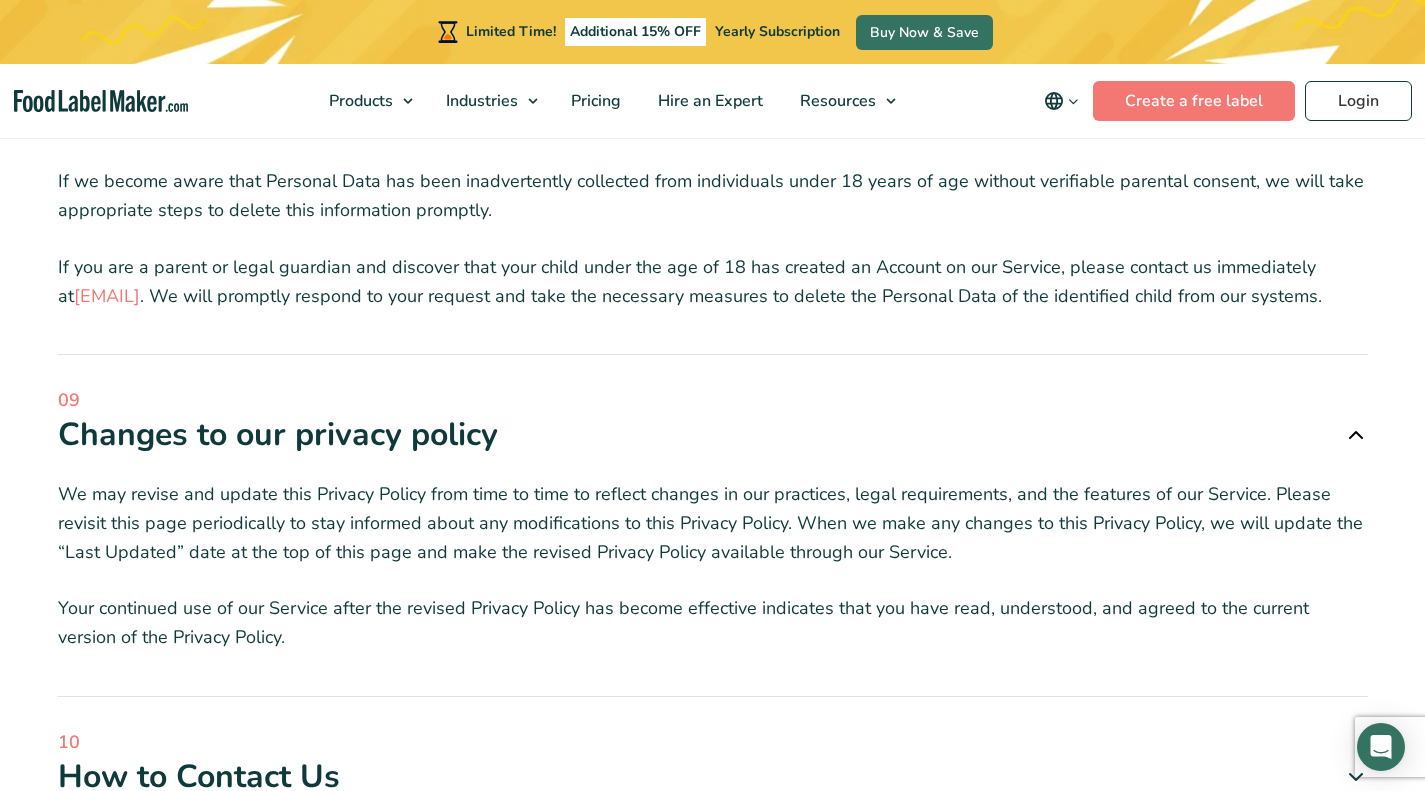 click on "09
Changes to our privacy policy
We may revise and update this Privacy Policy from time to time to reflect changes in our practices, legal requirements, and the features of our Service. Please revisit this page periodically to stay informed about any modifications to this Privacy Policy. When we make any changes to this Privacy Policy, we will update the “Last Updated” date at the top of this page and make the revised Privacy Policy available through our Service." at bounding box center (713, 542) 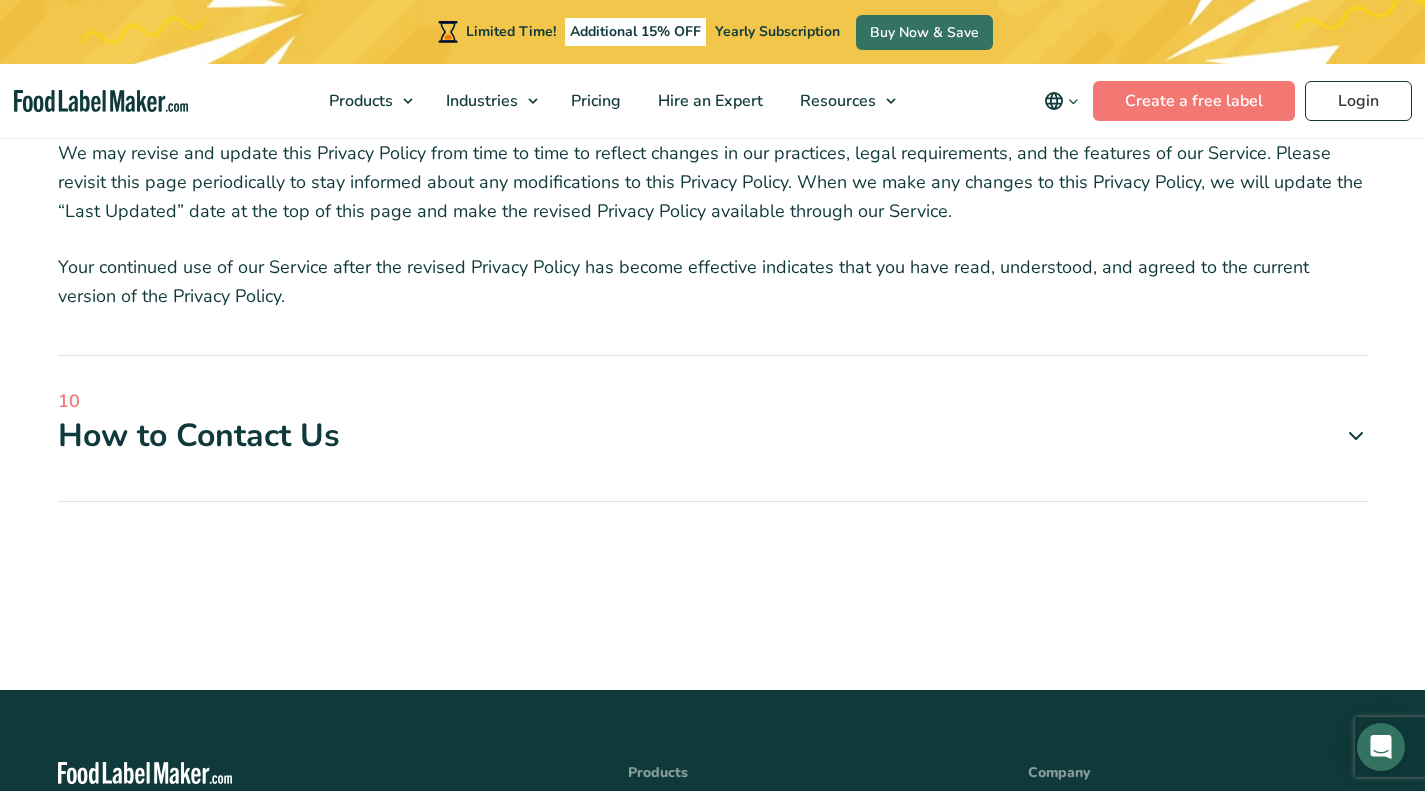 scroll, scrollTop: 4042, scrollLeft: 0, axis: vertical 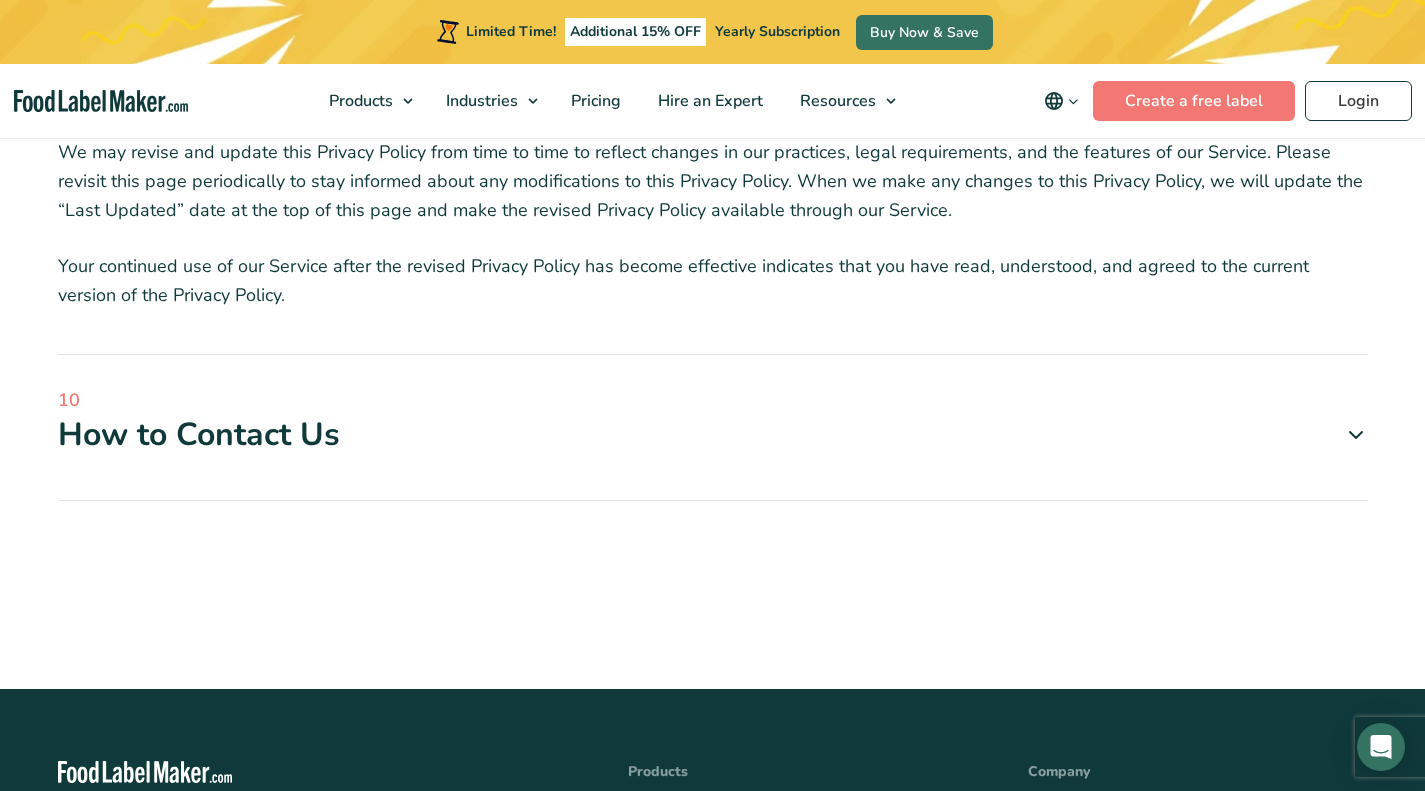 click at bounding box center (1356, 435) 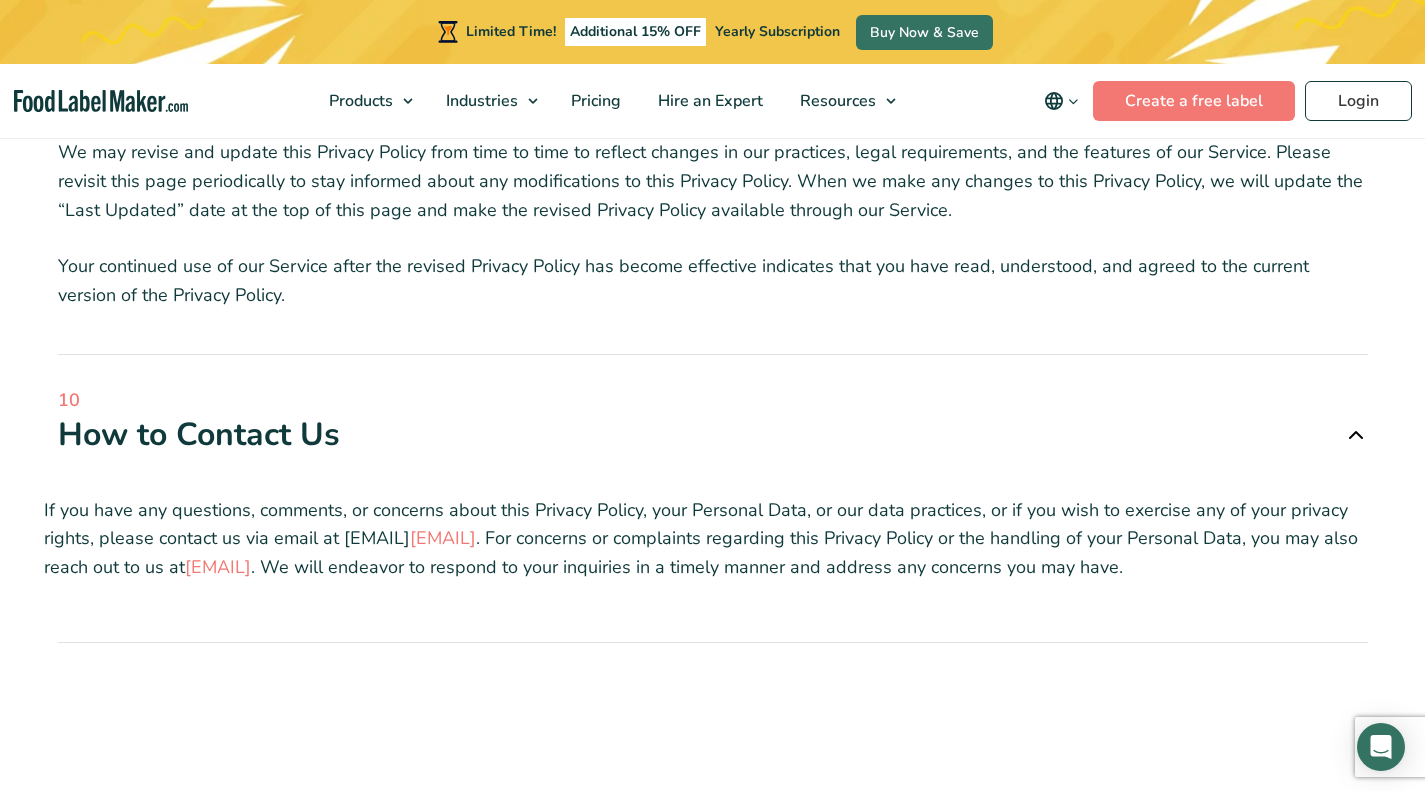 drag, startPoint x: 1379, startPoint y: 604, endPoint x: 60, endPoint y: 461, distance: 1326.729 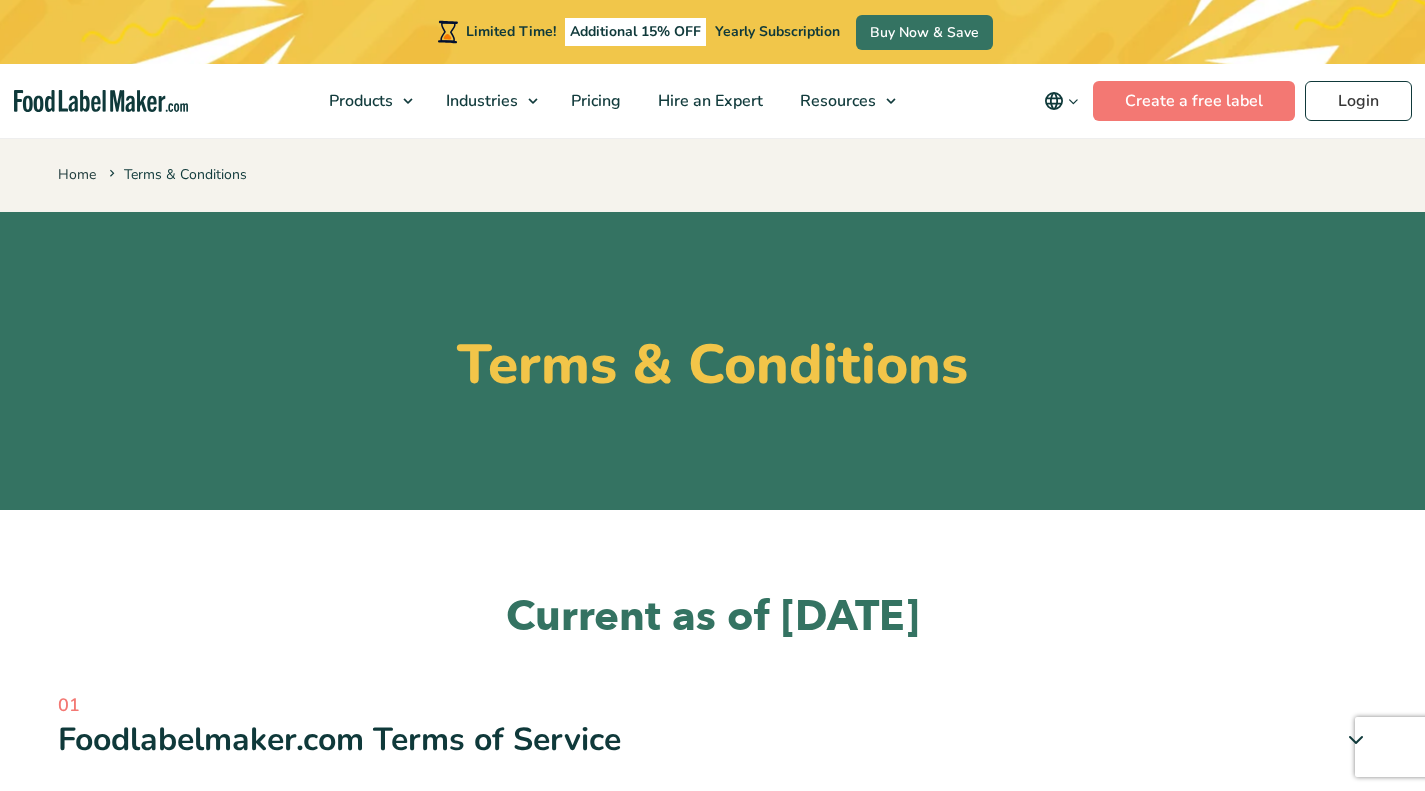 scroll, scrollTop: 1839, scrollLeft: 0, axis: vertical 